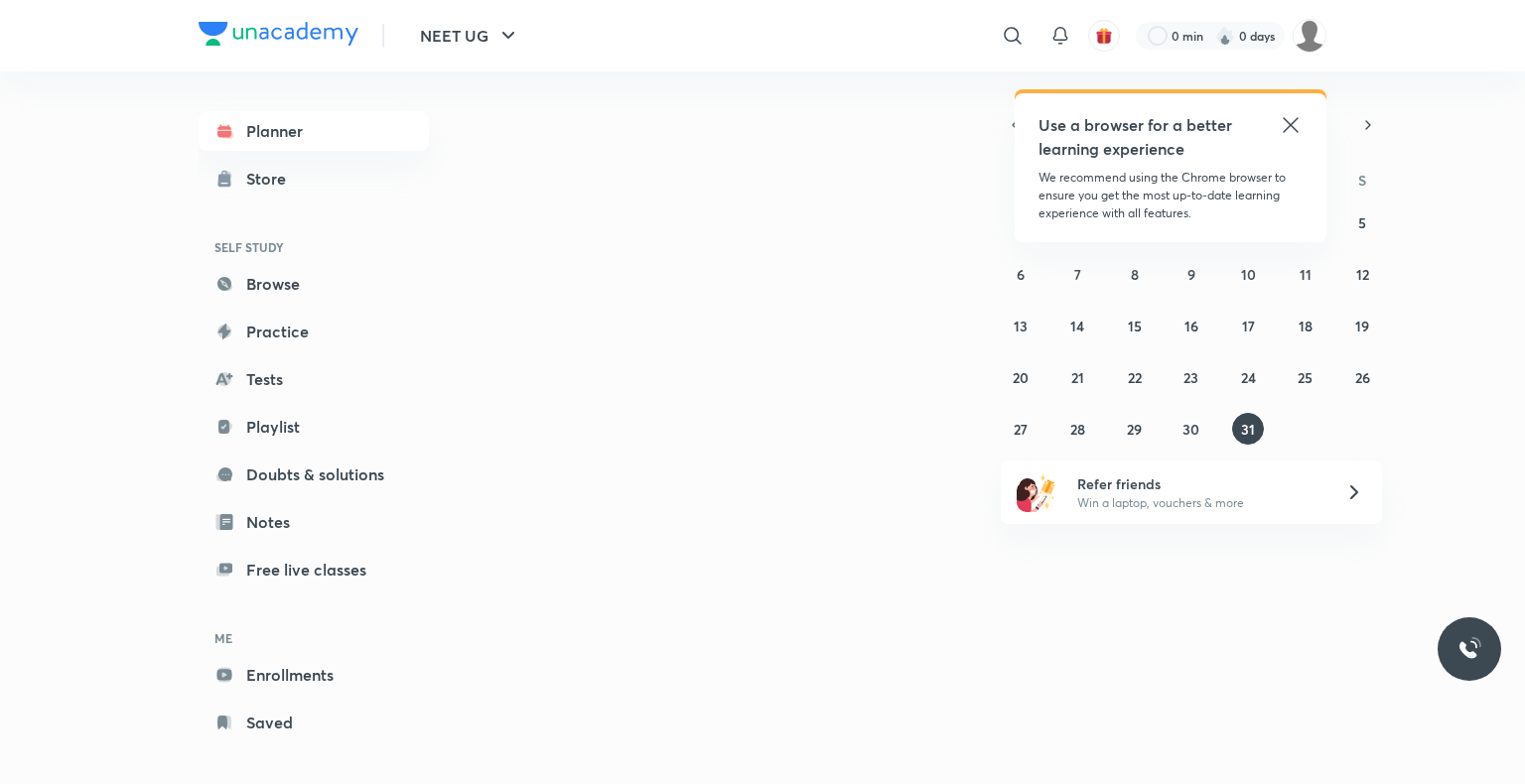 scroll, scrollTop: 0, scrollLeft: 0, axis: both 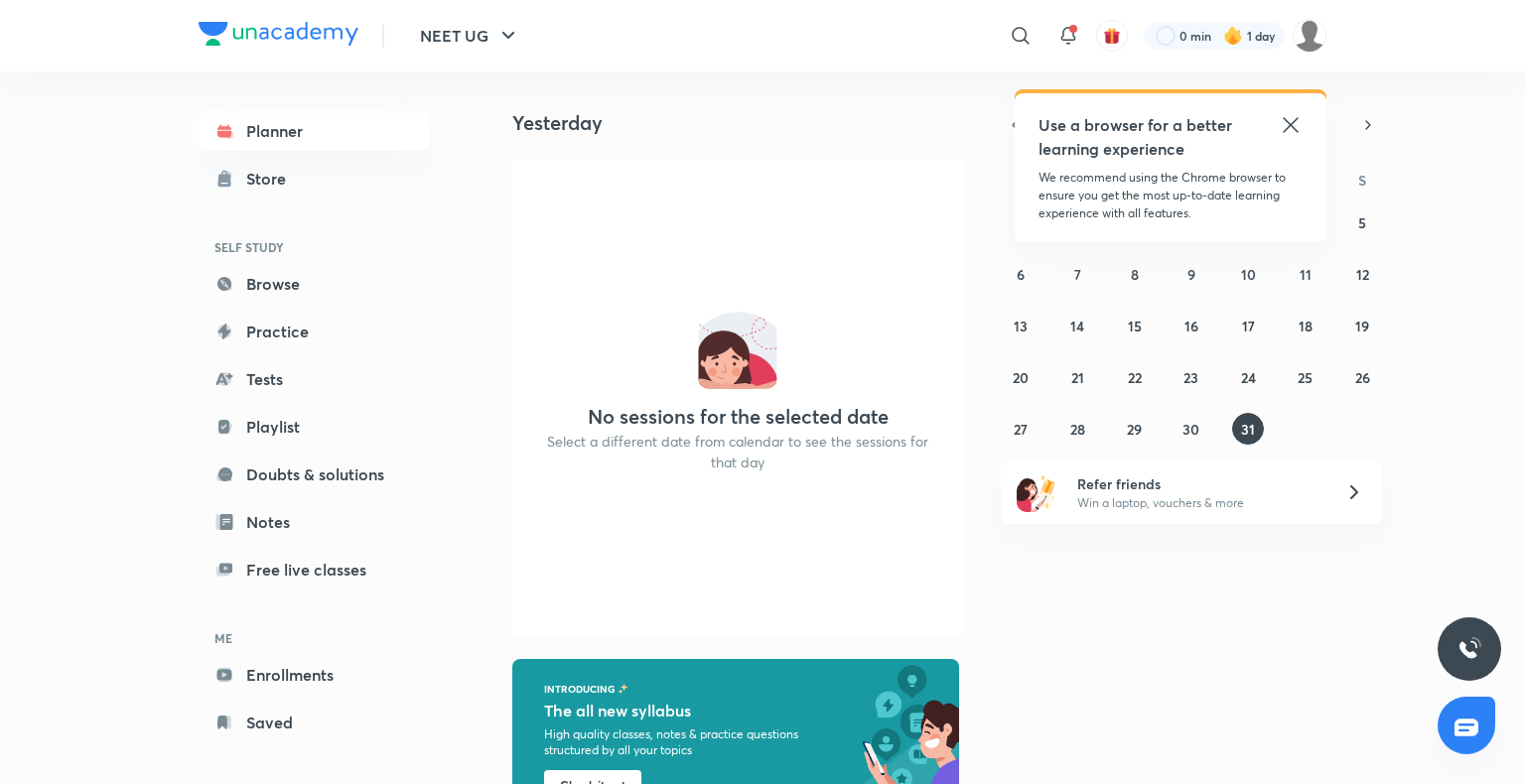 click 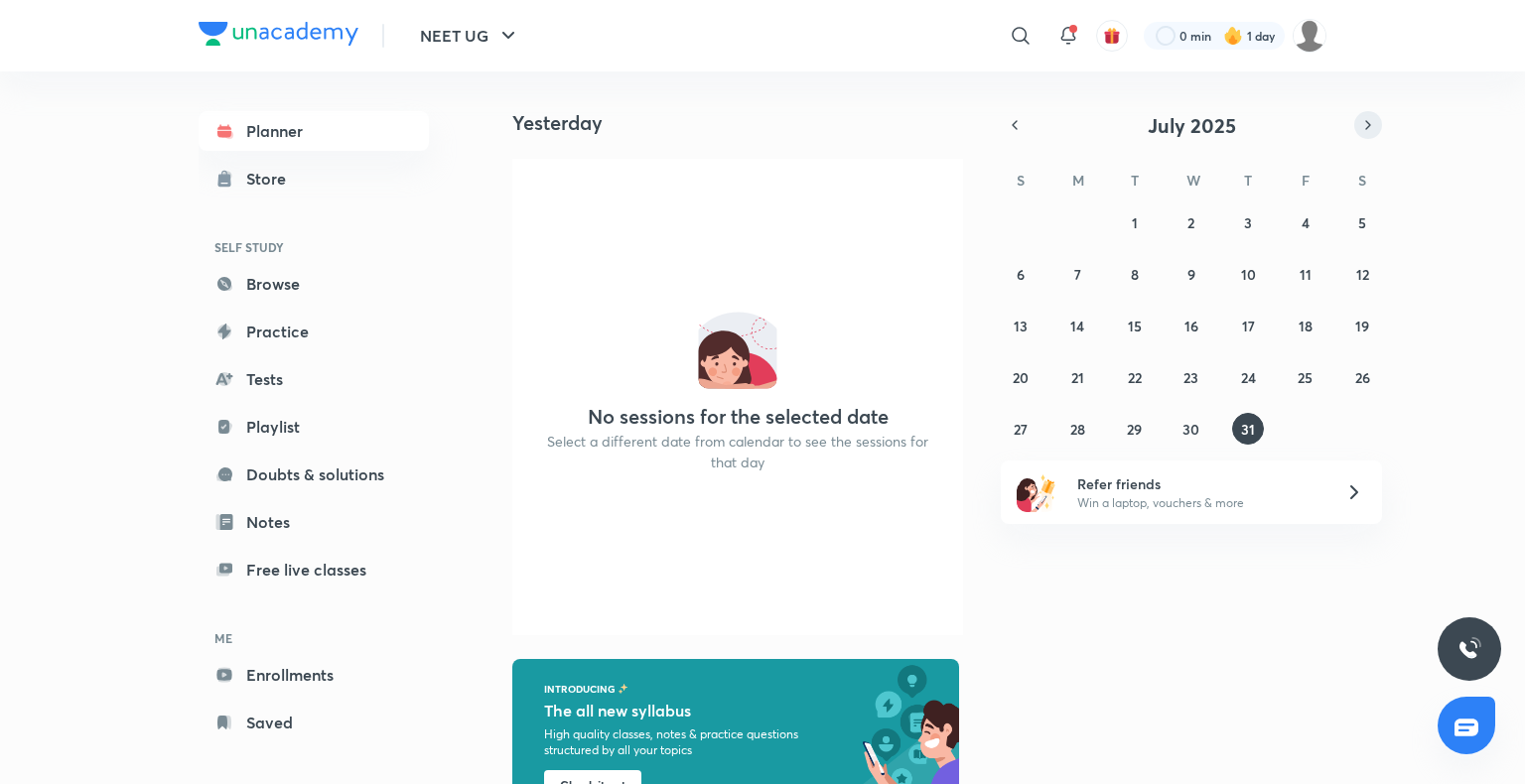 click 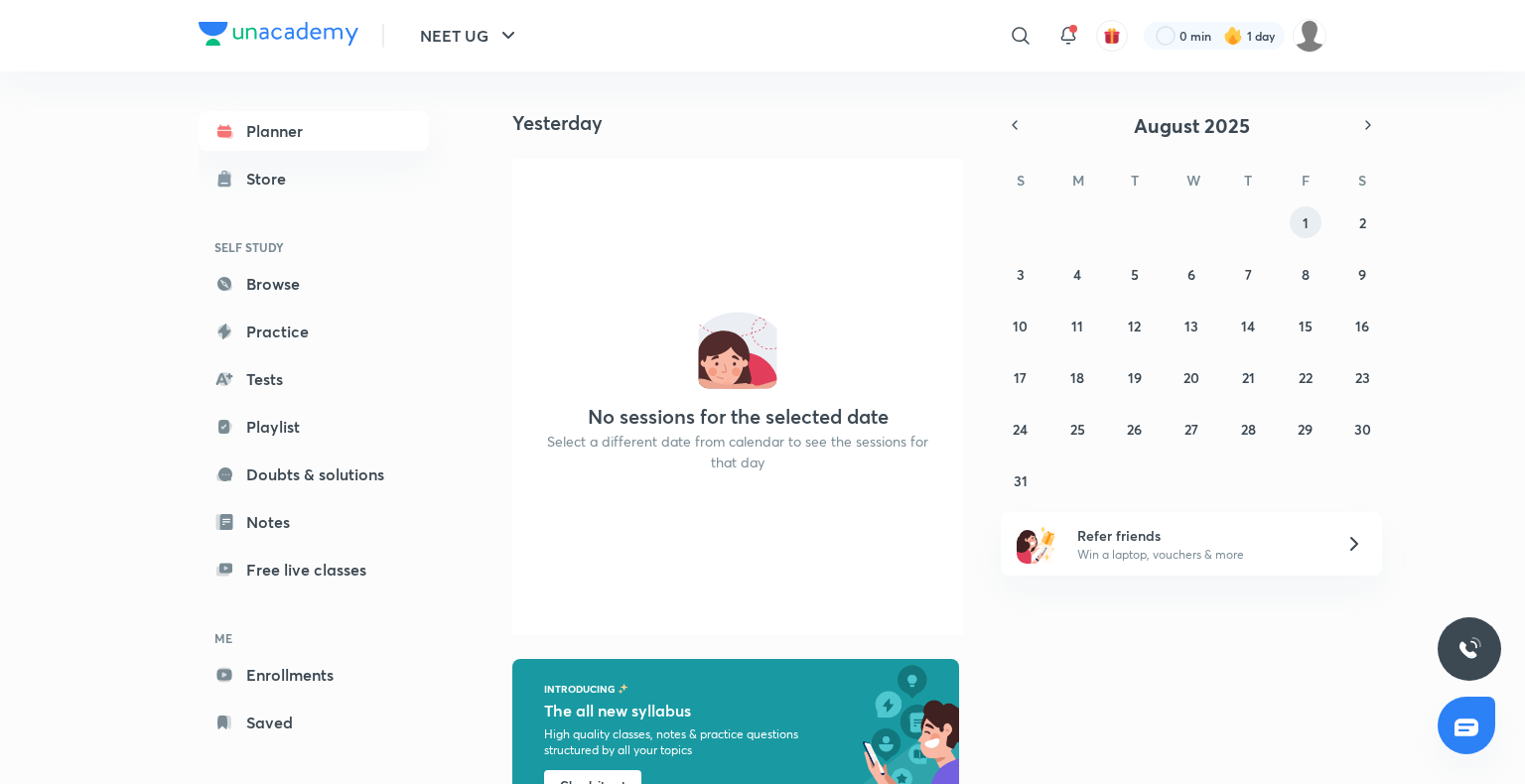 click on "1" at bounding box center (1306, 222) 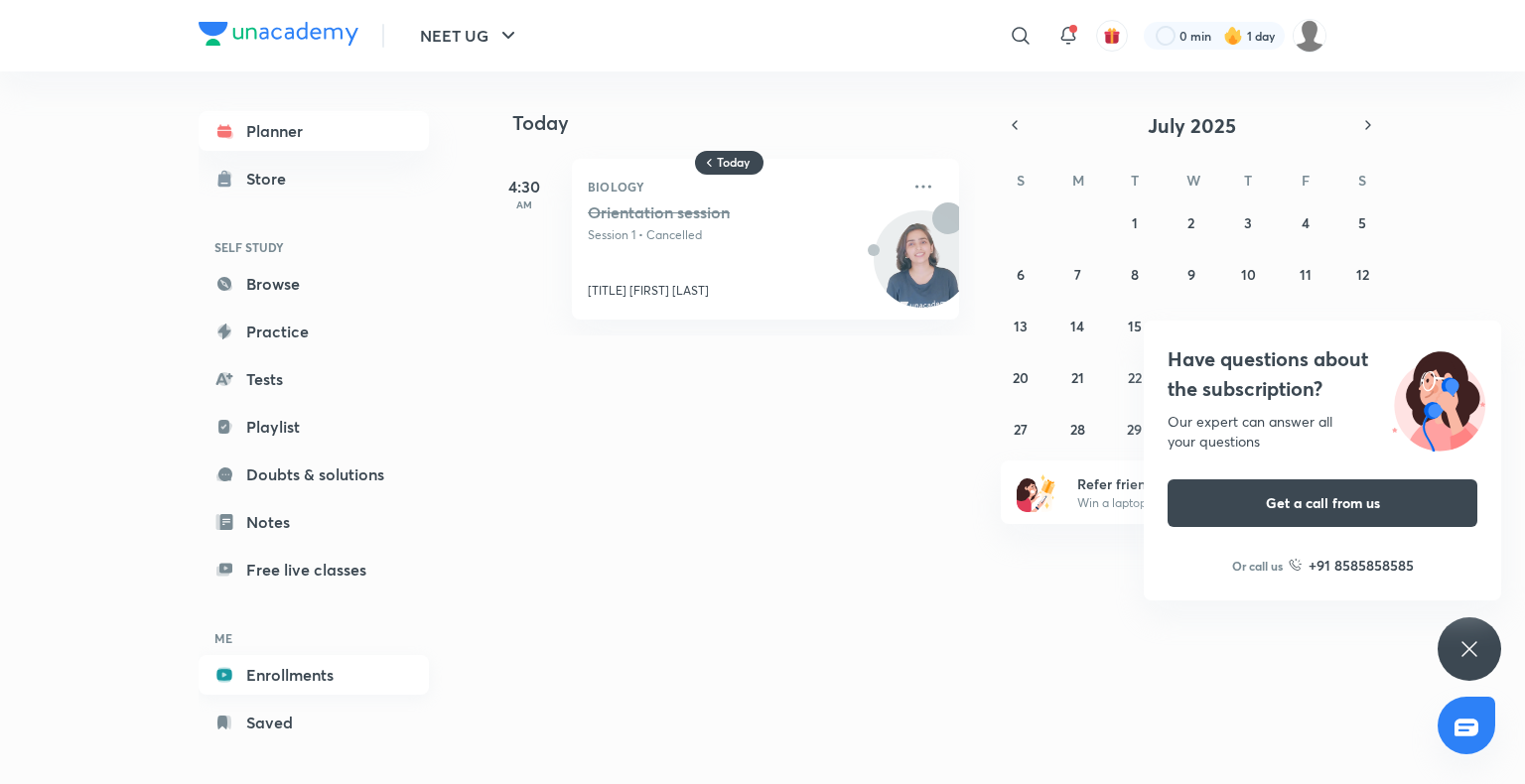 click 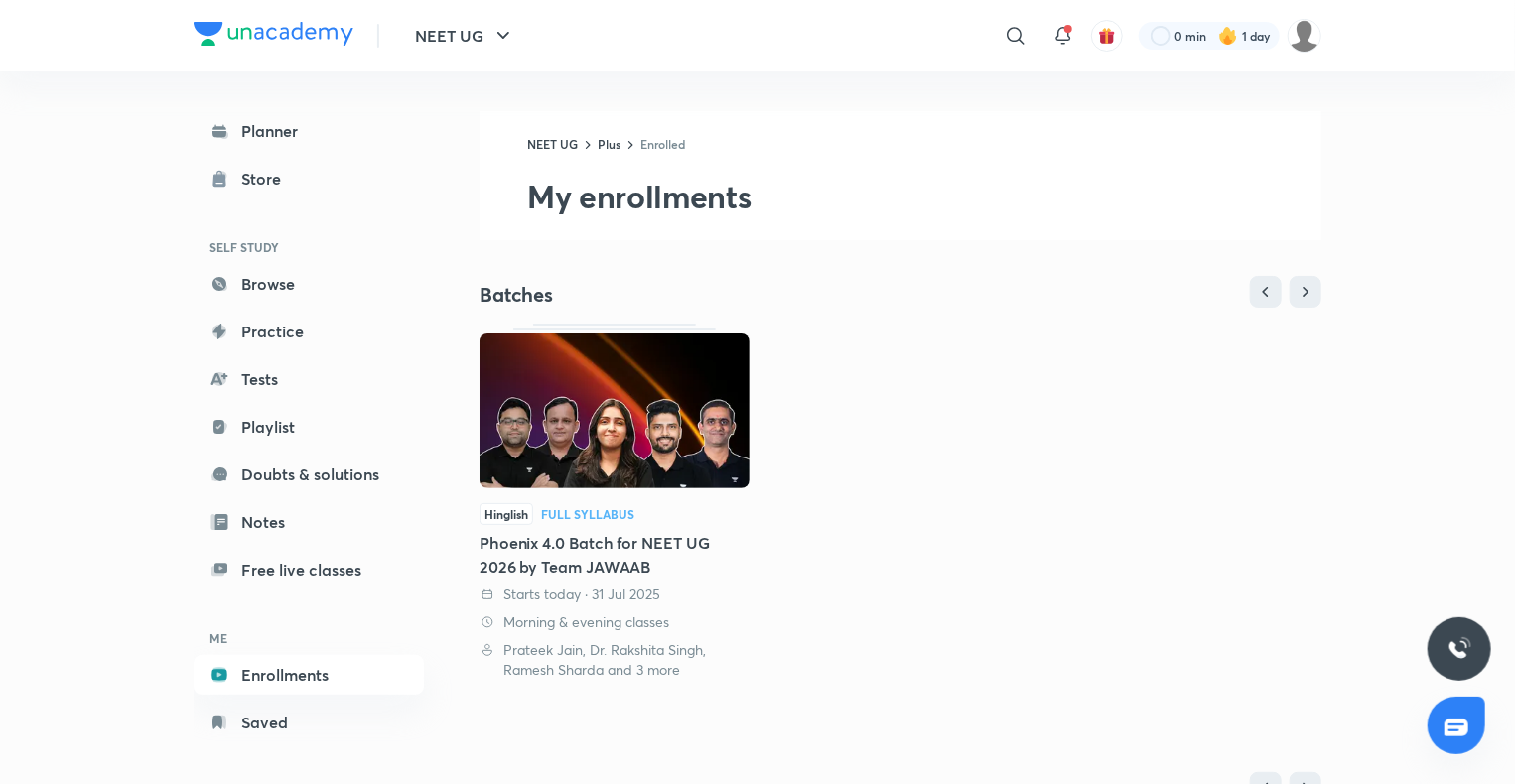 click at bounding box center (615, 411) 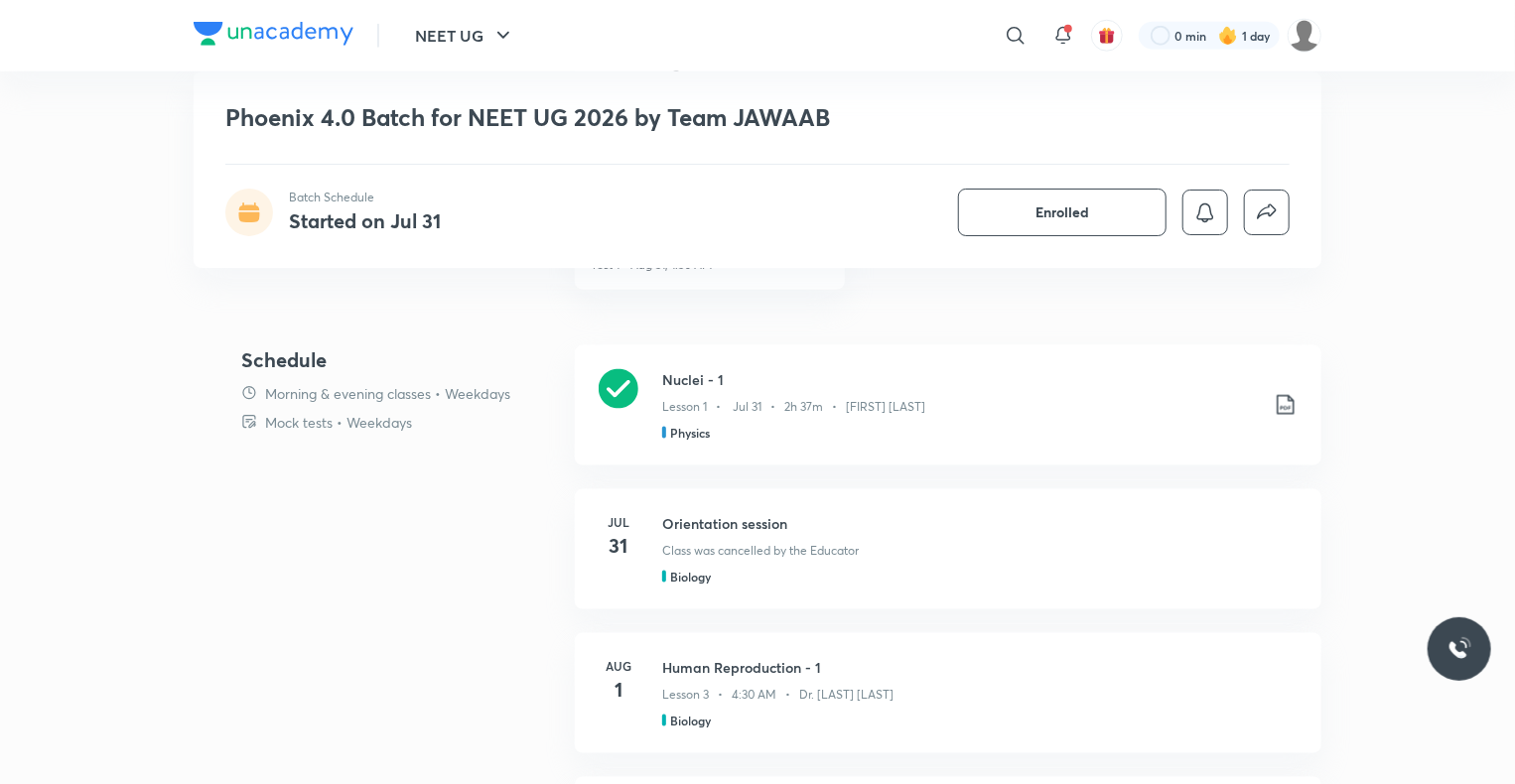 scroll, scrollTop: 0, scrollLeft: 0, axis: both 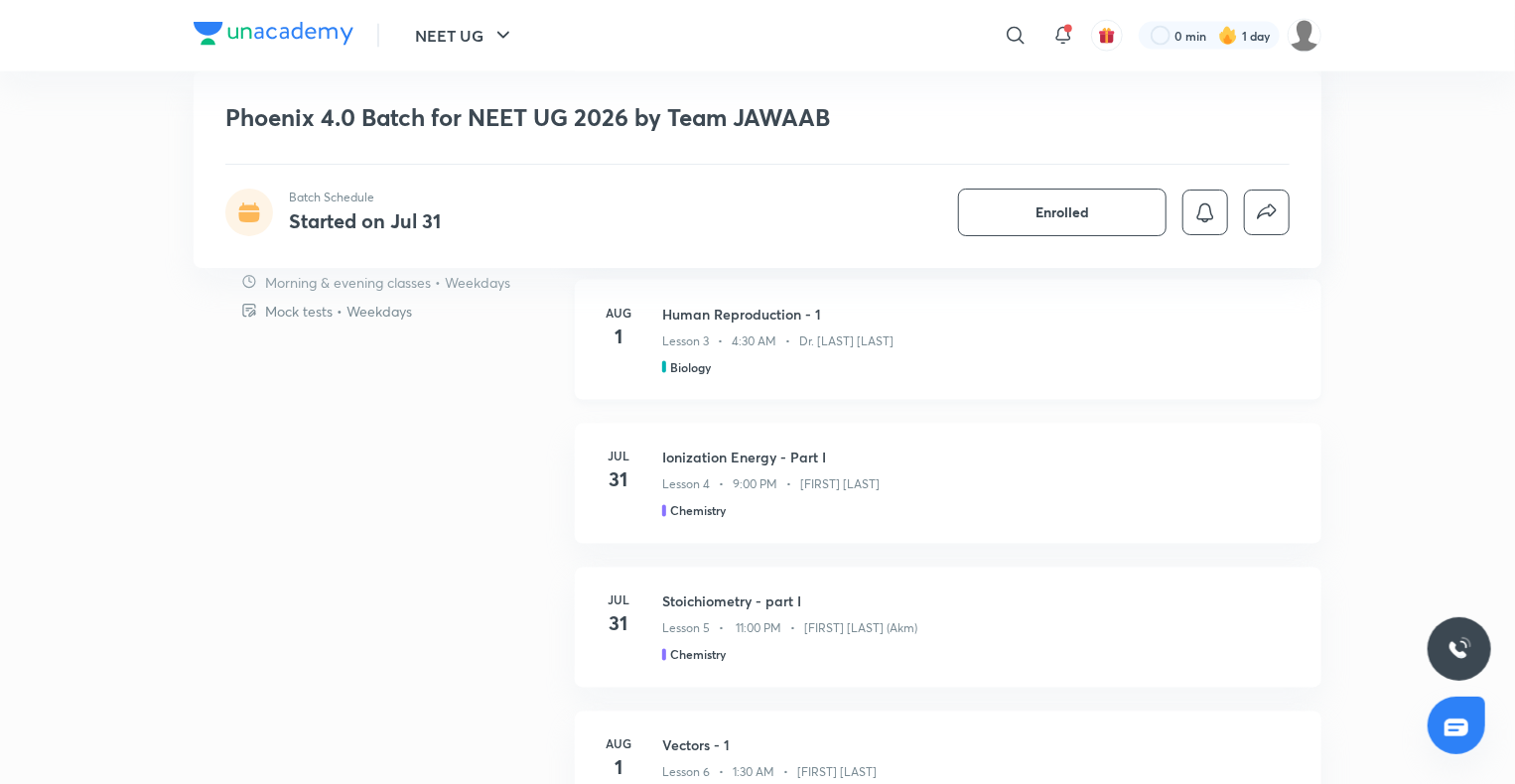 click on "Human Reproduction - 1" at bounding box center [980, 314] 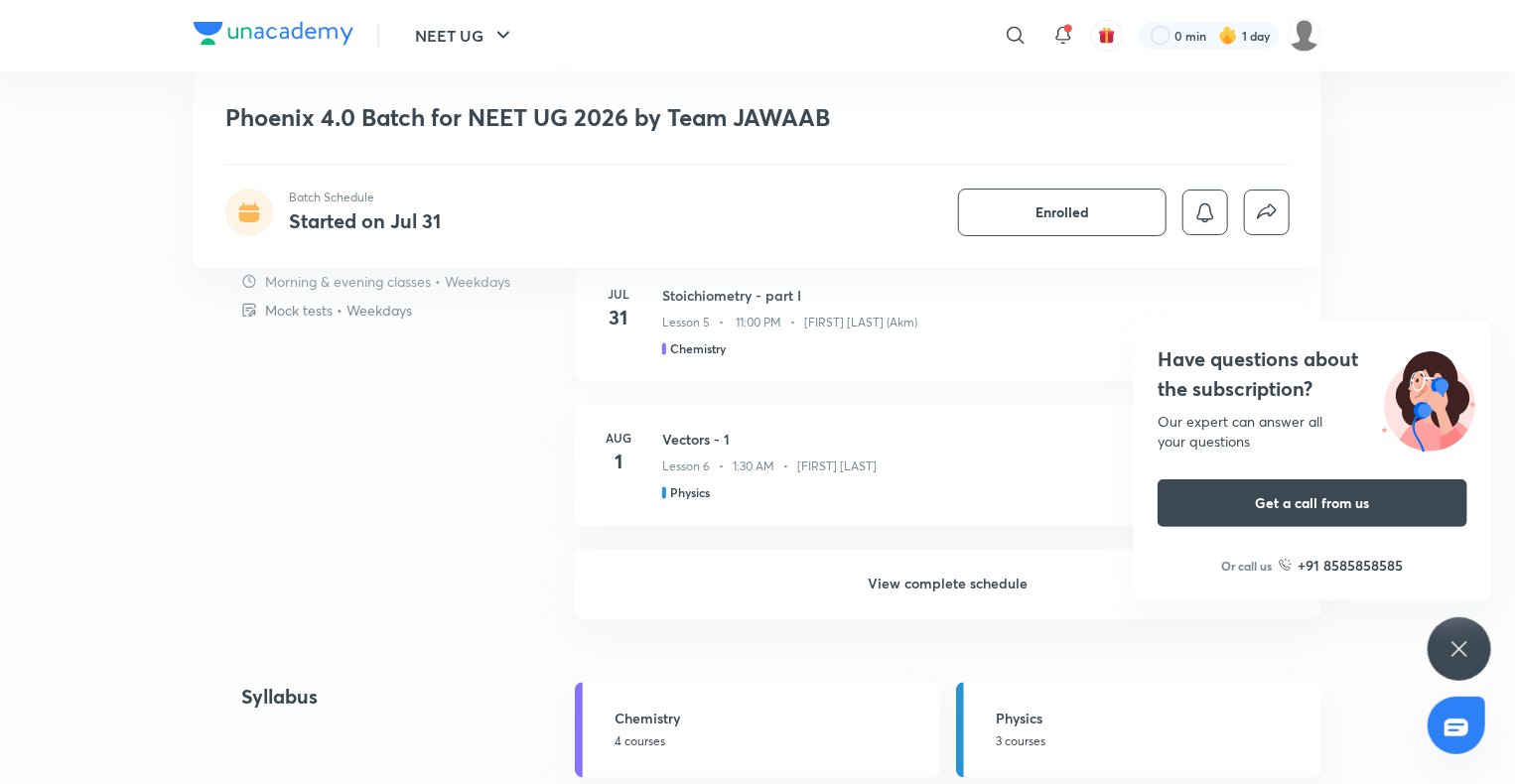 scroll, scrollTop: 1747, scrollLeft: 0, axis: vertical 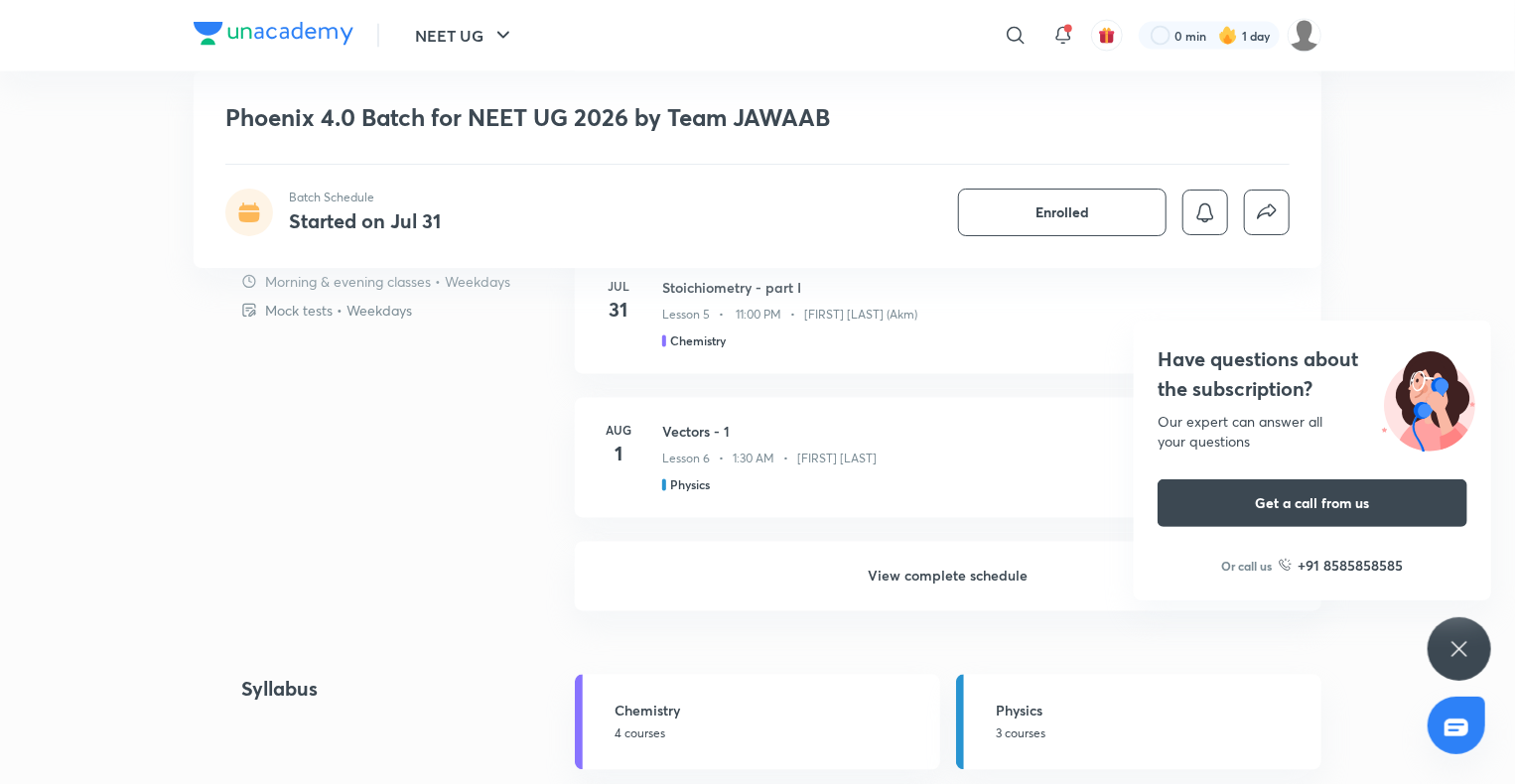 click on "View complete schedule" at bounding box center (948, 577) 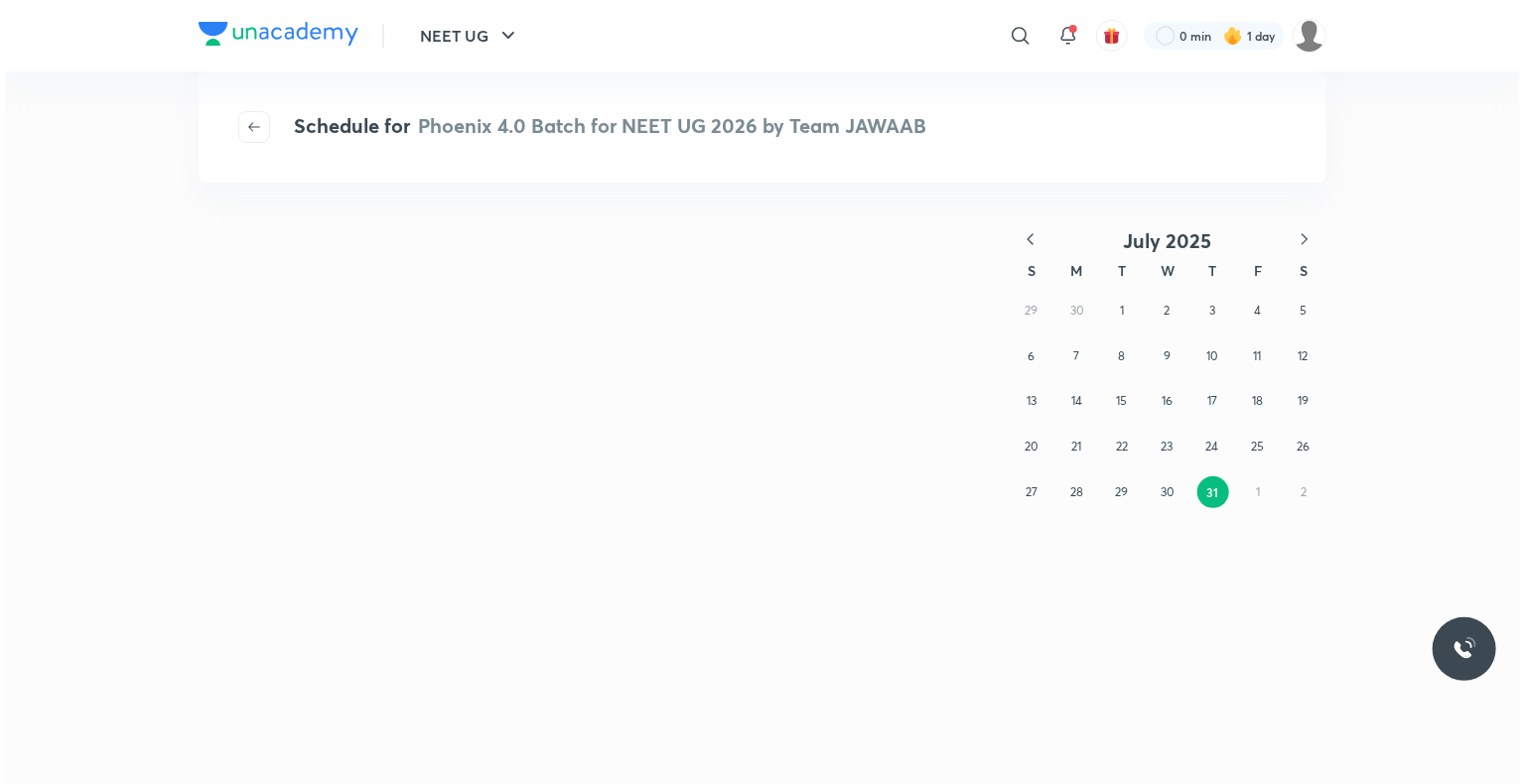 scroll, scrollTop: 0, scrollLeft: 0, axis: both 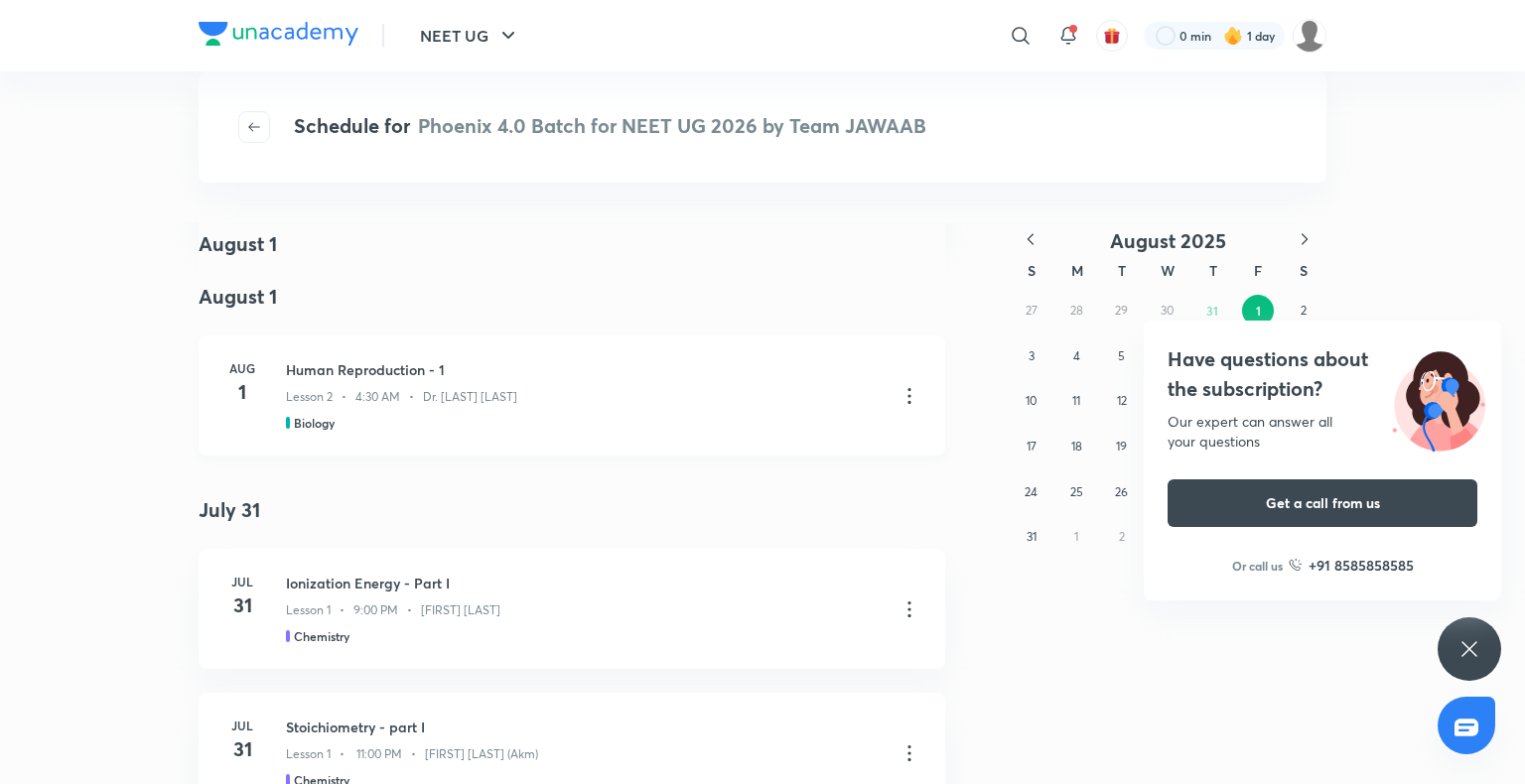 click on "Human Reproduction - 1 Lesson 2  •  4:30 AM   •  Dr. Rakshita Singh Biology" at bounding box center (604, 395) 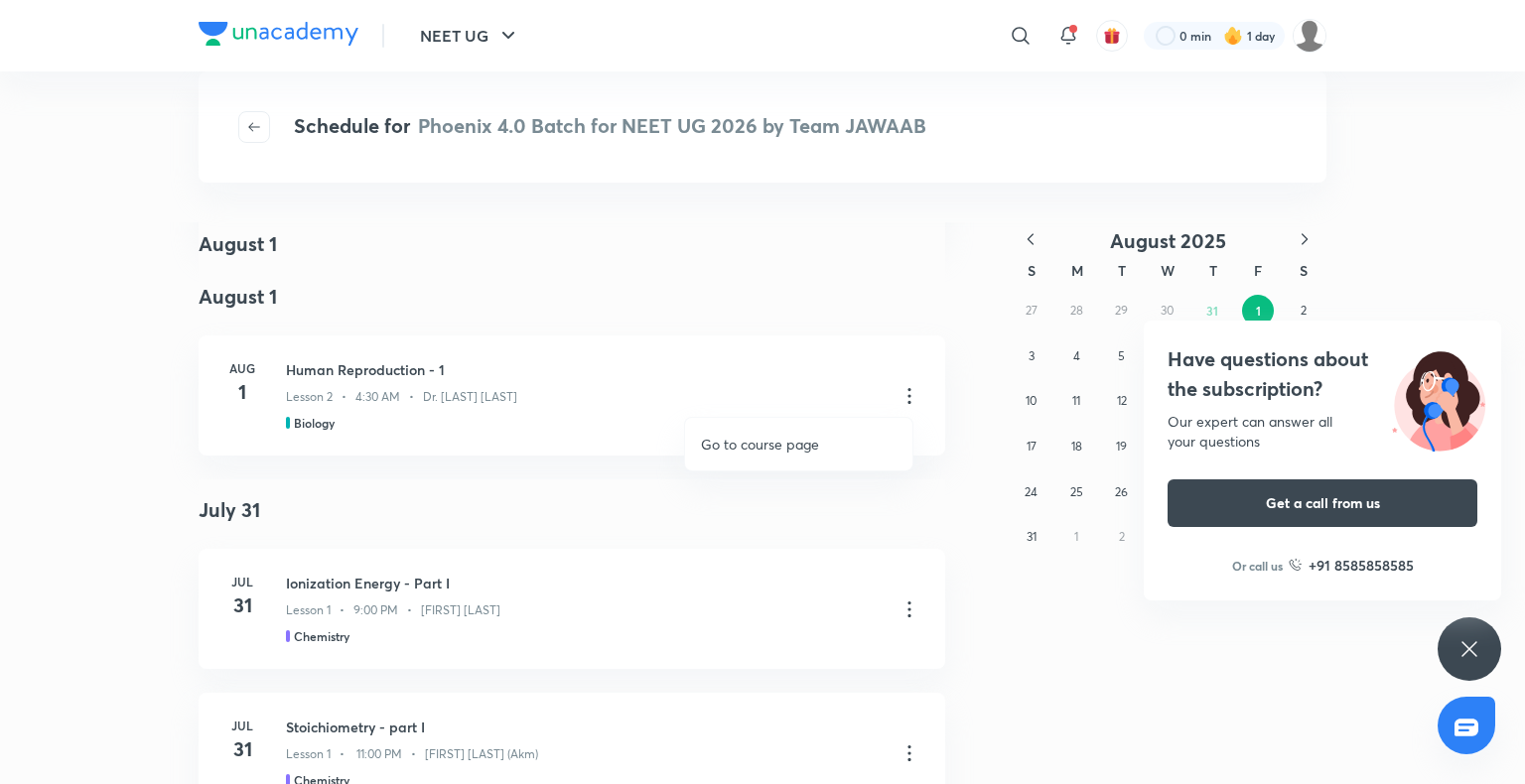 click at bounding box center (762, 392) 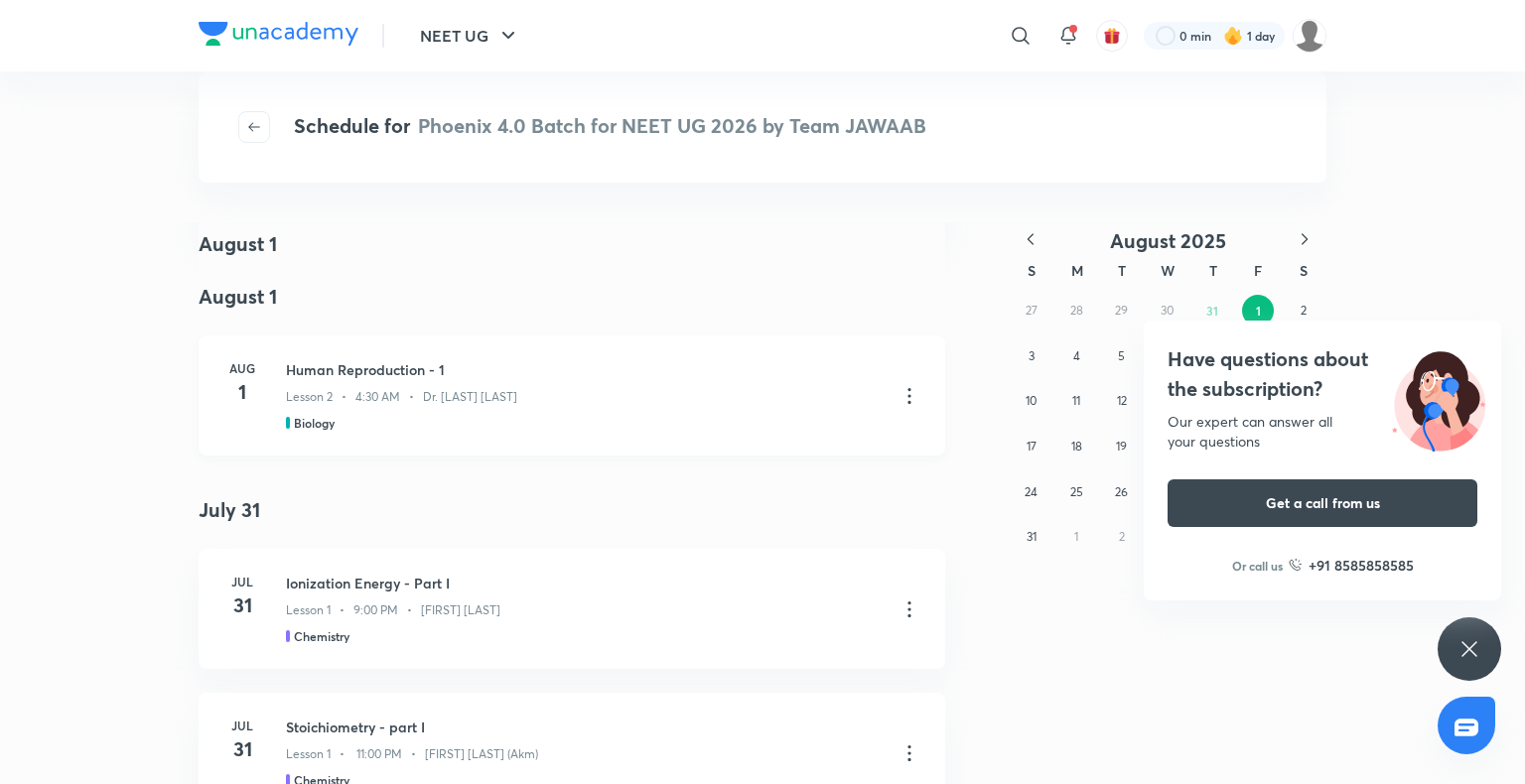 click on "Aug" at bounding box center [242, 368] 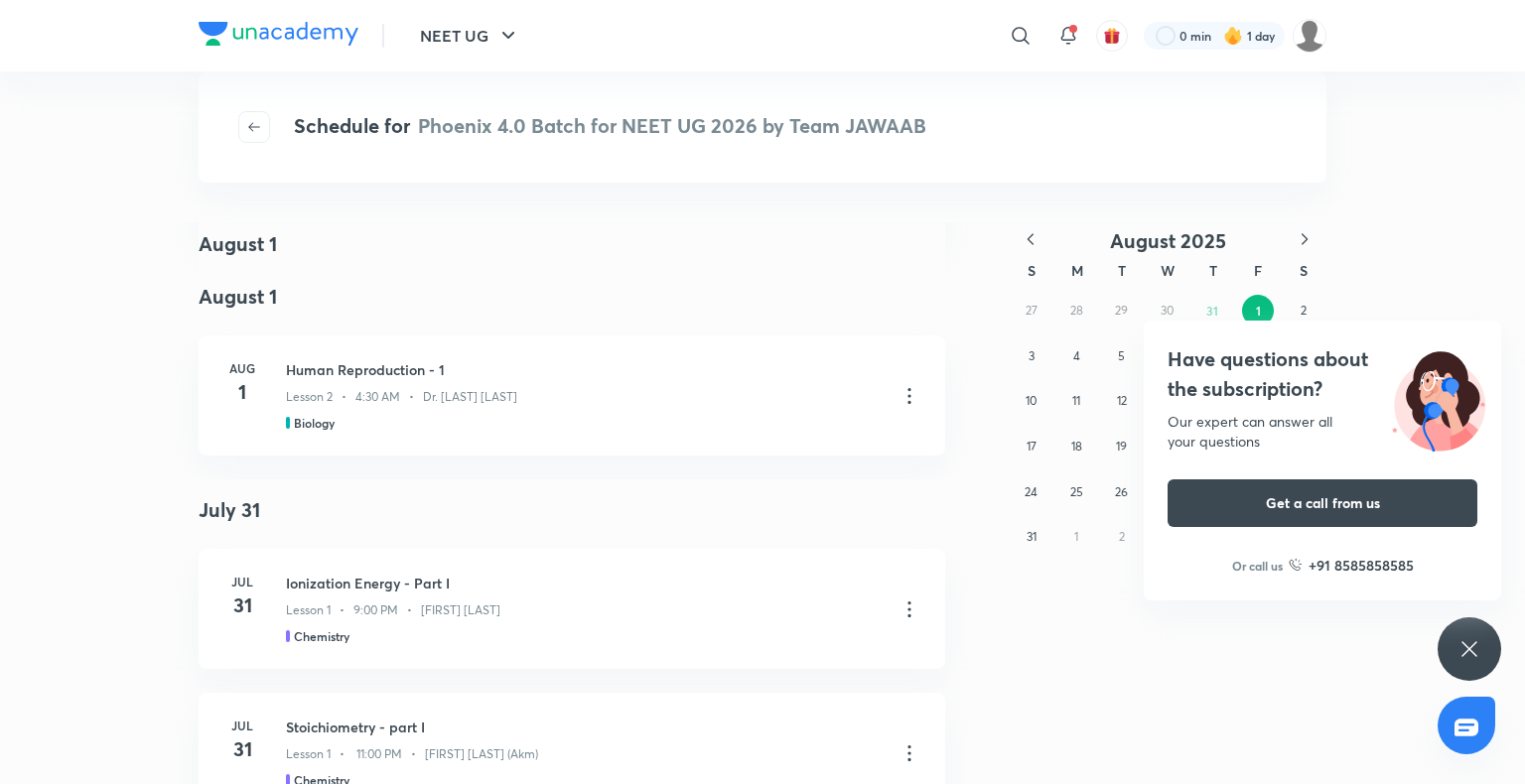 click on "Have questions about the subscription? Our expert can answer all your questions Get a call from us Or call us +91 8585858585" at bounding box center [1469, 649] 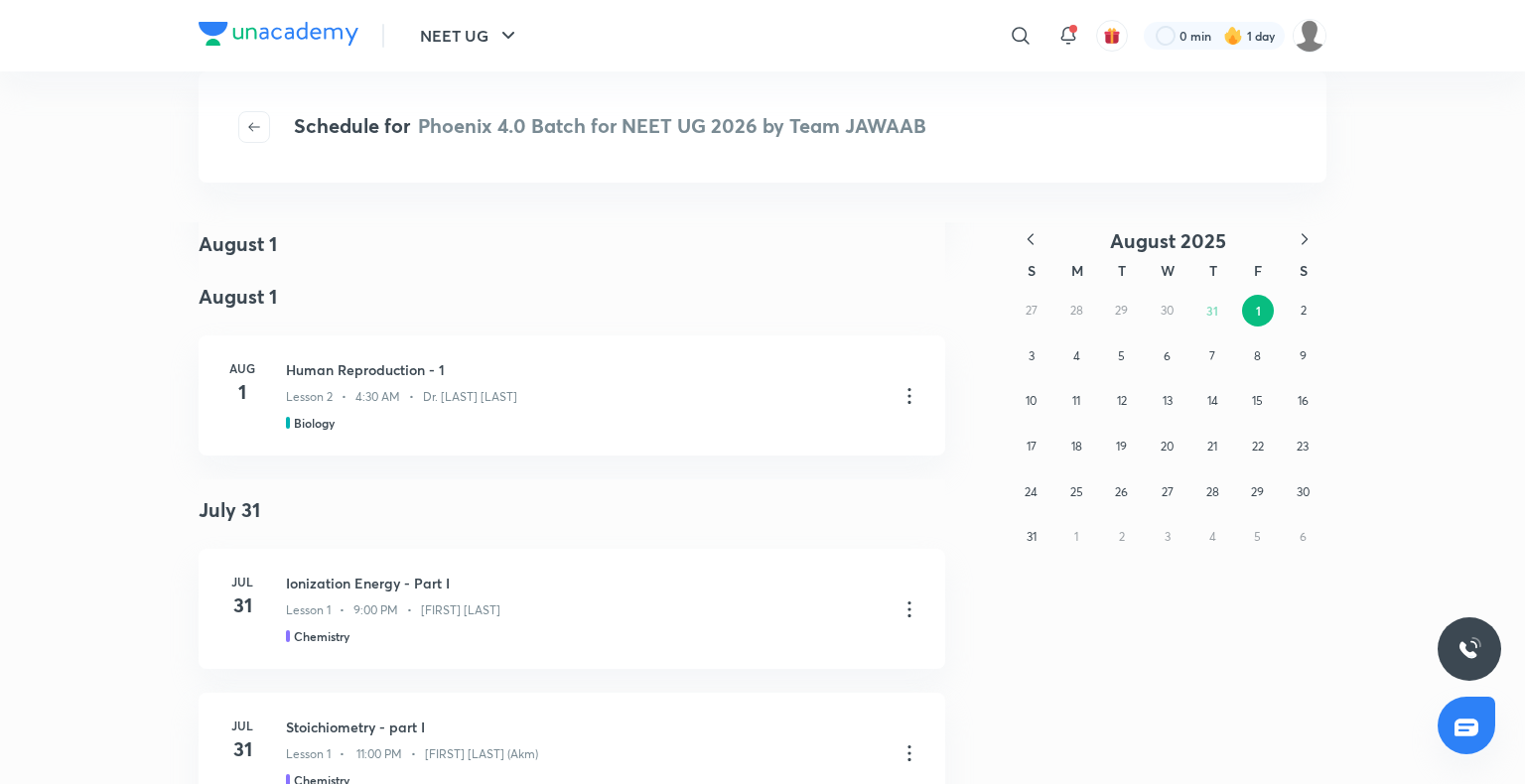 click at bounding box center [1466, 727] 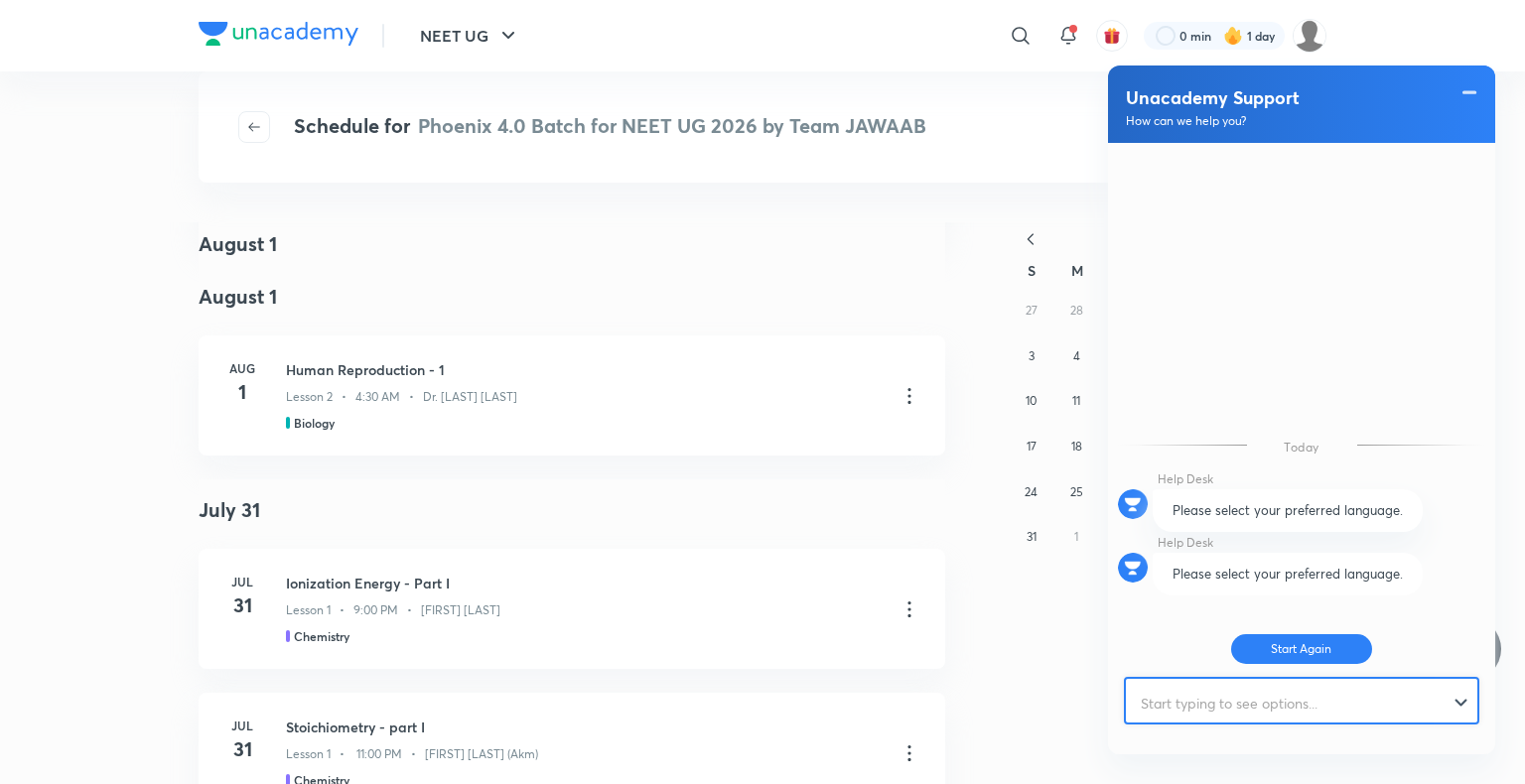 click at bounding box center [1293, 703] 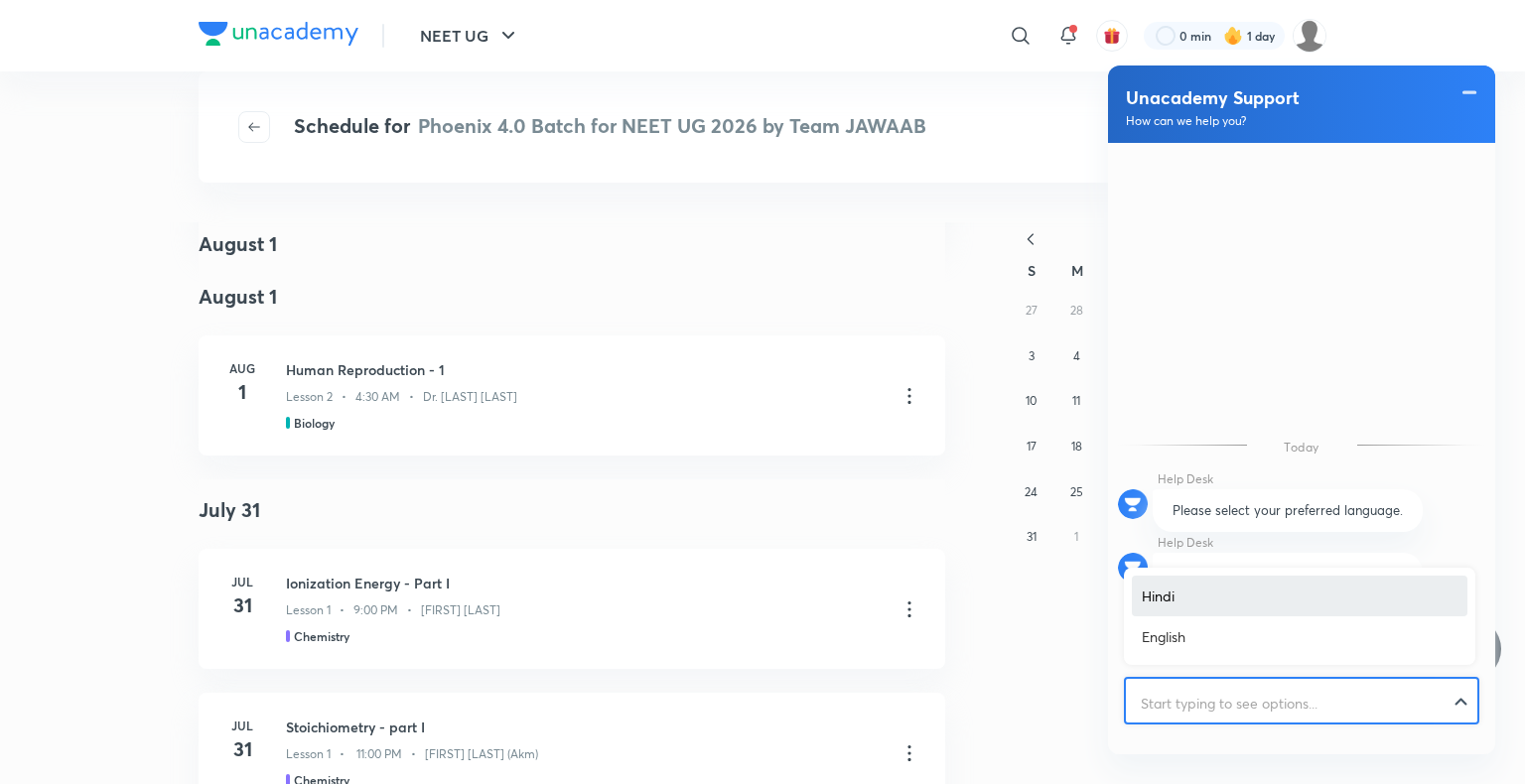 click at bounding box center (1302, 703) 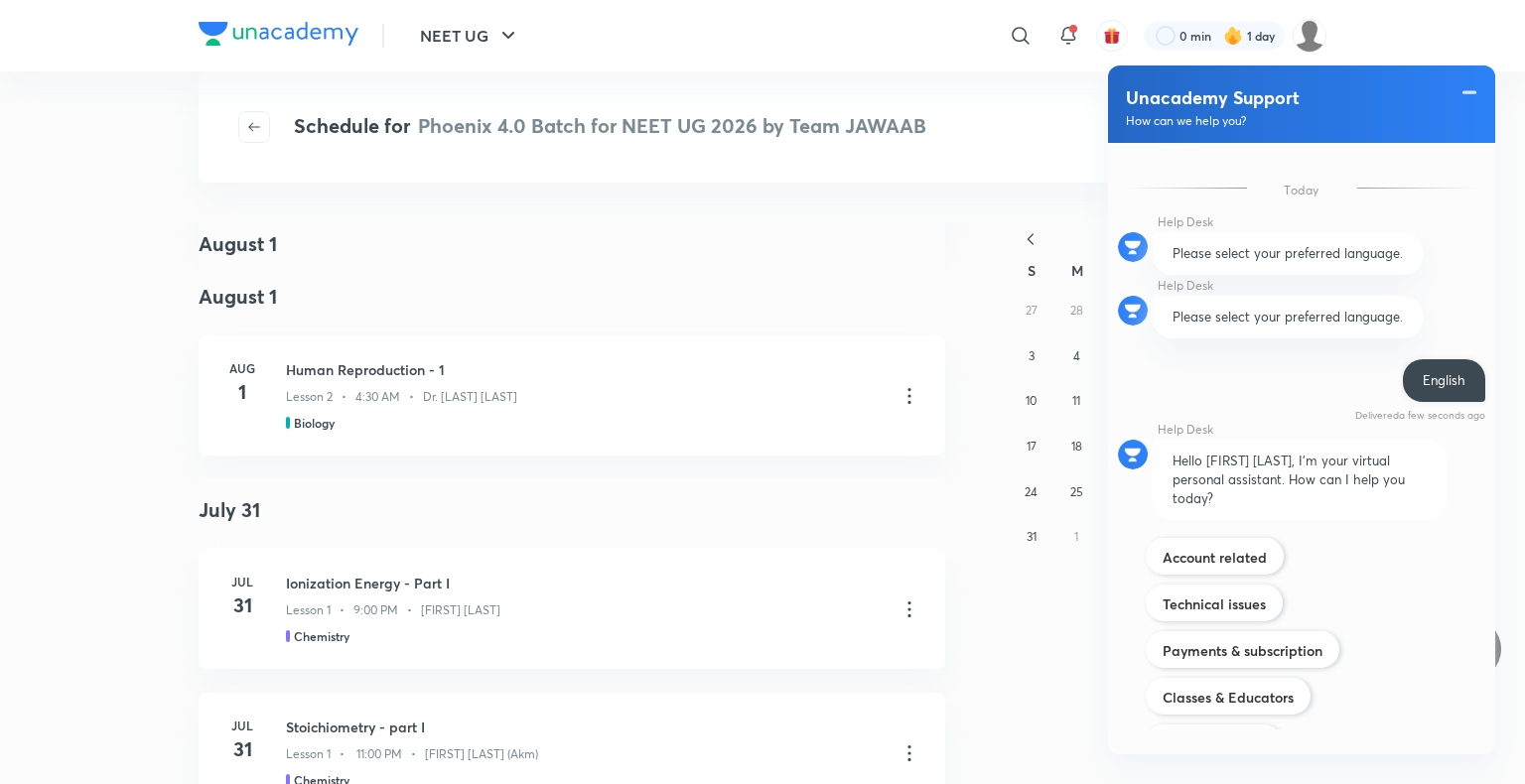 scroll, scrollTop: 114, scrollLeft: 0, axis: vertical 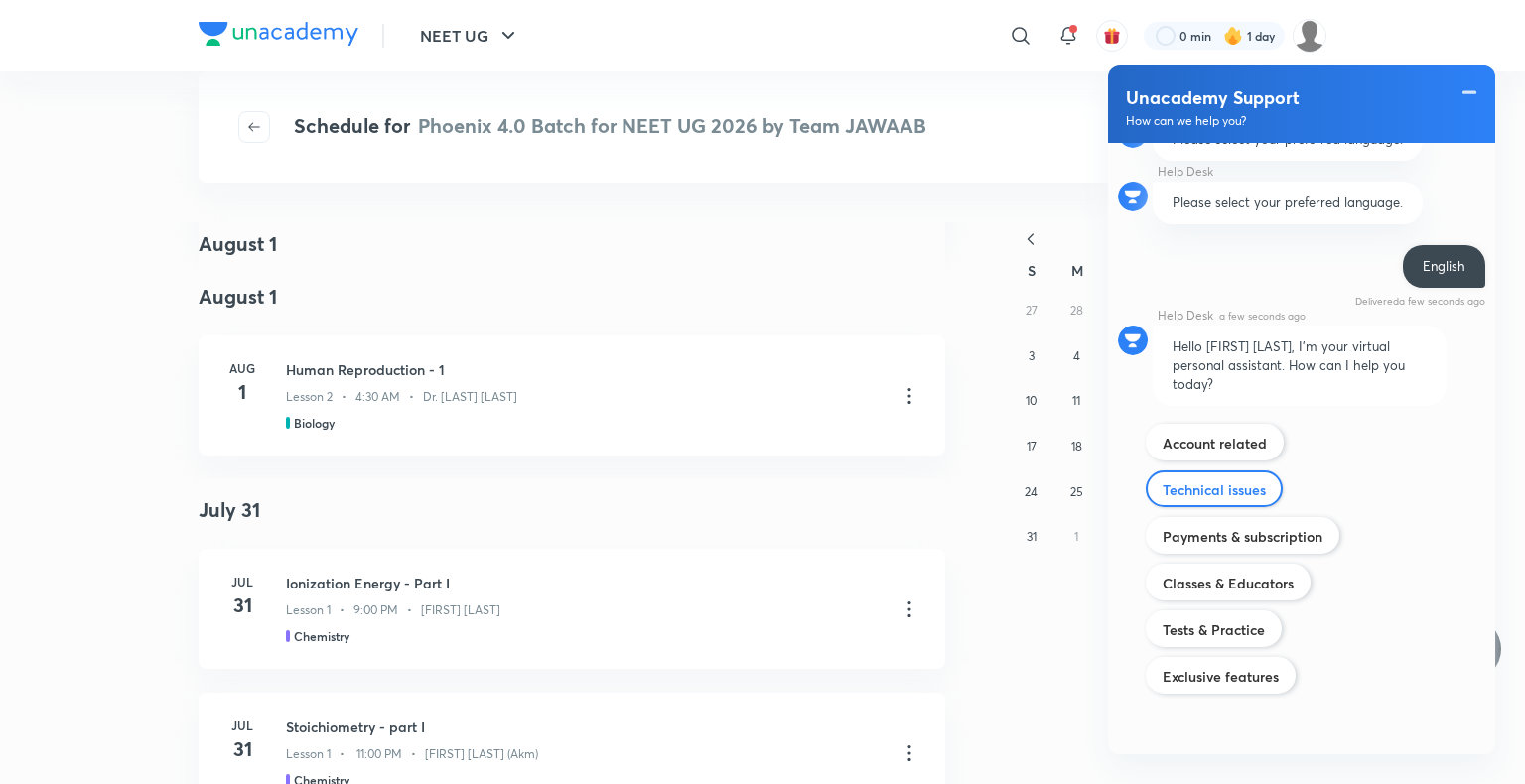 click on "Technical issues" at bounding box center (1214, 489) 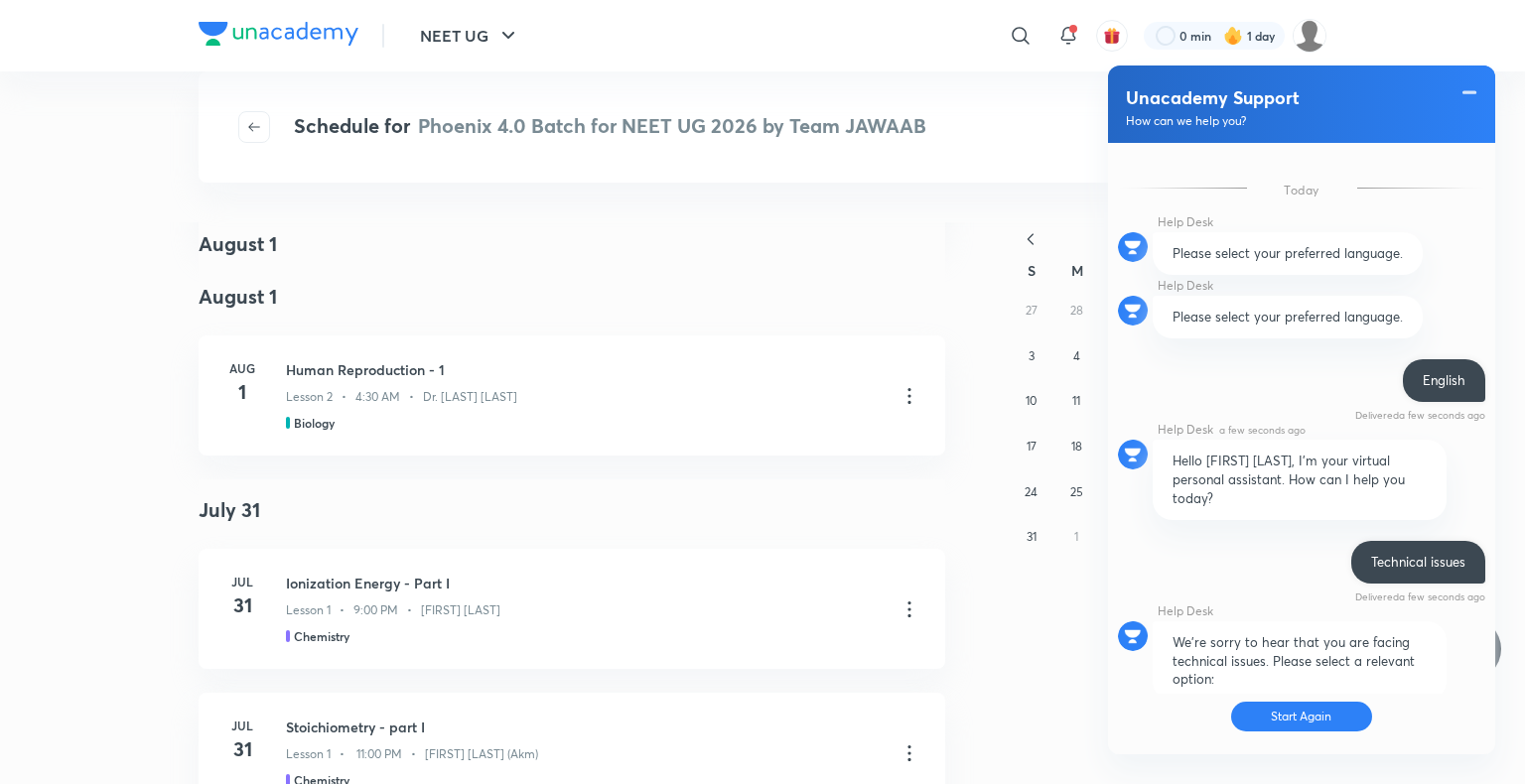 scroll, scrollTop: 420, scrollLeft: 0, axis: vertical 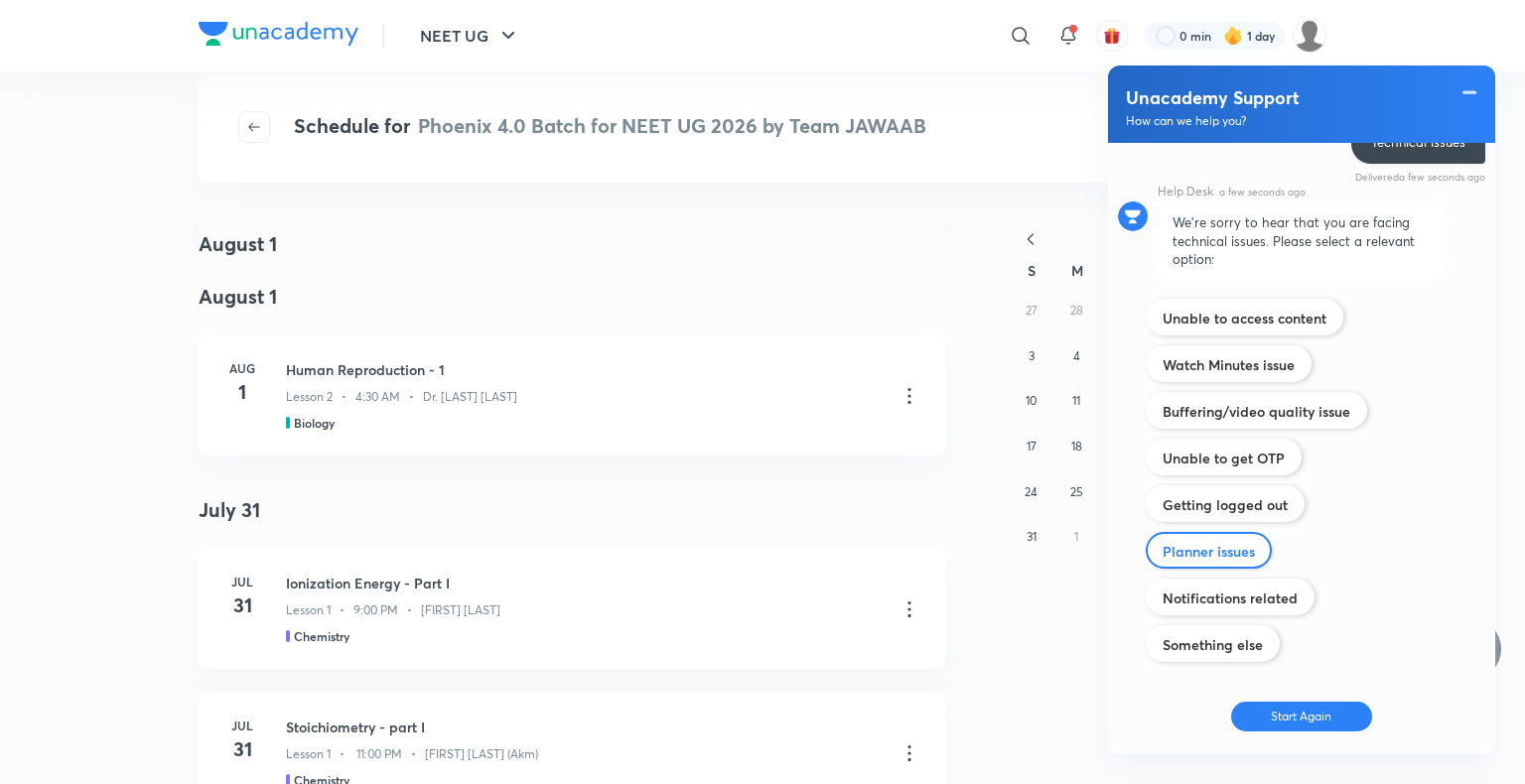click on "Planner issues" at bounding box center [1208, 551] 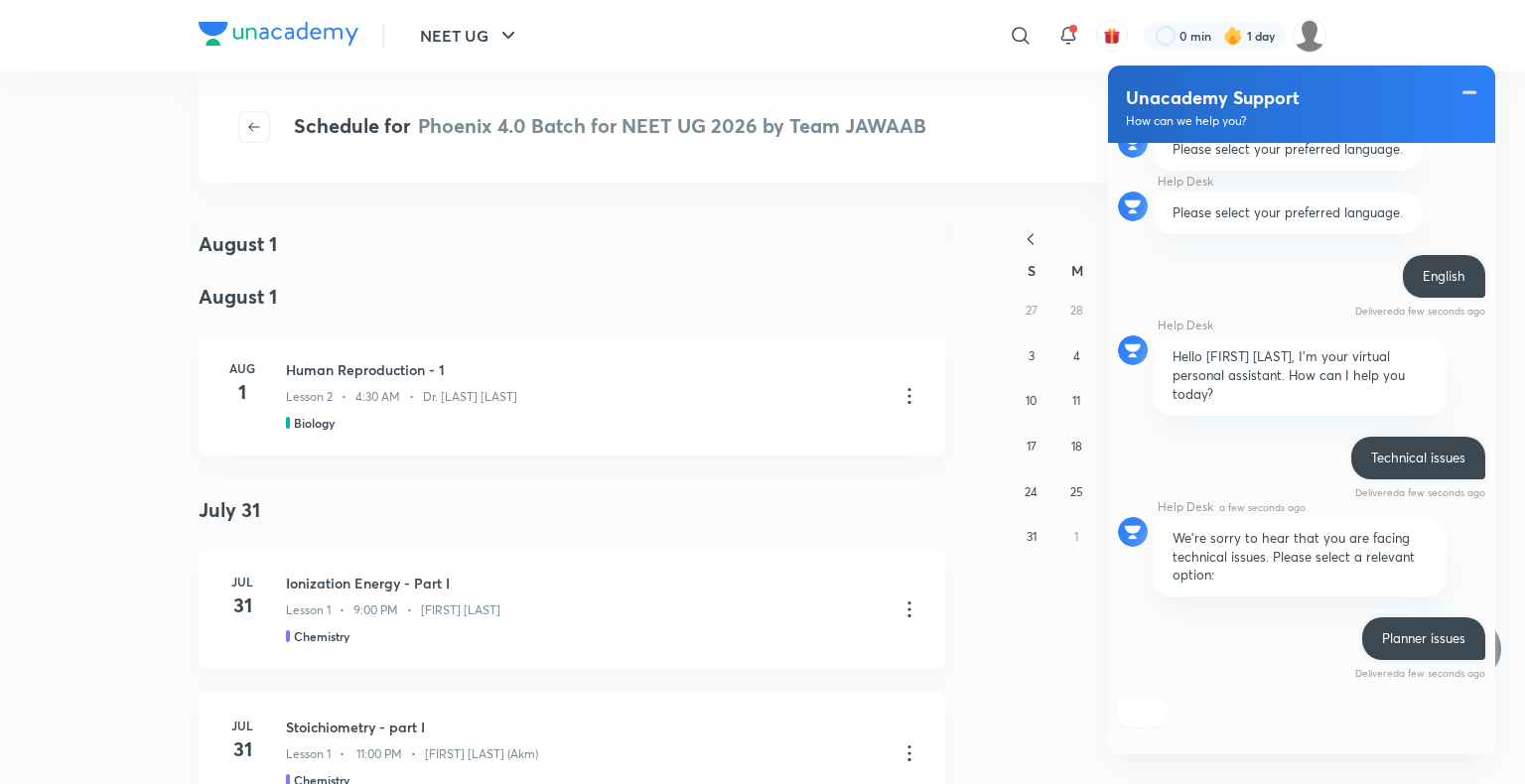 scroll, scrollTop: 361, scrollLeft: 0, axis: vertical 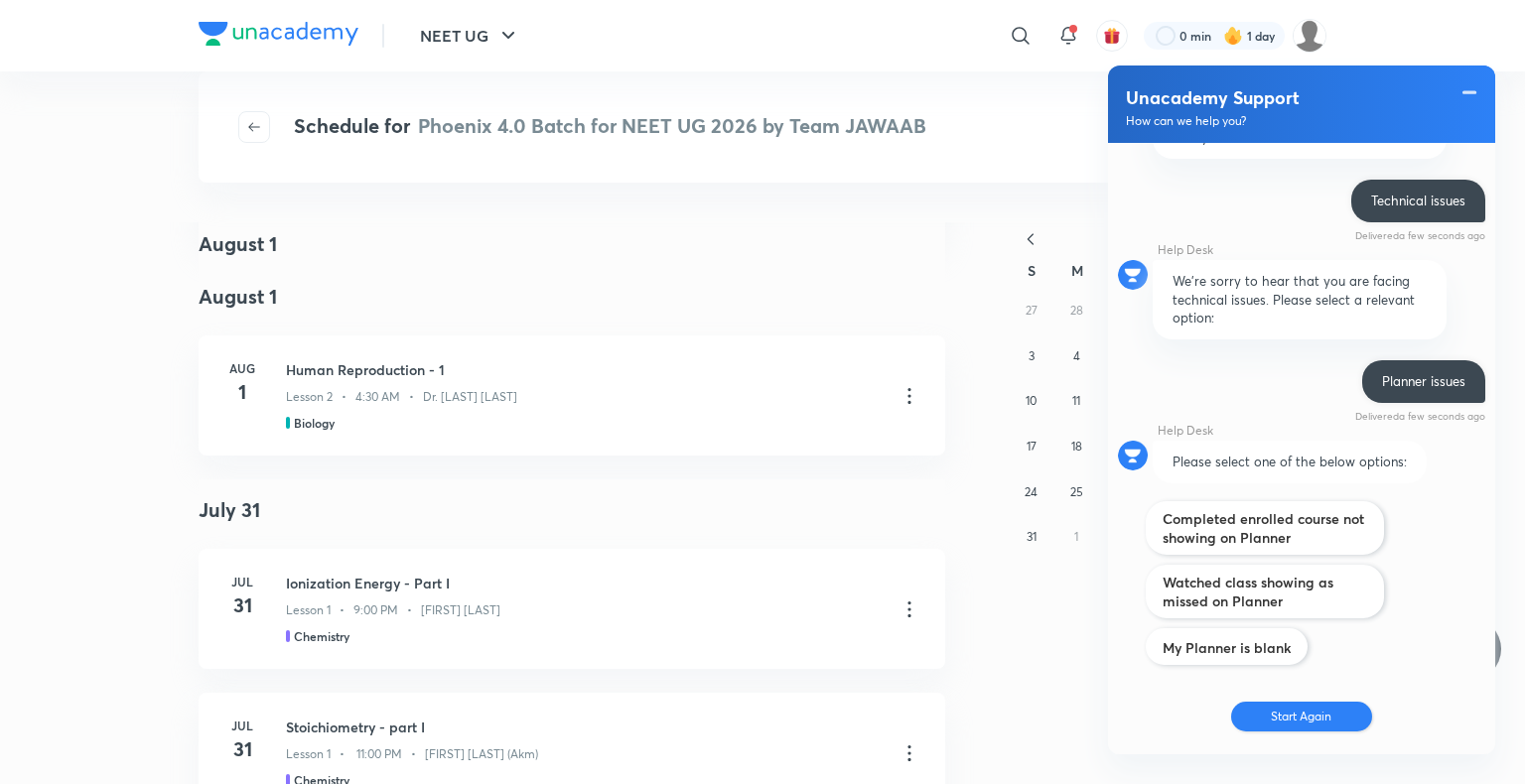 click on "Start Again" at bounding box center (1302, 717) 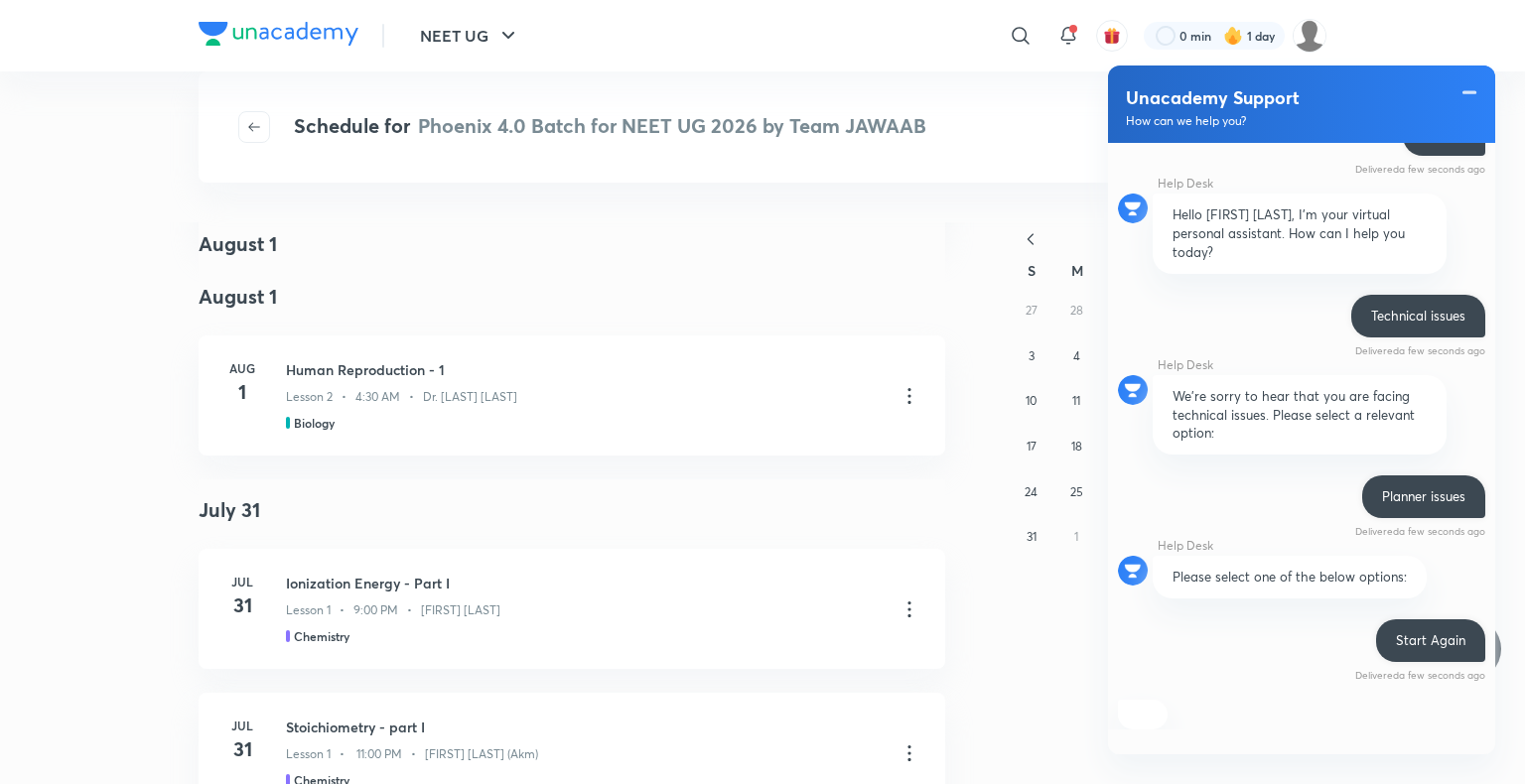 scroll, scrollTop: 379, scrollLeft: 0, axis: vertical 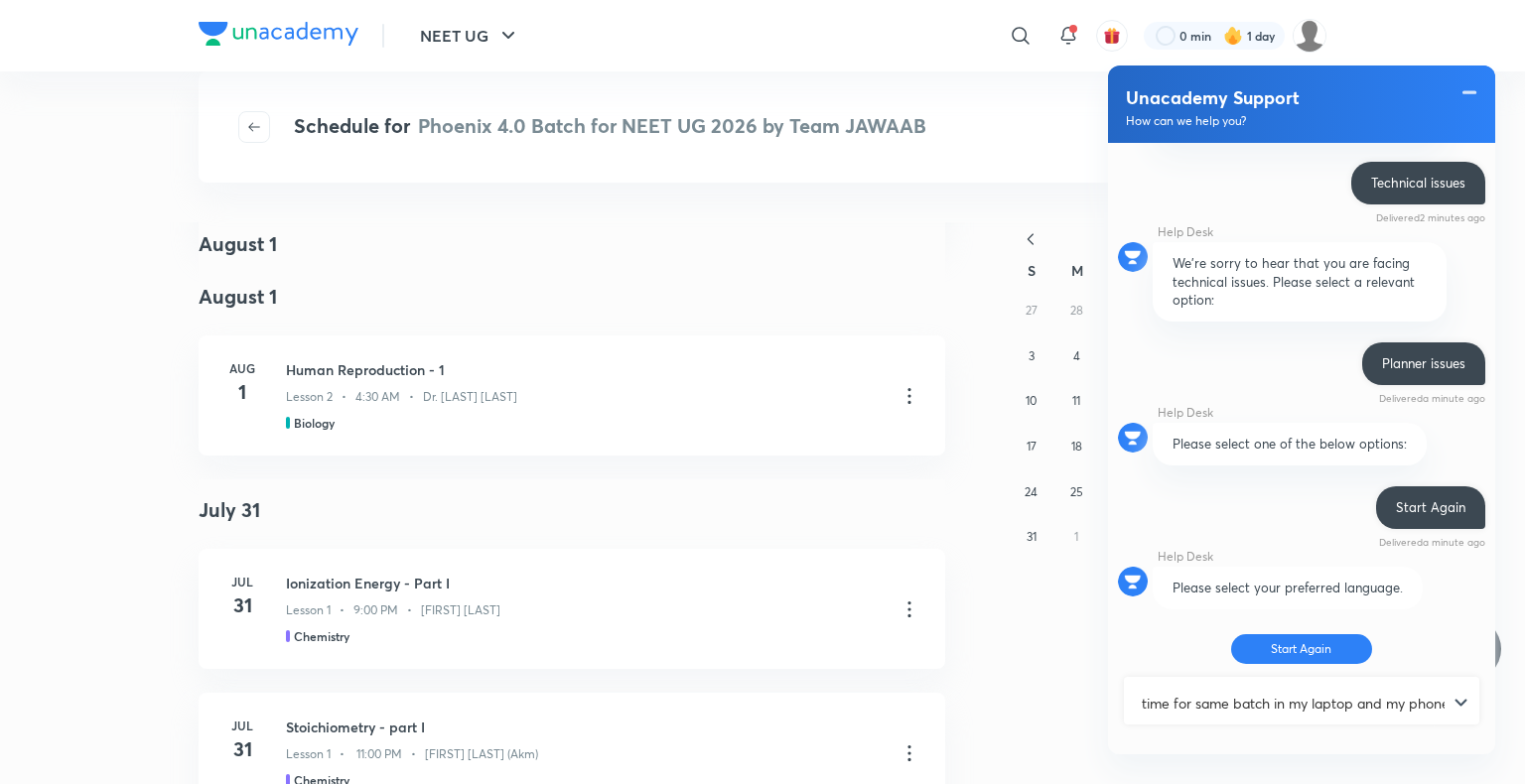 type on "my planer show different different time for same batch in my laptop and my phone" 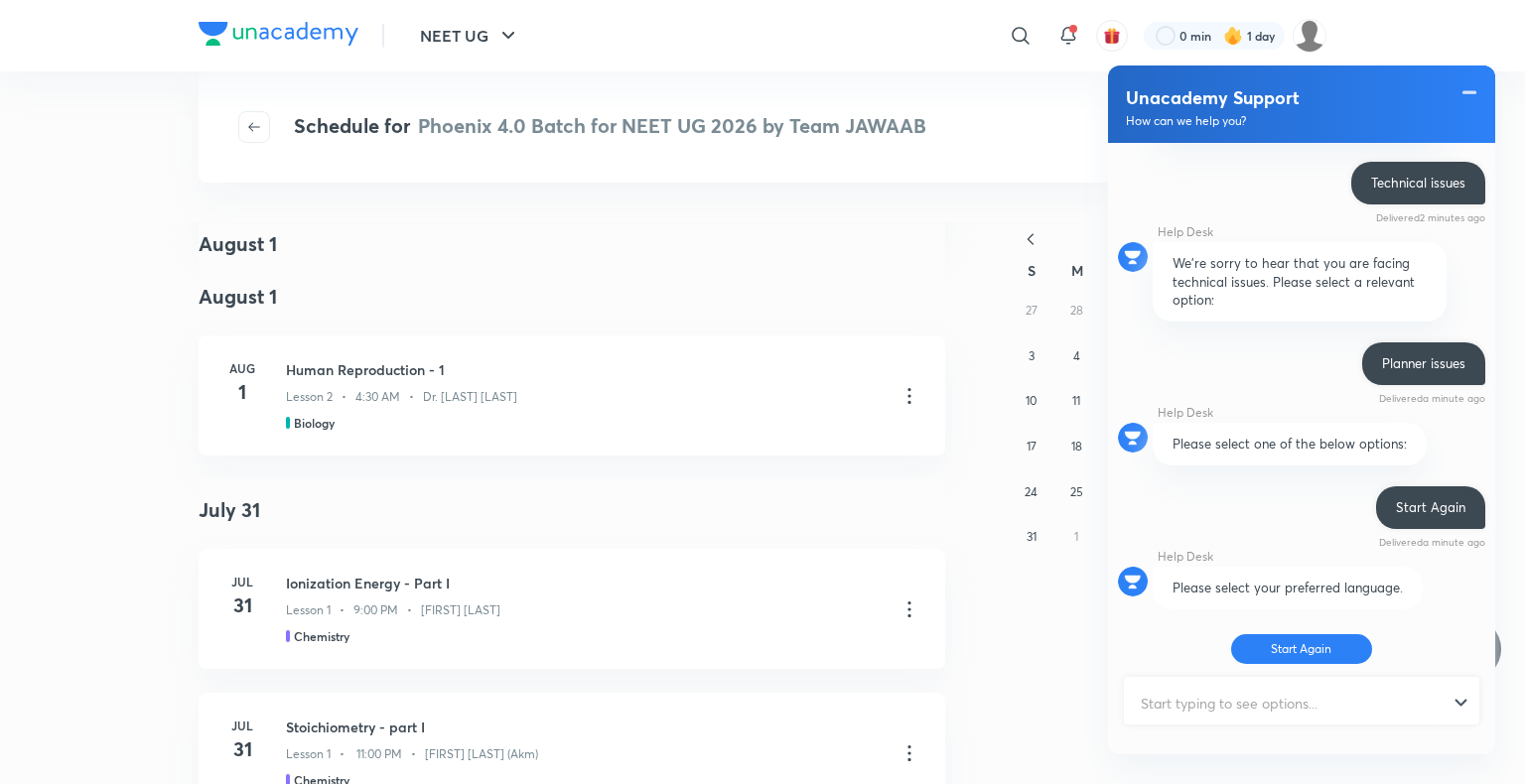scroll, scrollTop: 0, scrollLeft: 0, axis: both 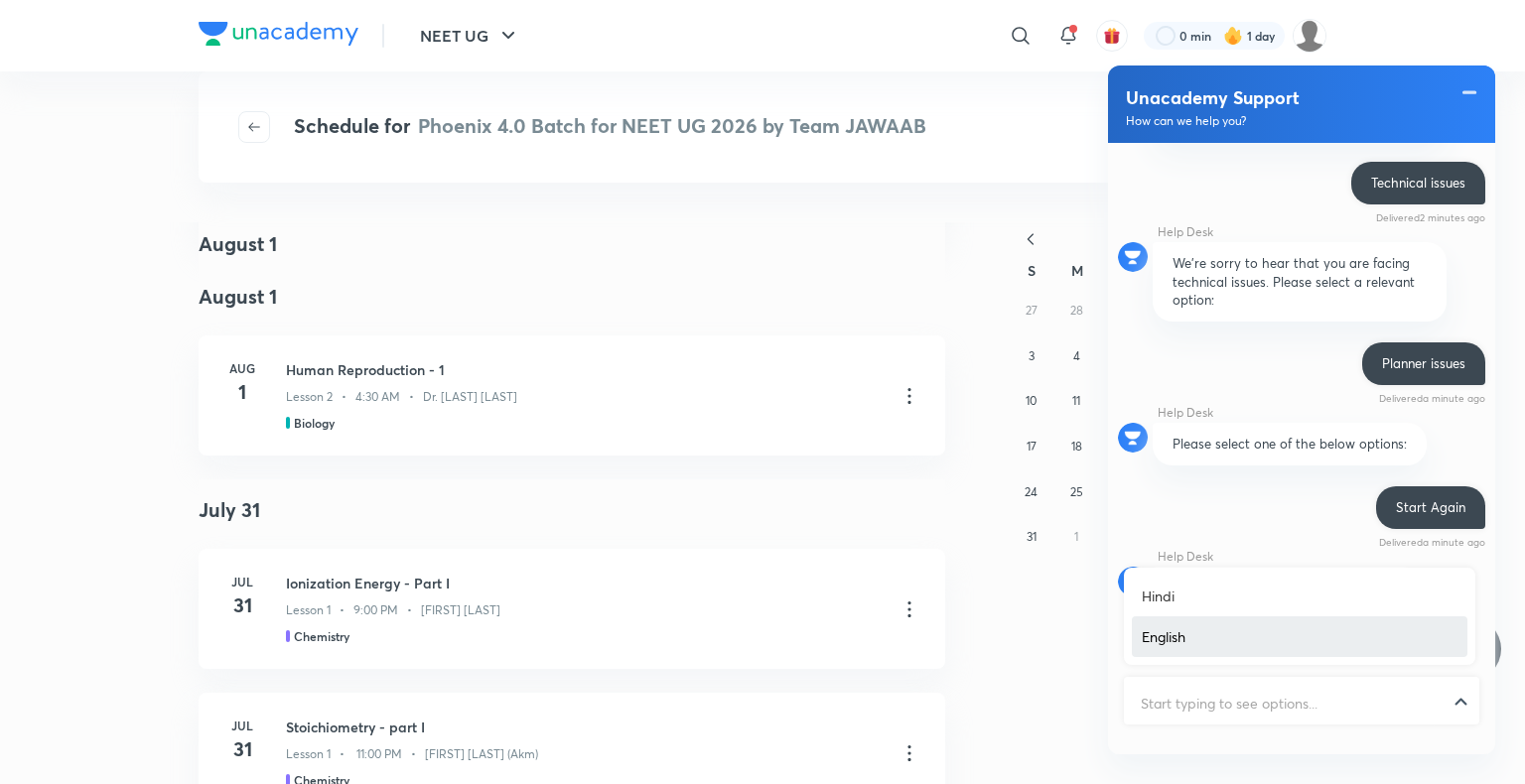 click on "Hindi English" at bounding box center [1300, 616] 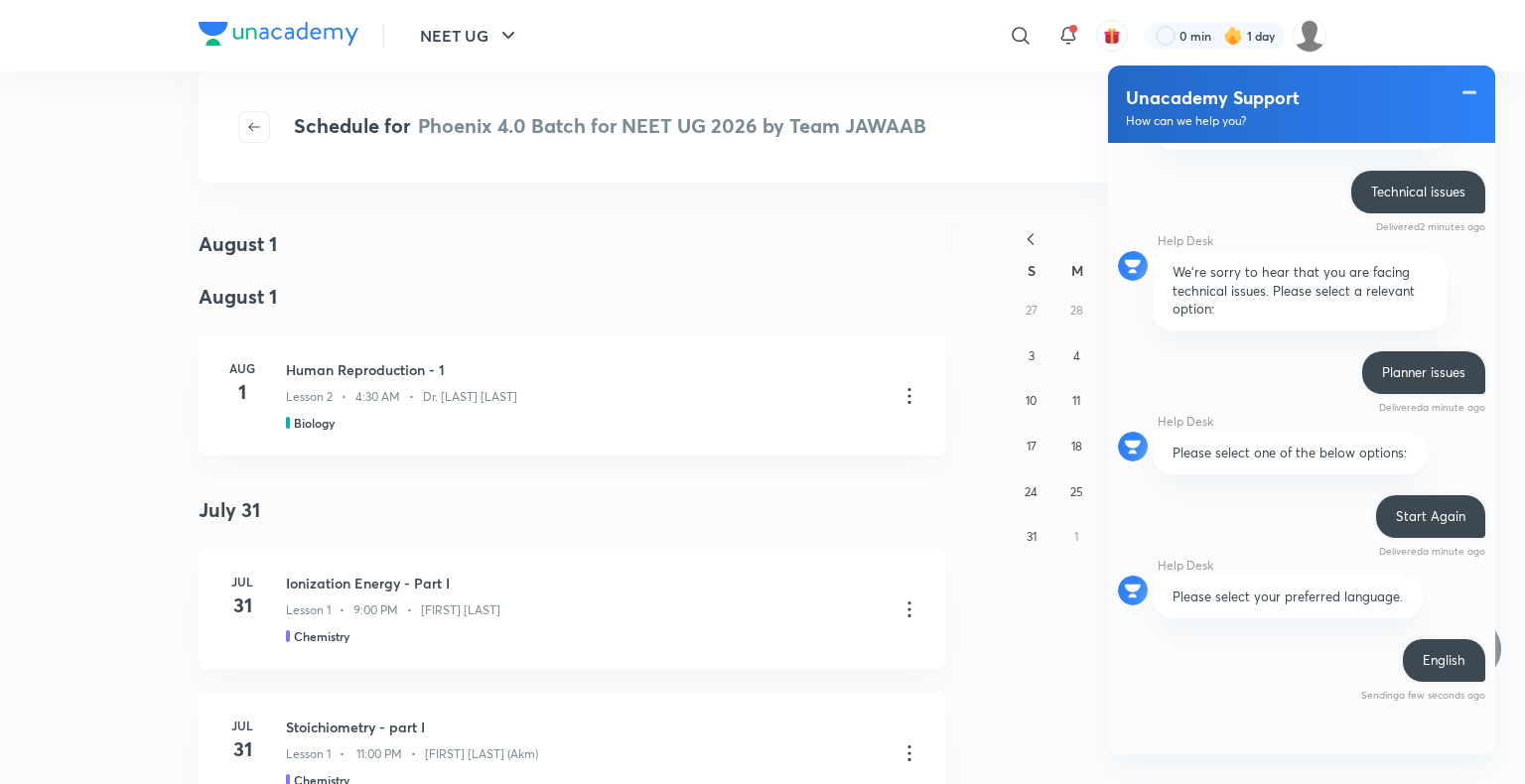 scroll, scrollTop: 355, scrollLeft: 0, axis: vertical 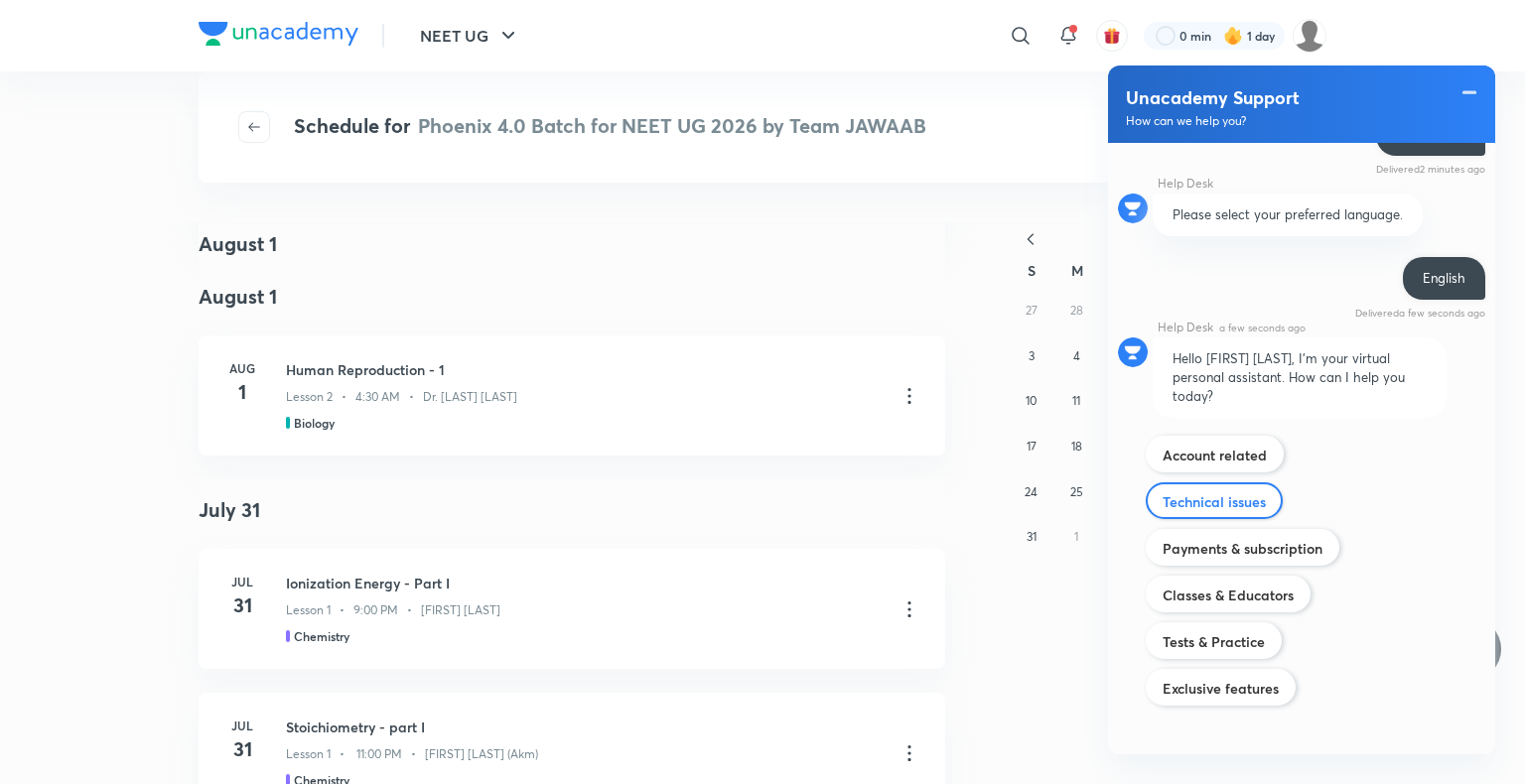 click on "Technical issues" at bounding box center [1214, 500] 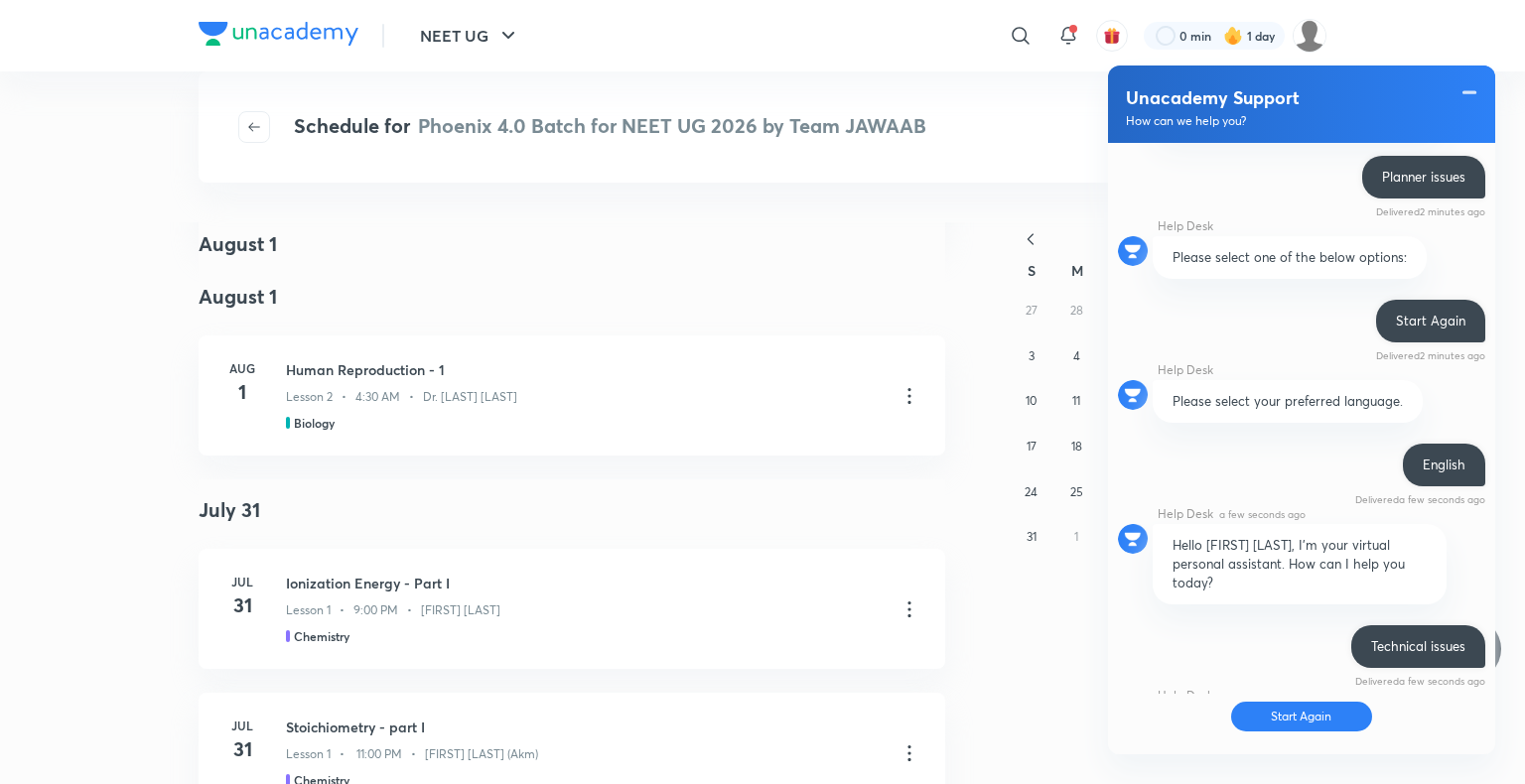 scroll, scrollTop: 1058, scrollLeft: 0, axis: vertical 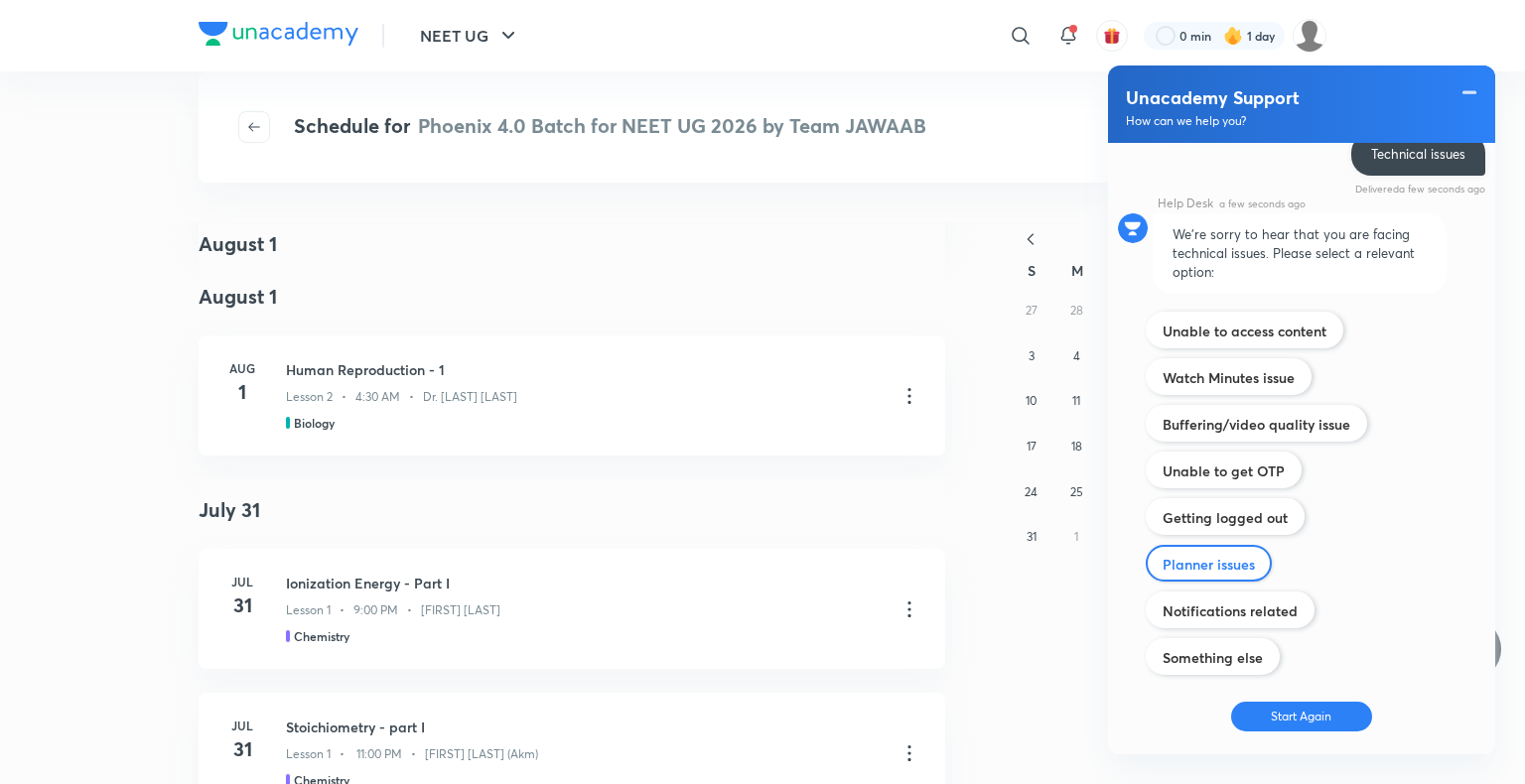 click on "Planner issues" at bounding box center [1208, 563] 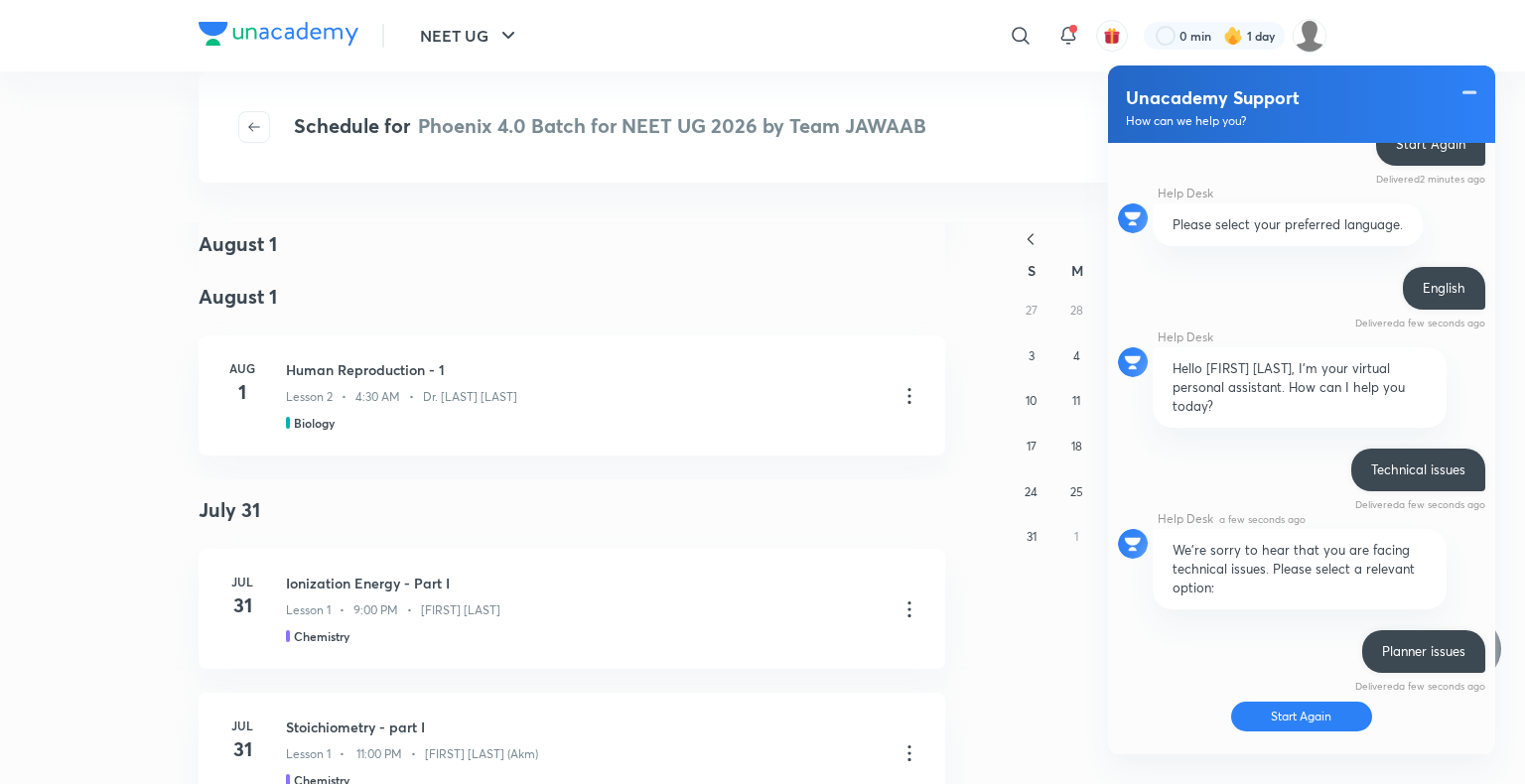 scroll, scrollTop: 999, scrollLeft: 0, axis: vertical 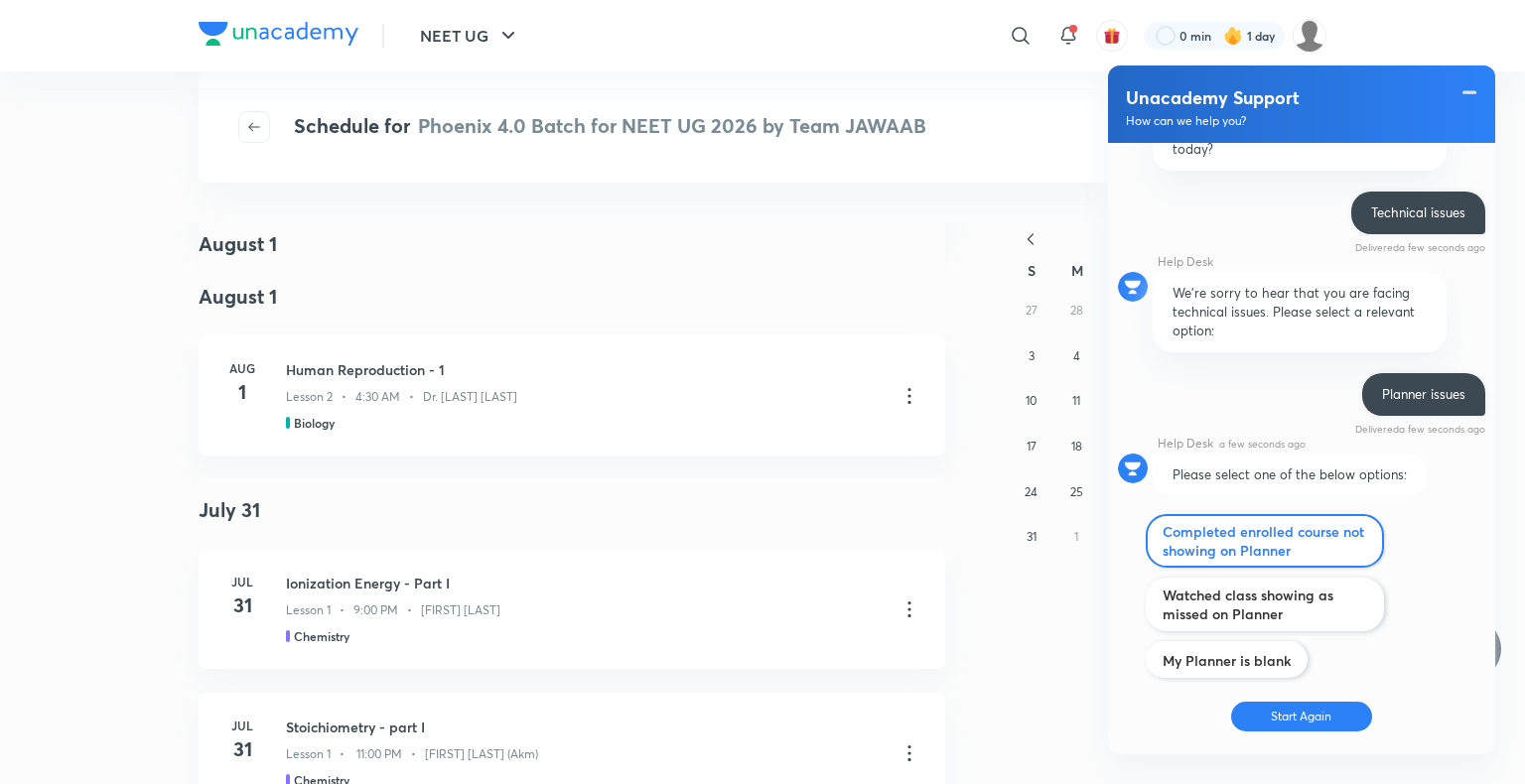 click on "Completed enrolled course not showing on Planner" at bounding box center (1265, 541) 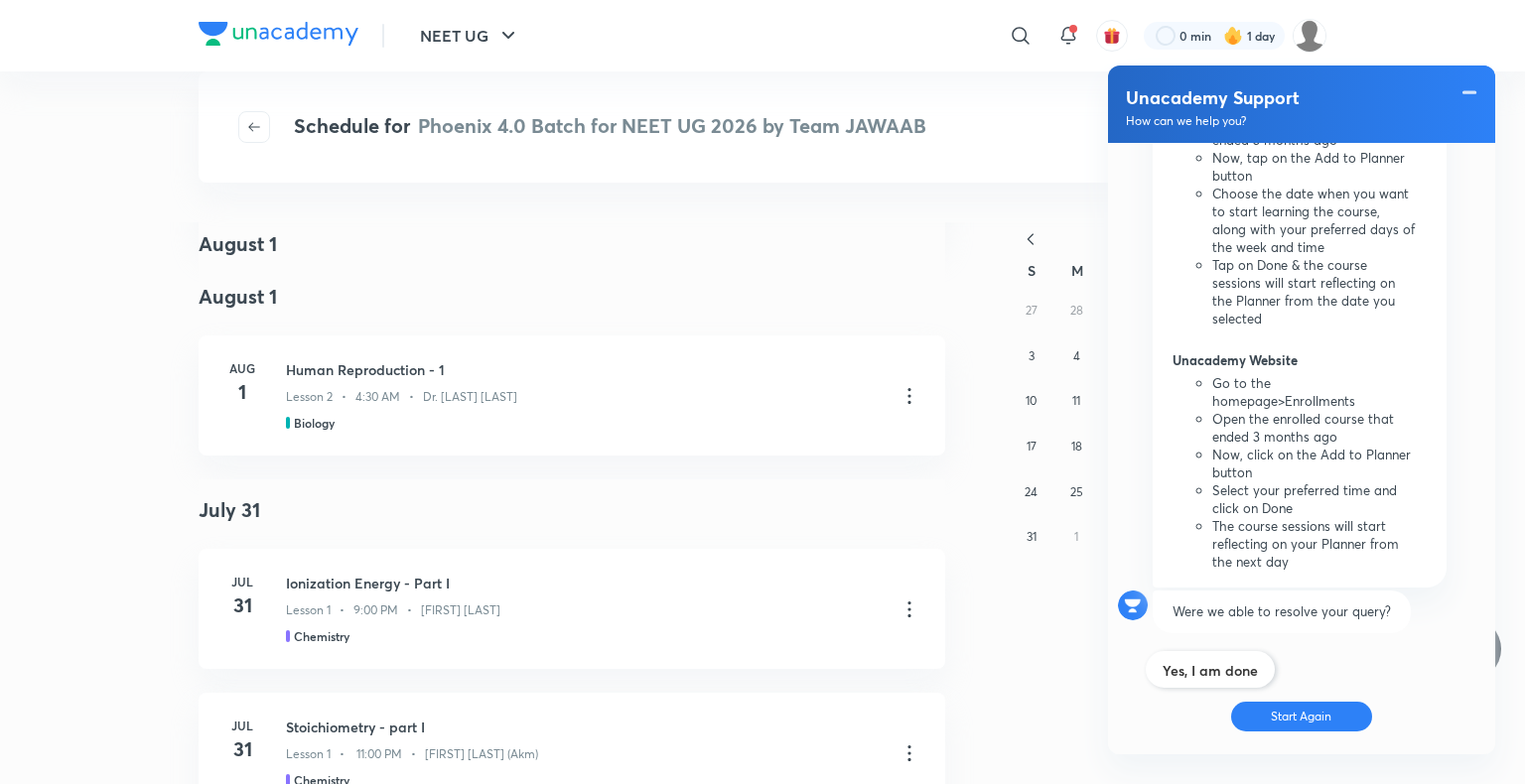 scroll, scrollTop: 1681, scrollLeft: 0, axis: vertical 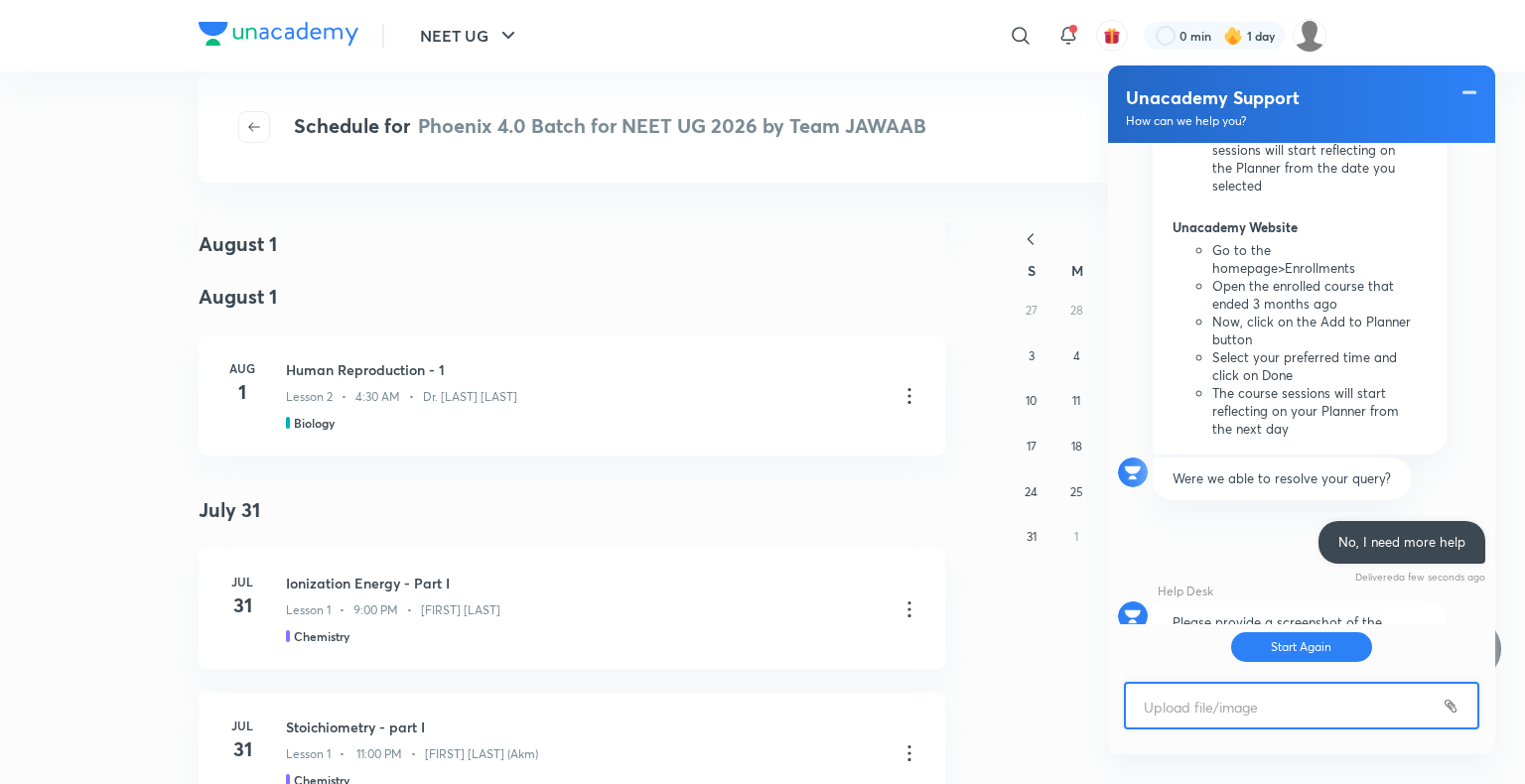 click at bounding box center (1302, 708) 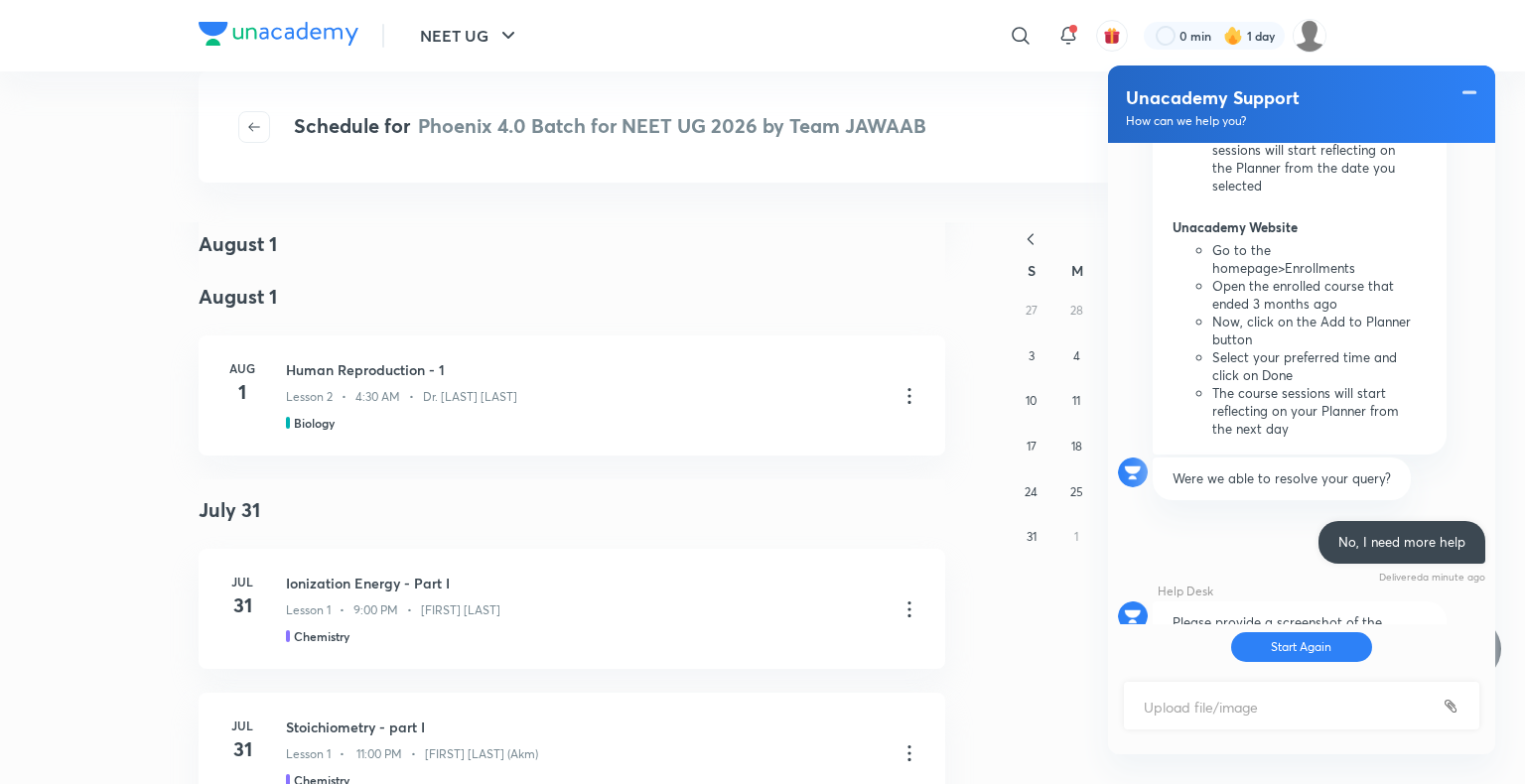 drag, startPoint x: 1274, startPoint y: 701, endPoint x: 887, endPoint y: 304, distance: 554.4168 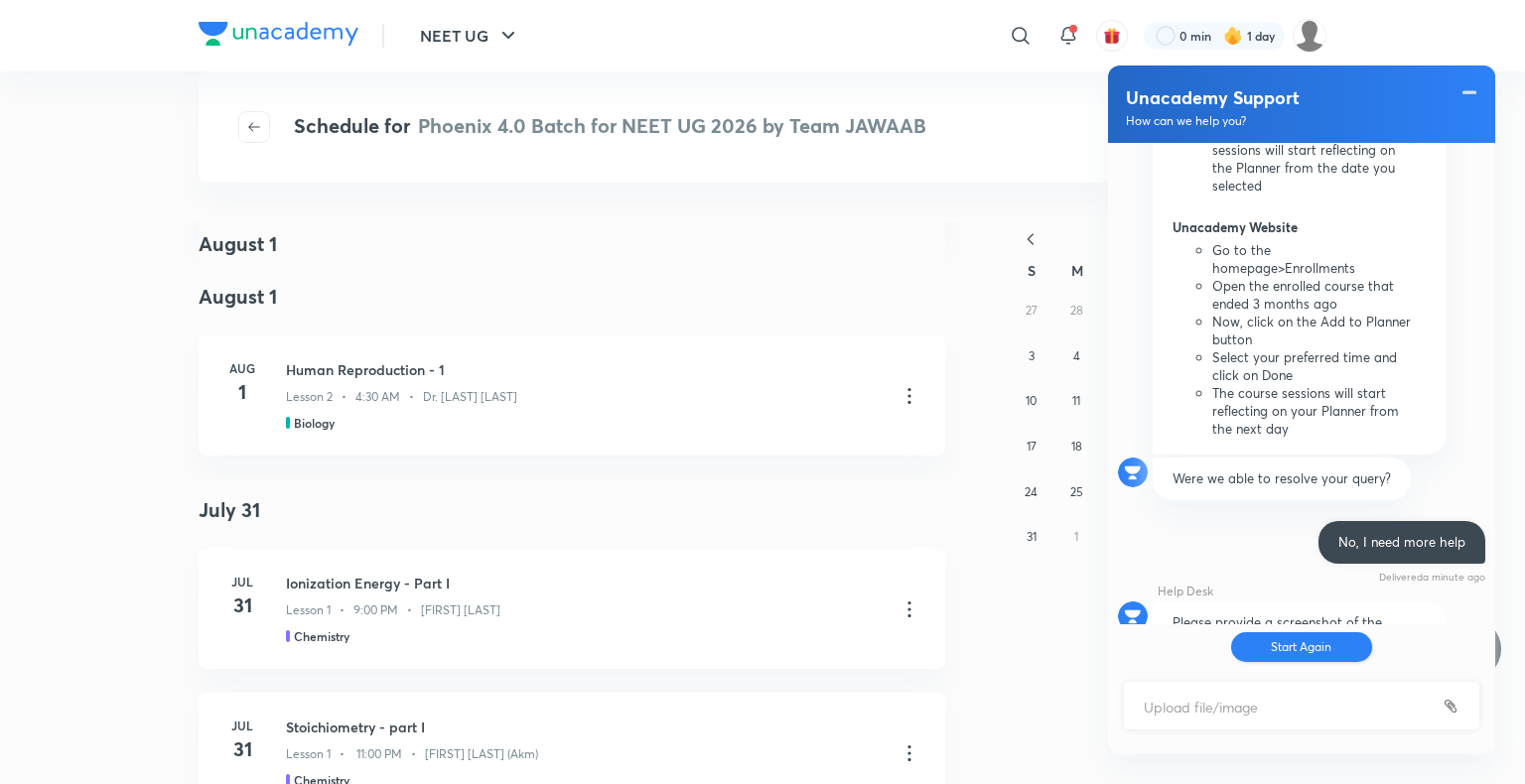click on "Start Again" at bounding box center [1302, 647] 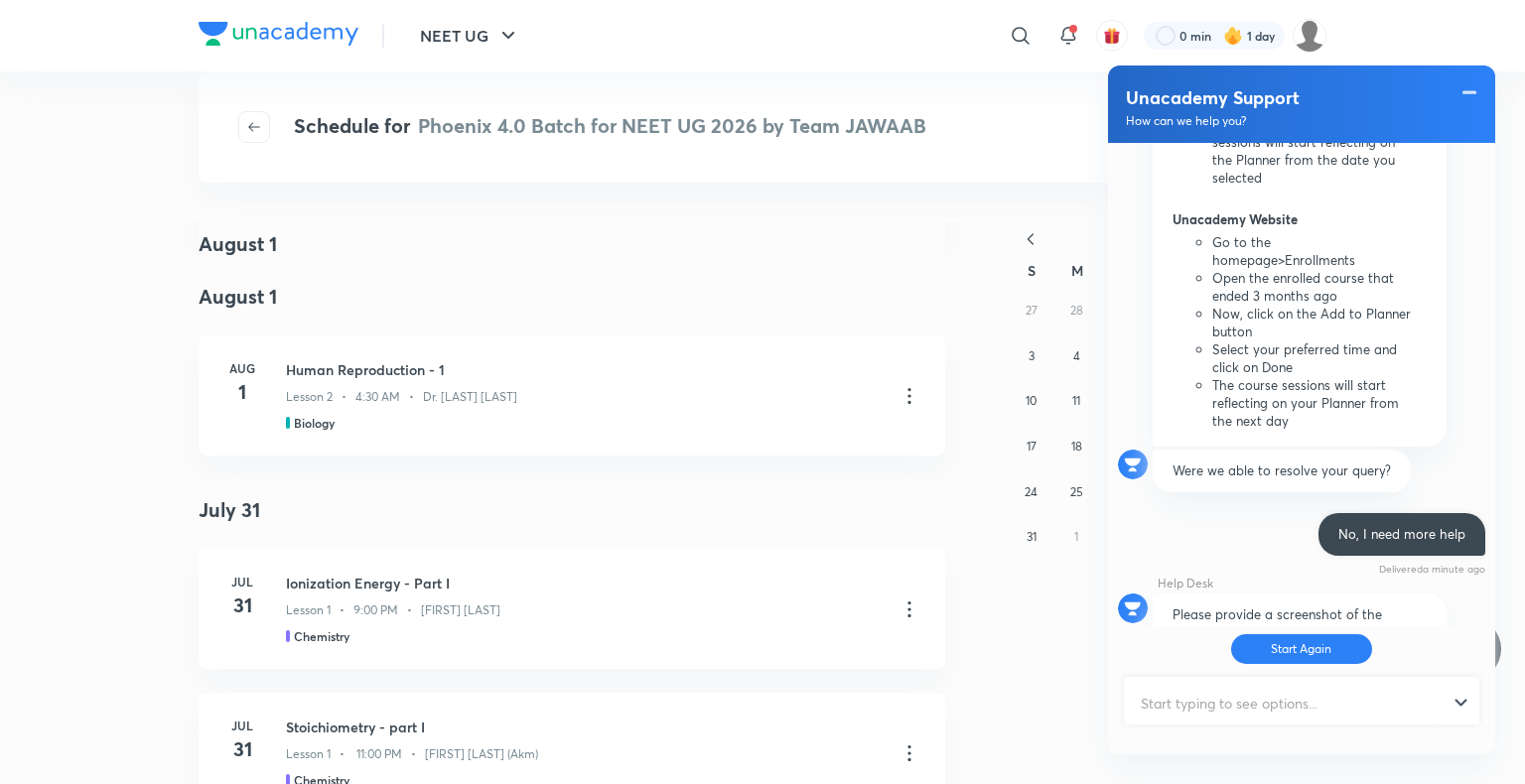 scroll, scrollTop: 1955, scrollLeft: 0, axis: vertical 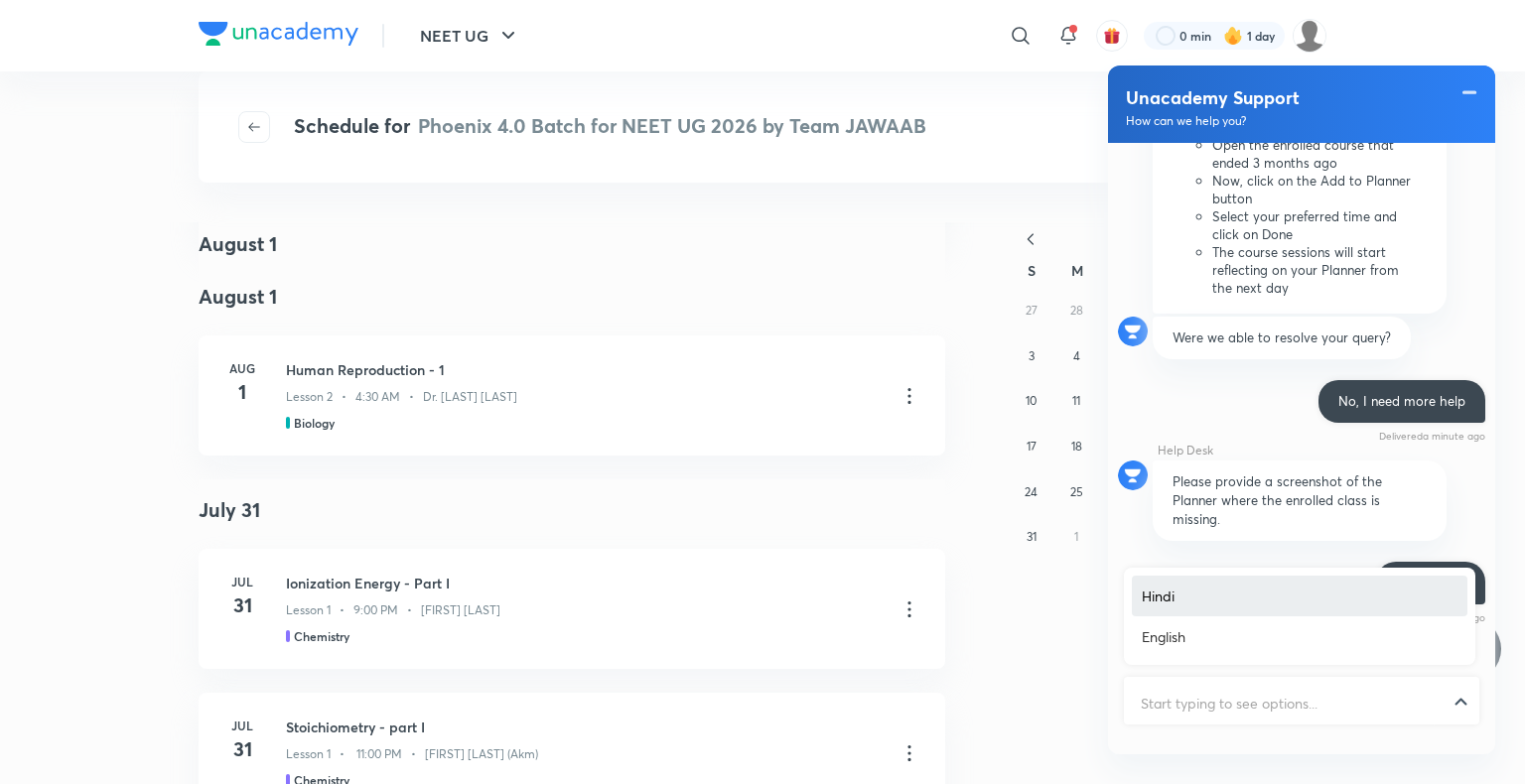 click at bounding box center [1302, 703] 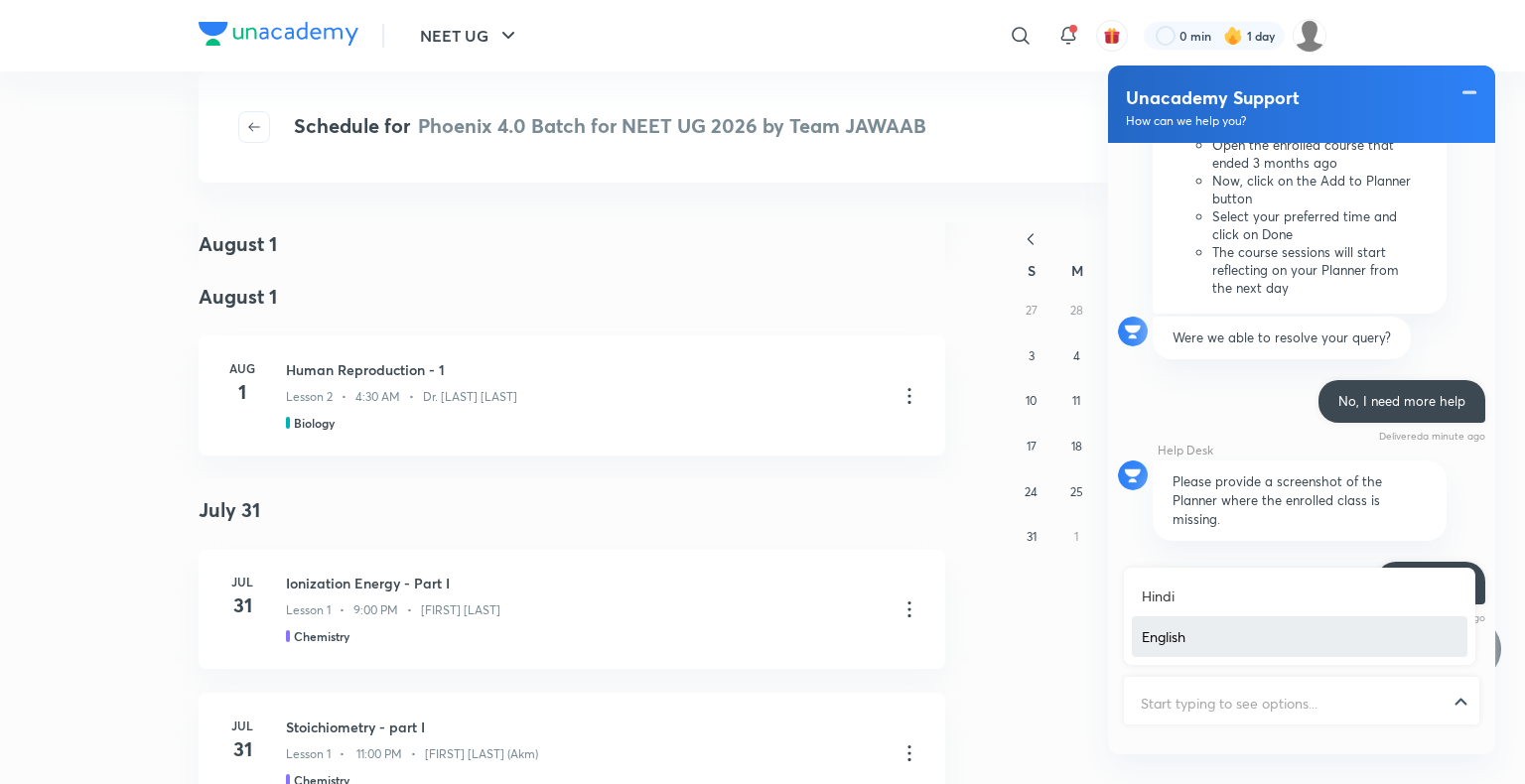 scroll, scrollTop: 1931, scrollLeft: 0, axis: vertical 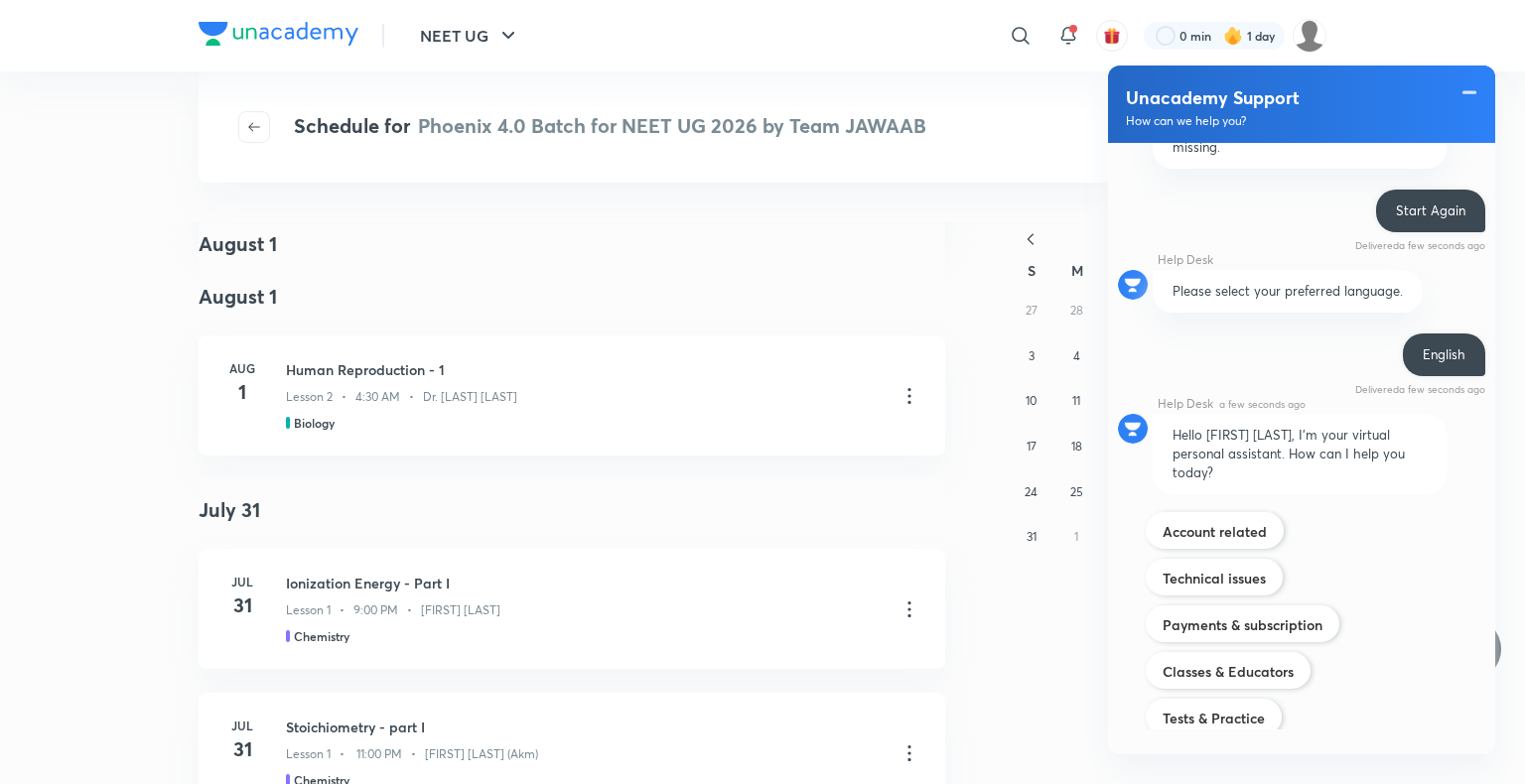 click on "Exclusive features" at bounding box center [1220, 763] 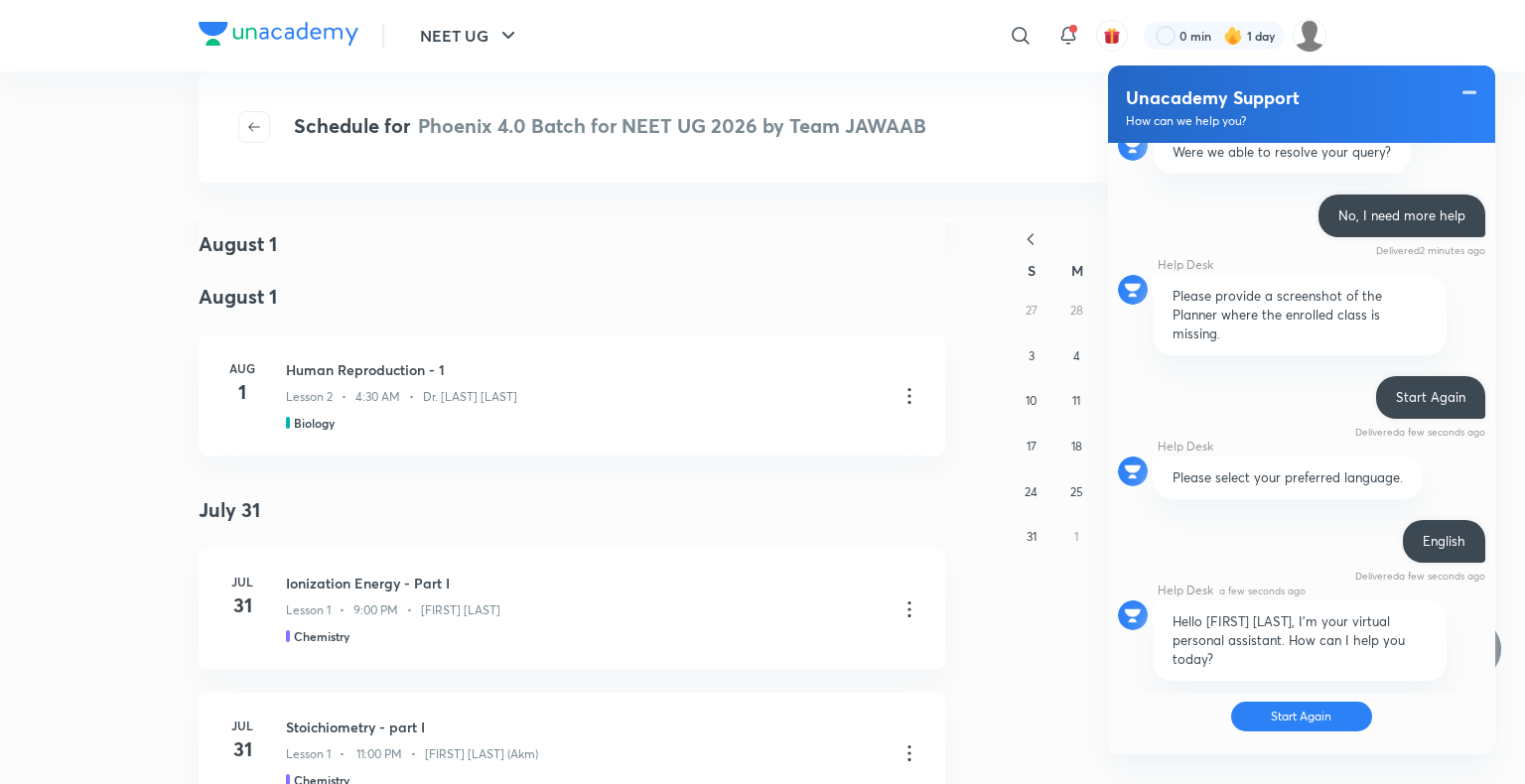 scroll, scrollTop: 2603, scrollLeft: 0, axis: vertical 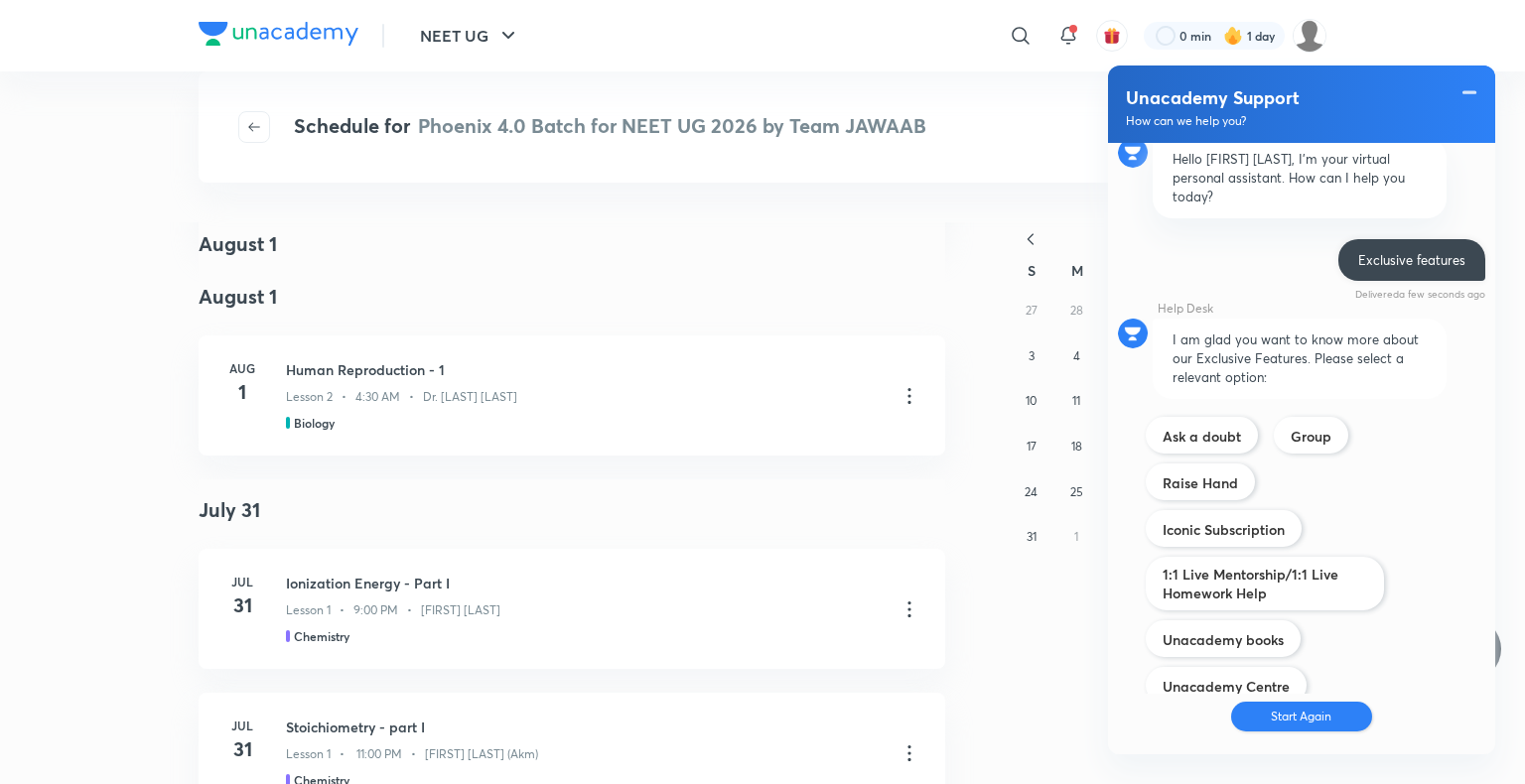 click on "Start Again" at bounding box center (1302, 717) 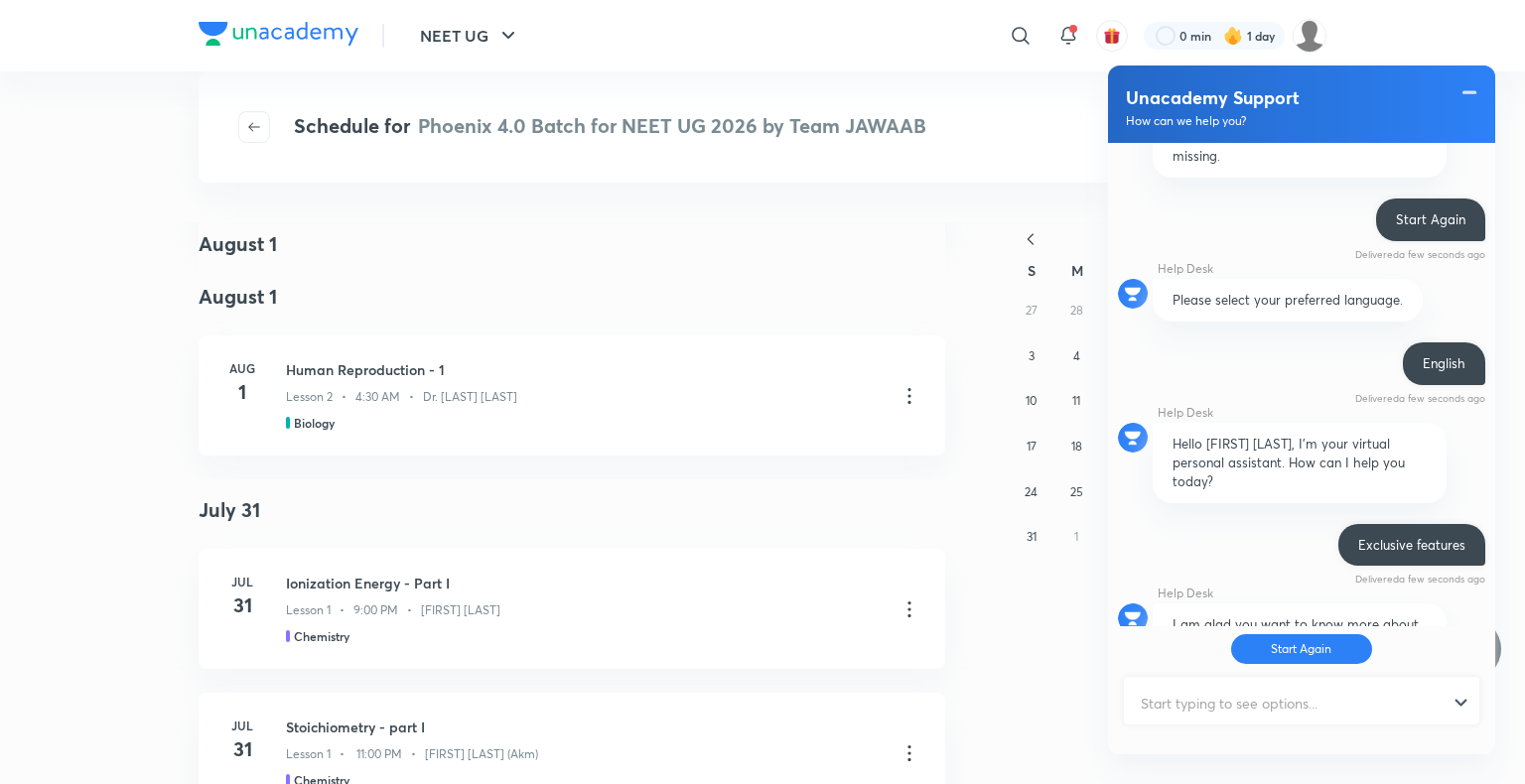 scroll, scrollTop: 2451, scrollLeft: 0, axis: vertical 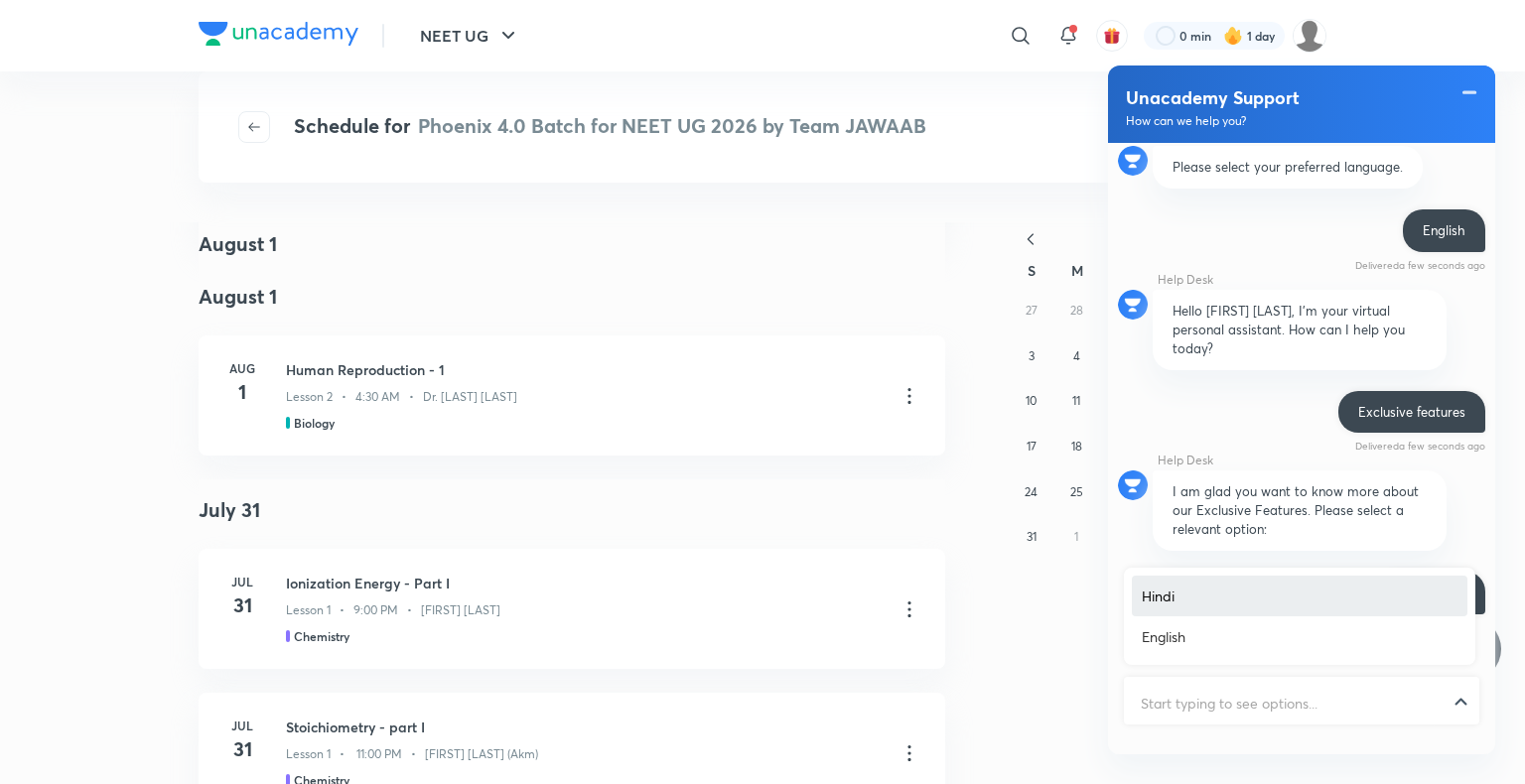 click at bounding box center [1302, 703] 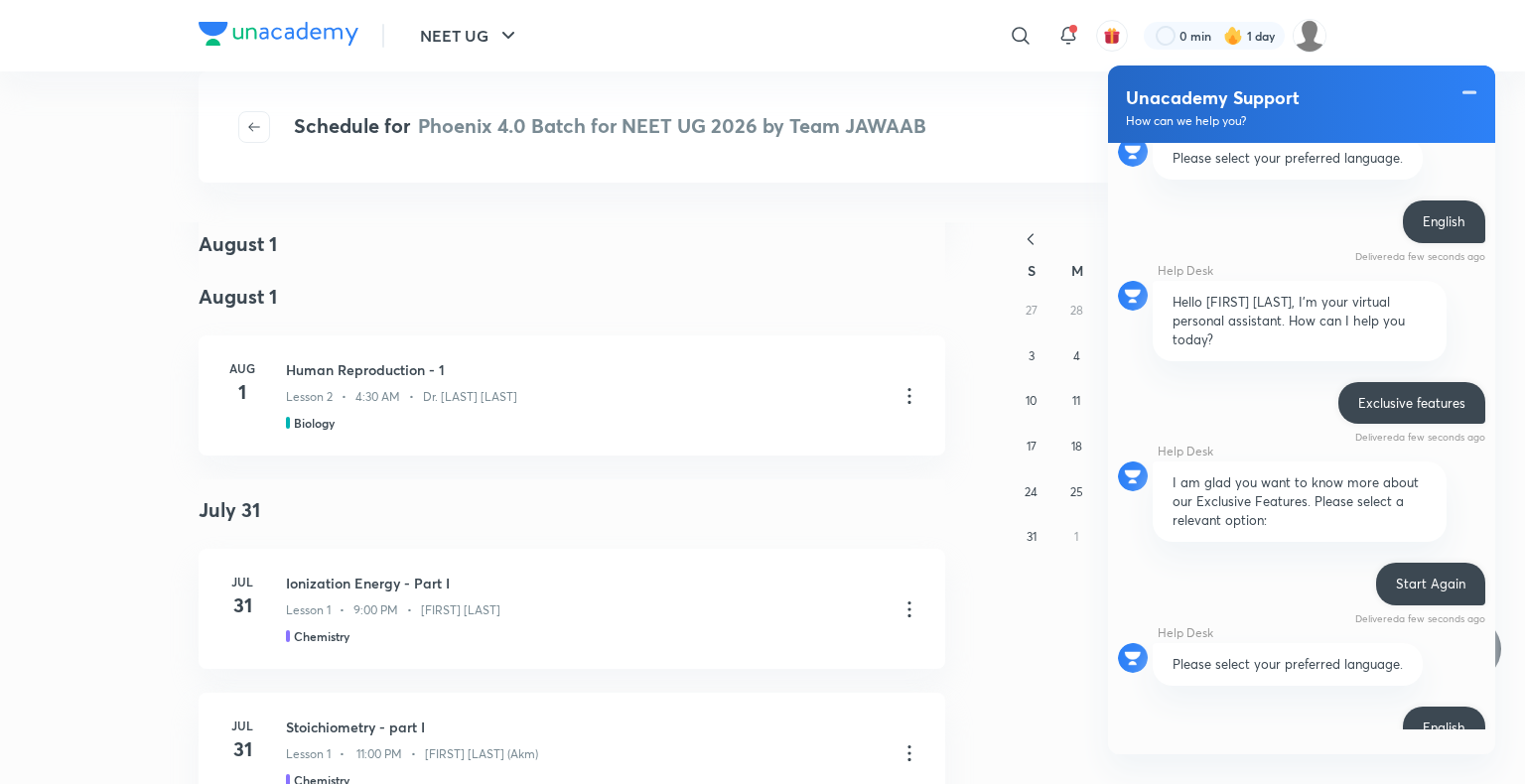 scroll, scrollTop: 2824, scrollLeft: 0, axis: vertical 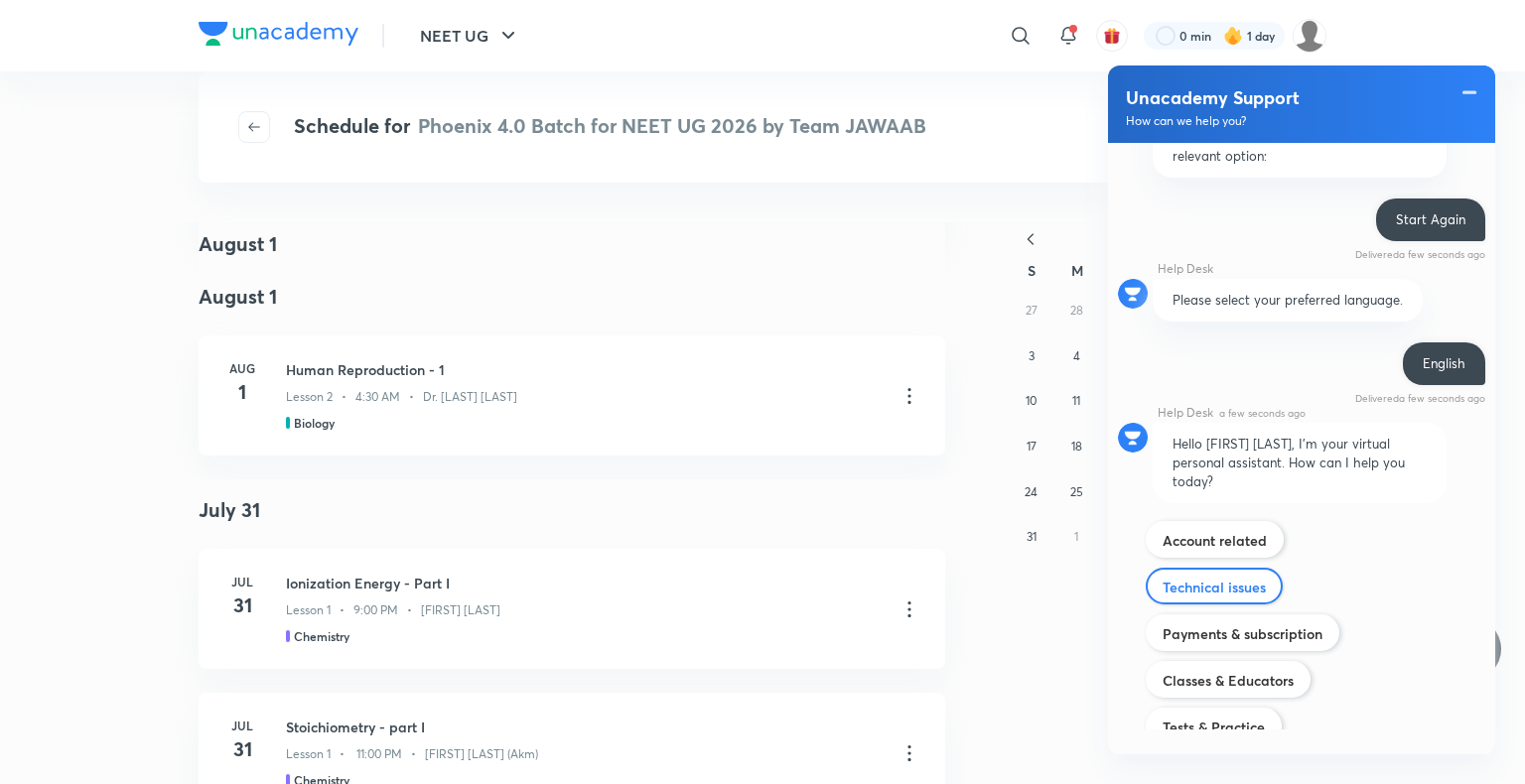 click on "Technical issues" at bounding box center [1214, 586] 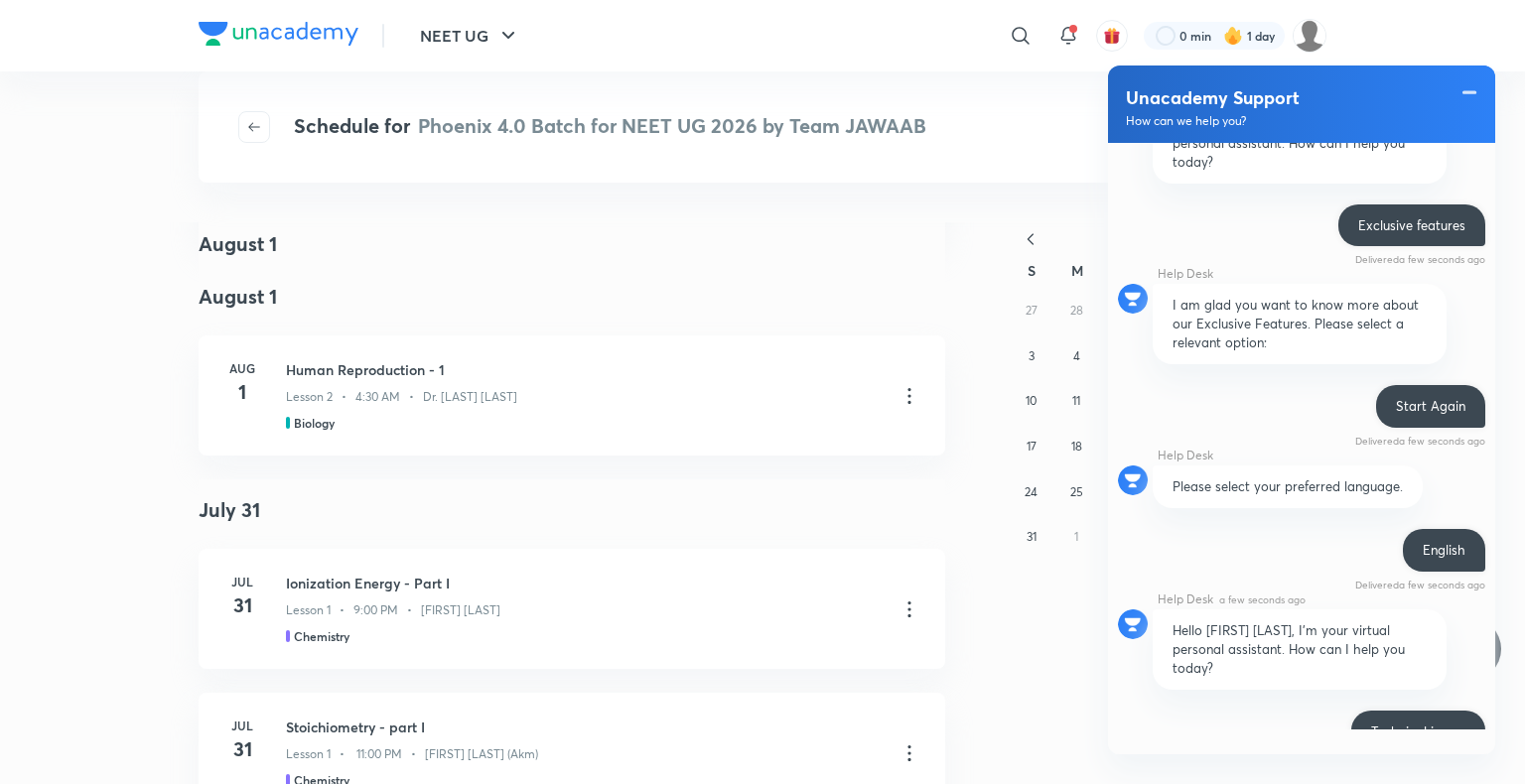 scroll, scrollTop: 3130, scrollLeft: 0, axis: vertical 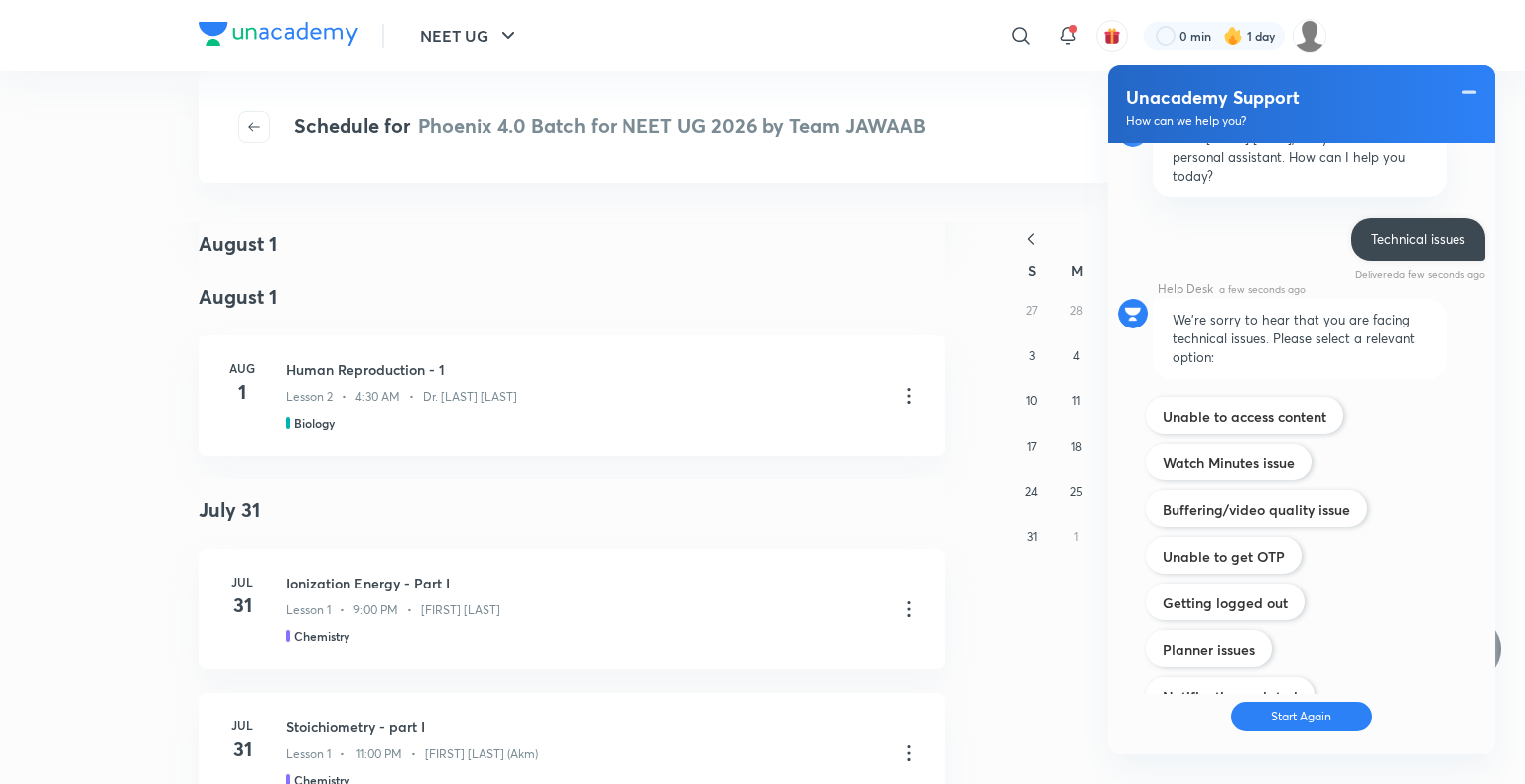 click on "Something else" at bounding box center (1212, 742) 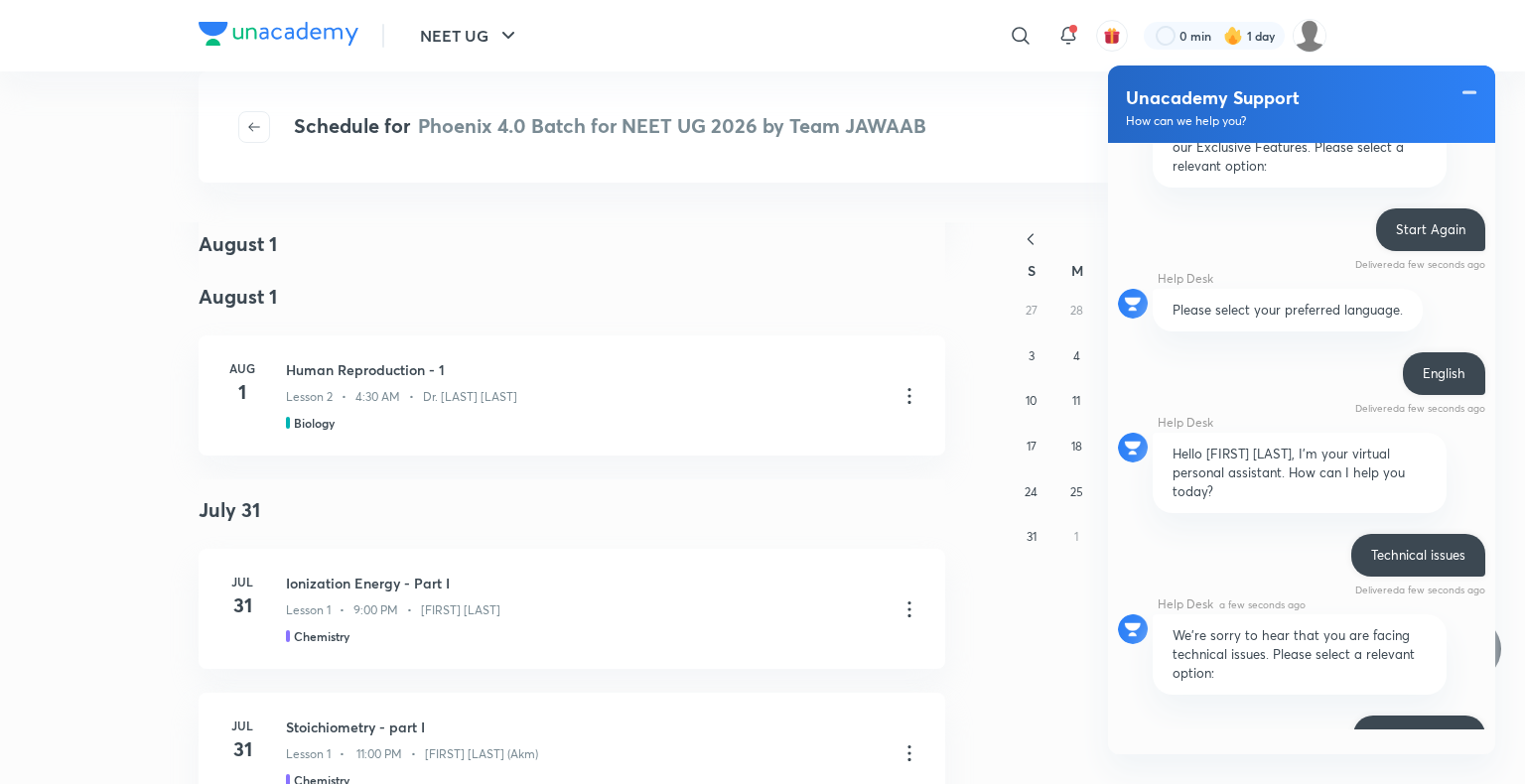 scroll, scrollTop: 2933, scrollLeft: 0, axis: vertical 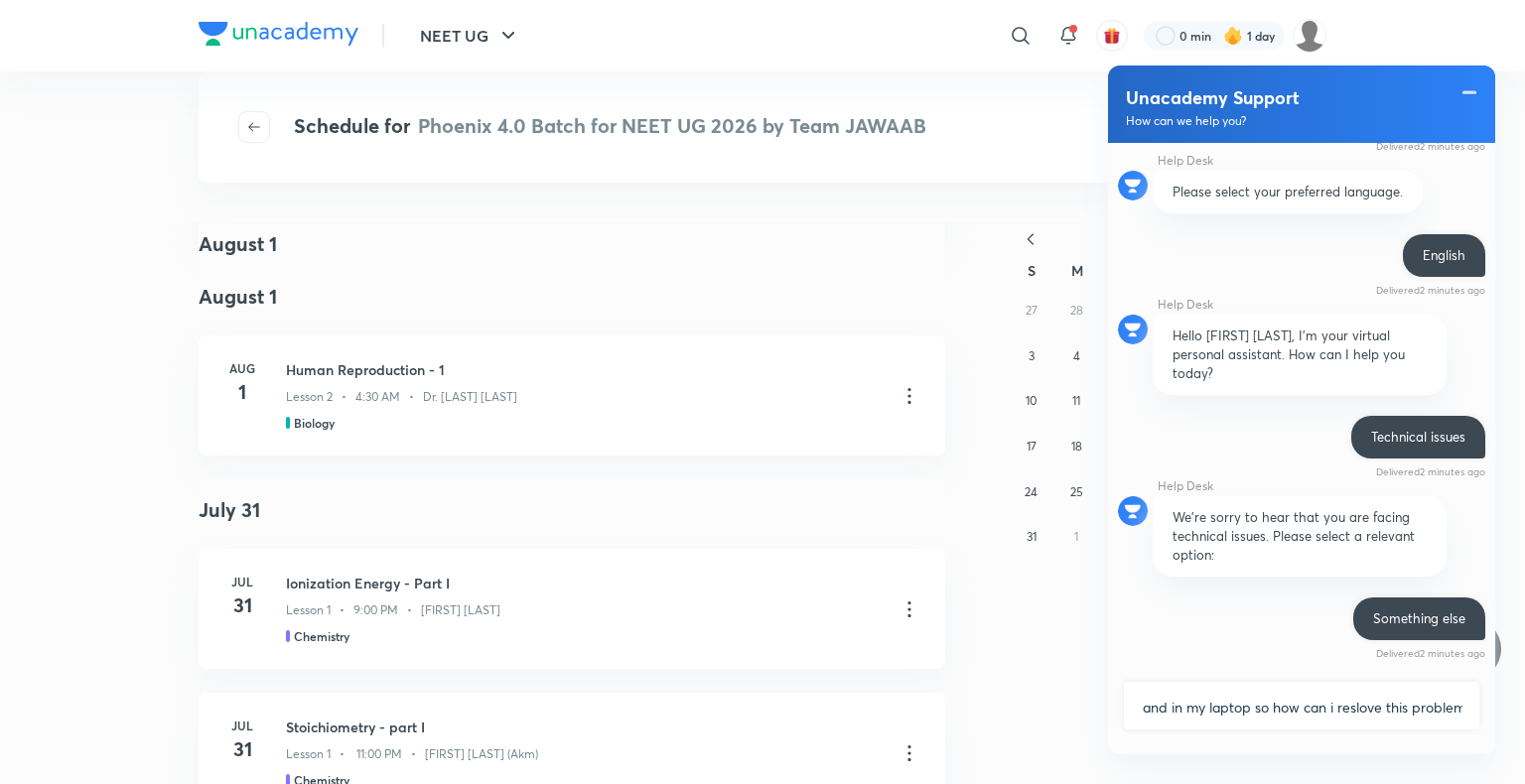 click on "my planner show different different time of same class for same batch in my phone and in my laptop so how can i reslove this problem" at bounding box center (1302, 708) 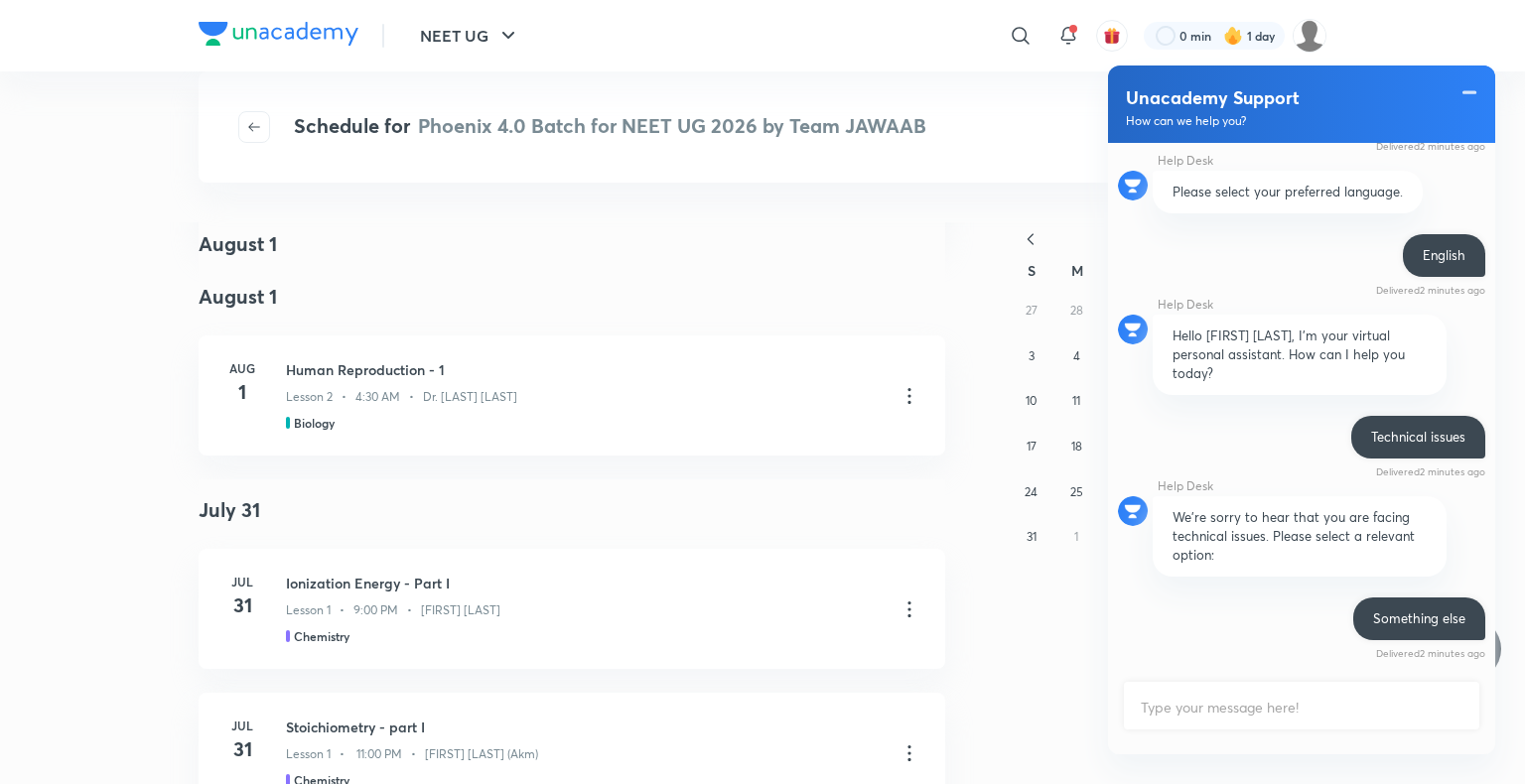 scroll, scrollTop: 0, scrollLeft: 0, axis: both 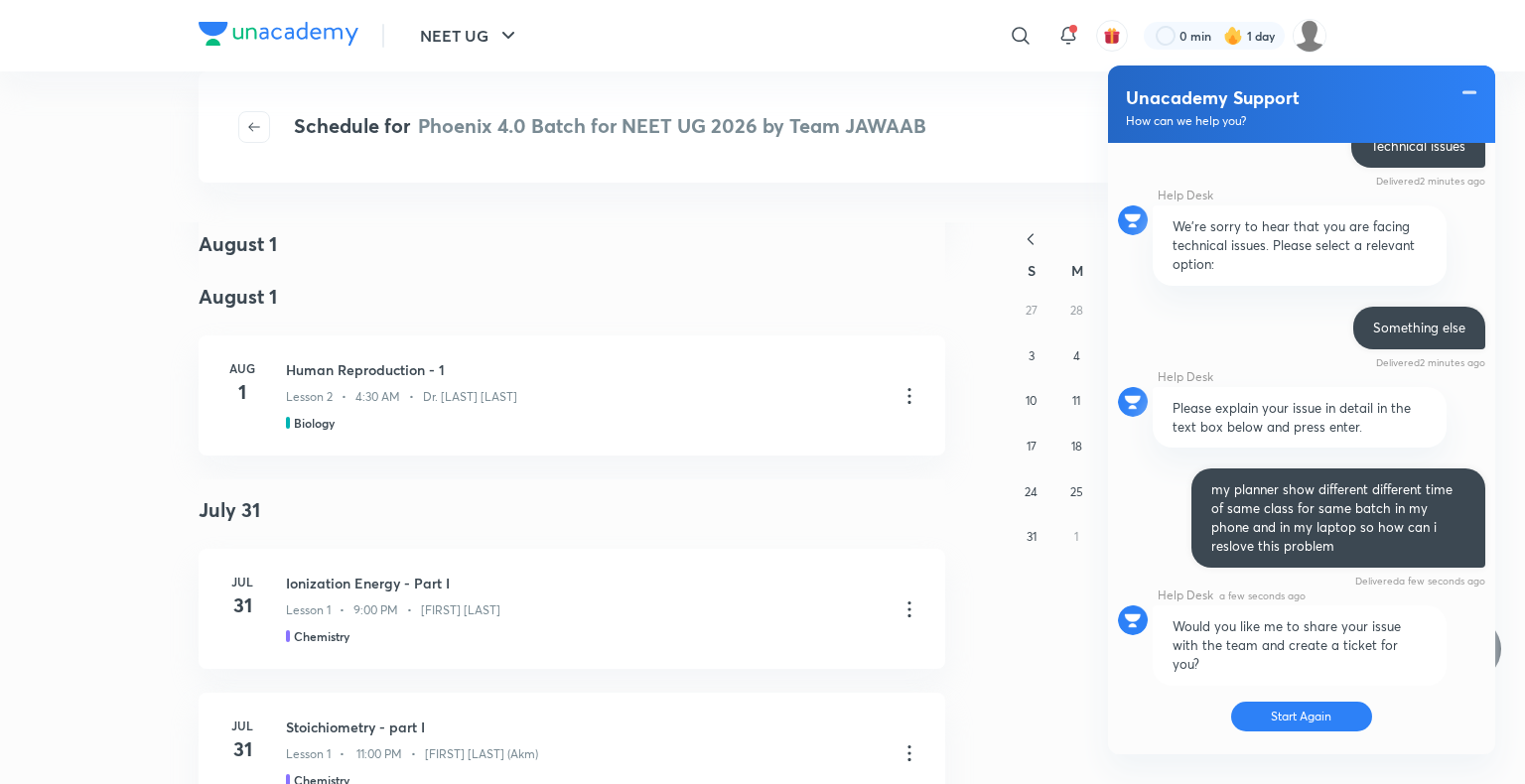 click on "Yes, create a ticket" at bounding box center [1224, 721] 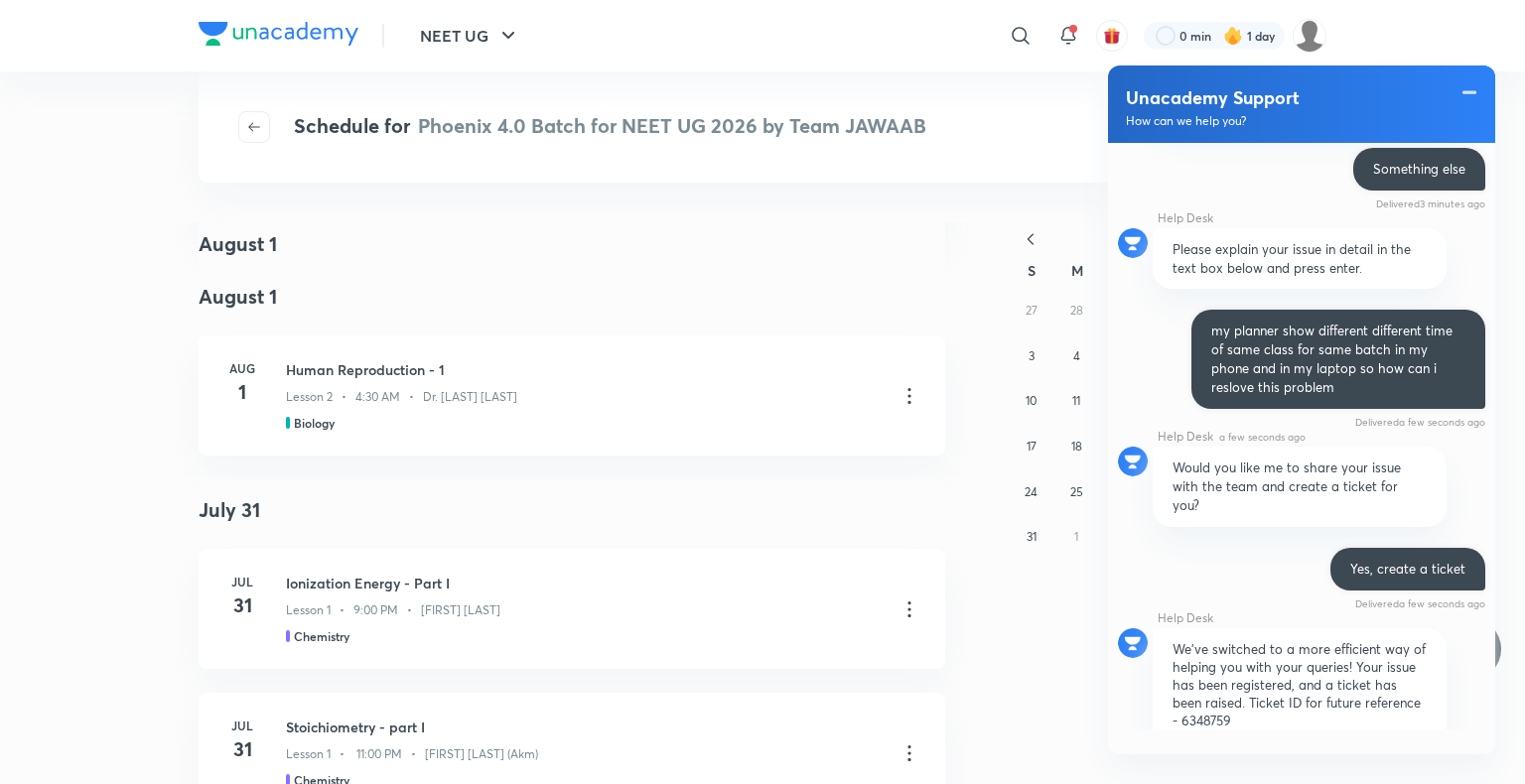 scroll, scrollTop: 3511, scrollLeft: 0, axis: vertical 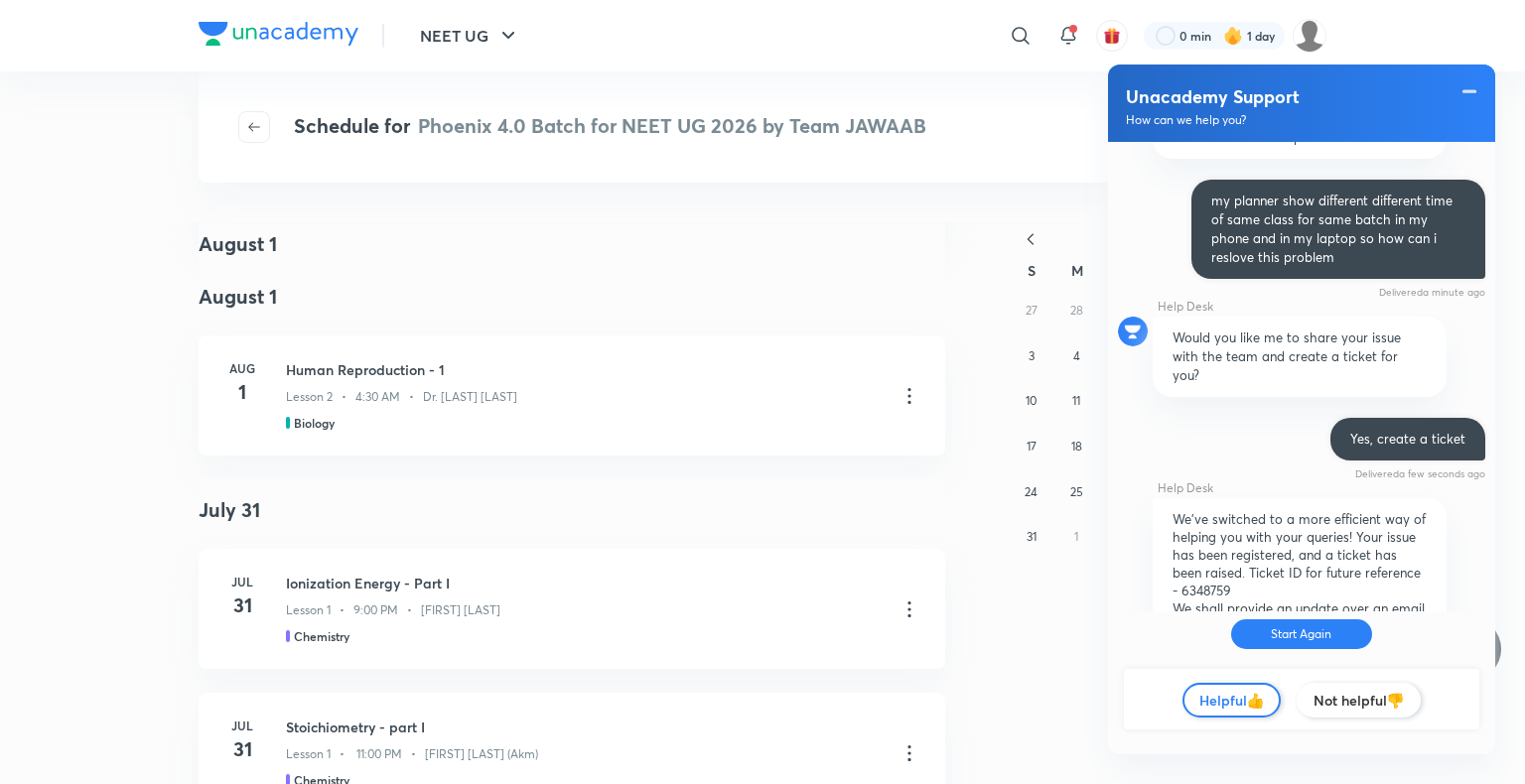 click on "Helpful👍" at bounding box center (1231, 700) 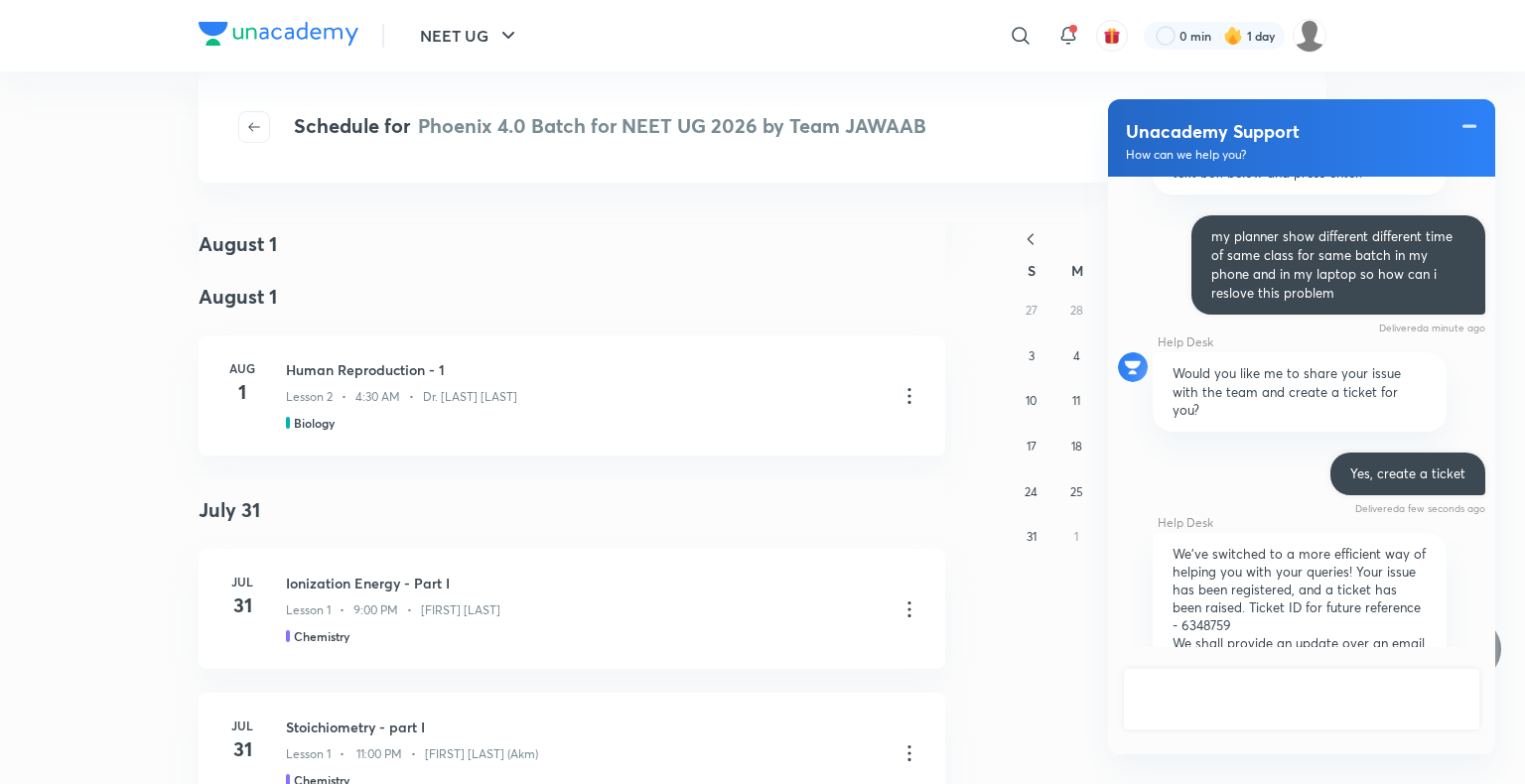 click on "Helpful👍 Not helpful👎 Error while sending, Please try again" at bounding box center (1302, 699) 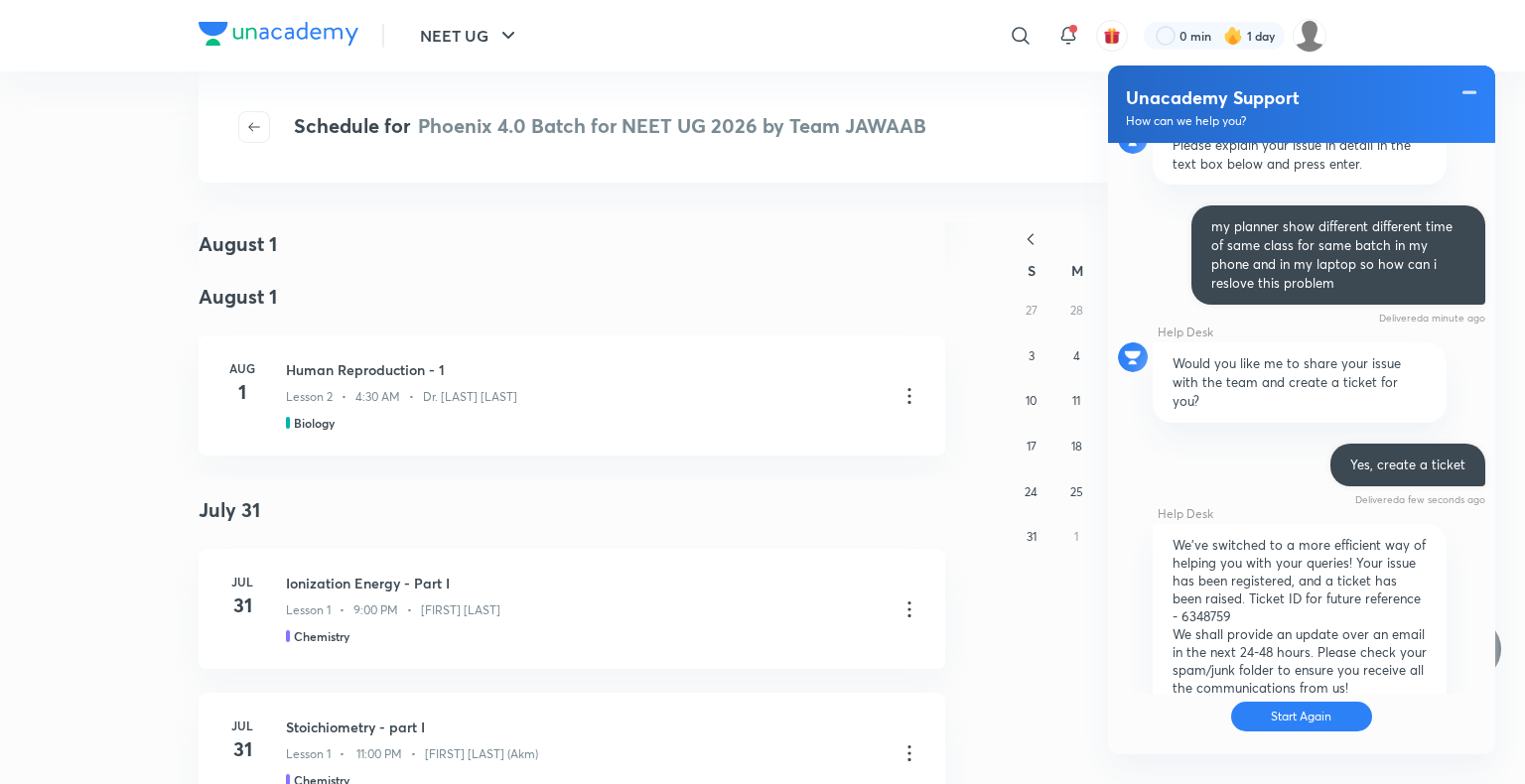 scroll, scrollTop: 3623, scrollLeft: 0, axis: vertical 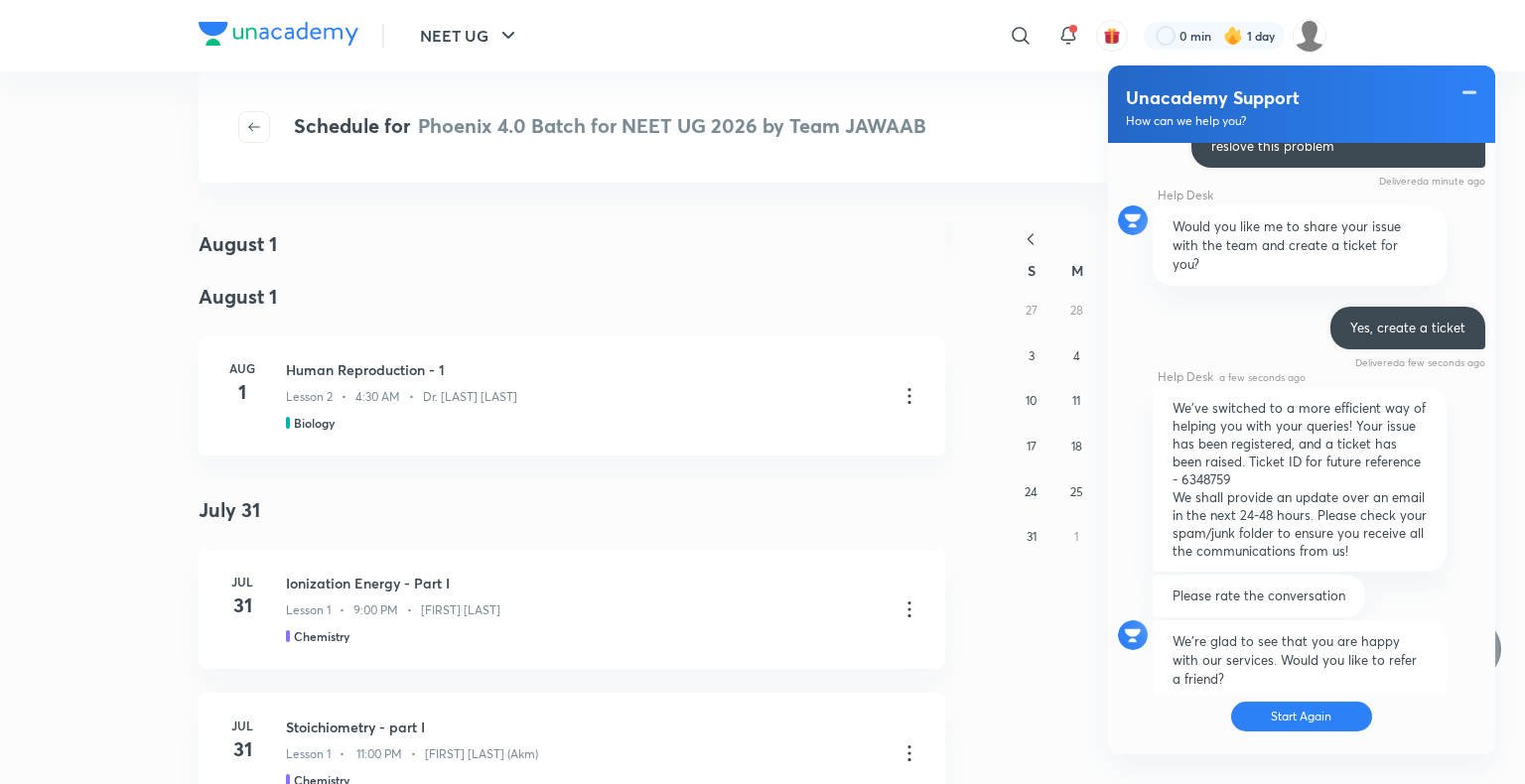 click on "Not now" at bounding box center (1189, 784) 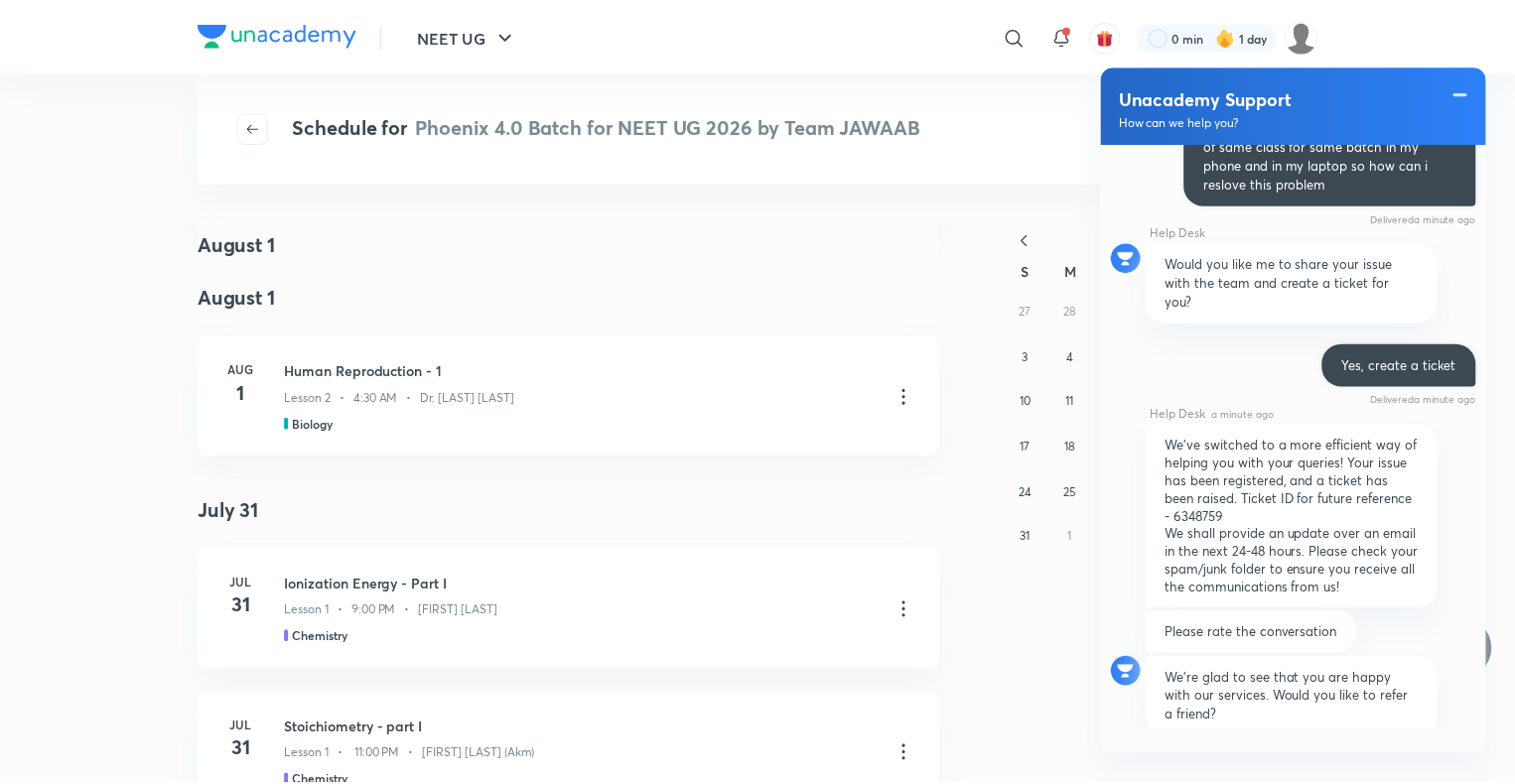 scroll, scrollTop: 3590, scrollLeft: 0, axis: vertical 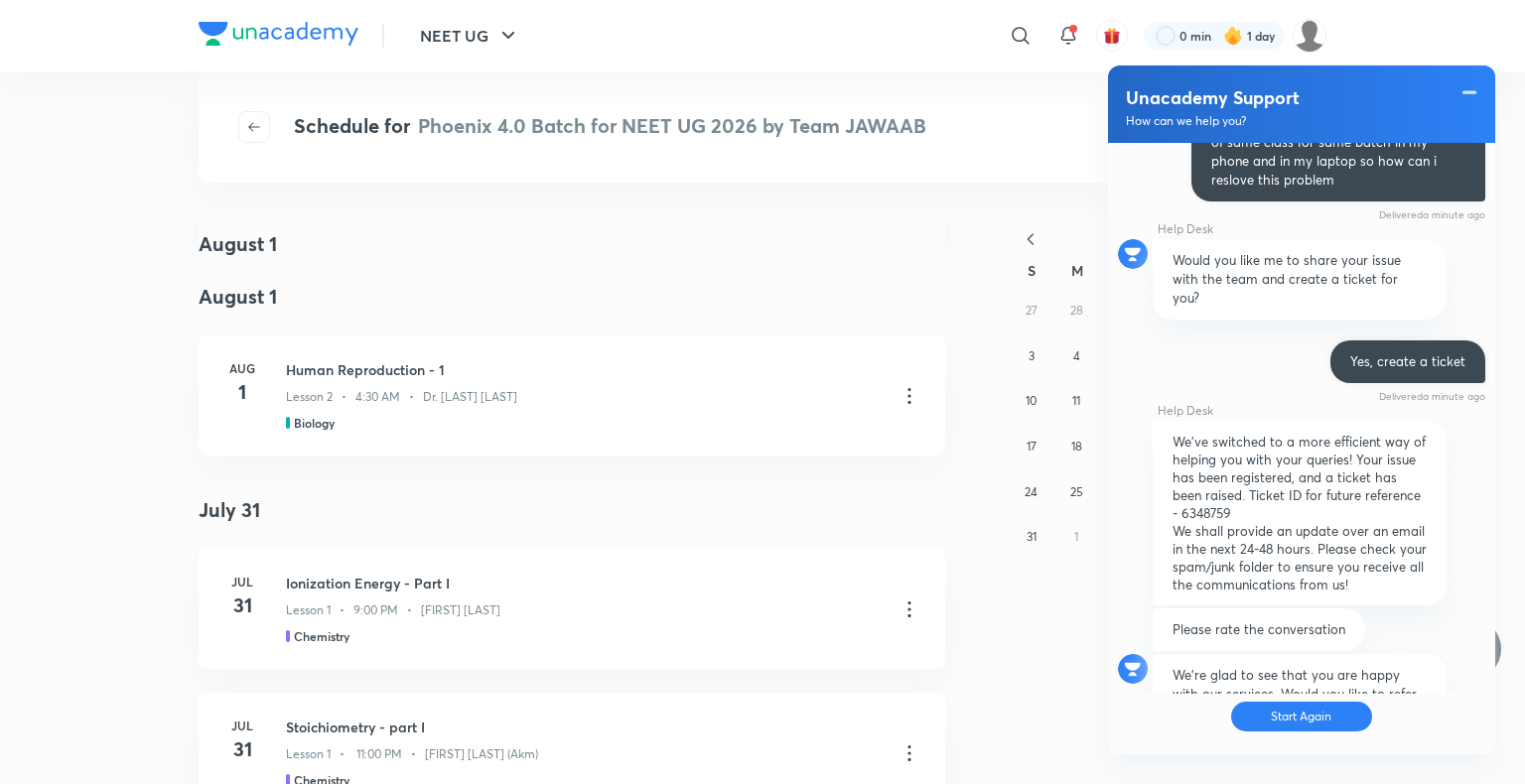 click on "August 2025 S M T W T F S 27 28 29 30 31 1 2 3 4 5 6 7 8 9 10 11 12 13 14 15 16 17 18 19 20 21 22 23 24 25 26 27 28 29 30 31 1 2 3 4 5 6" at bounding box center [1120, 2592] 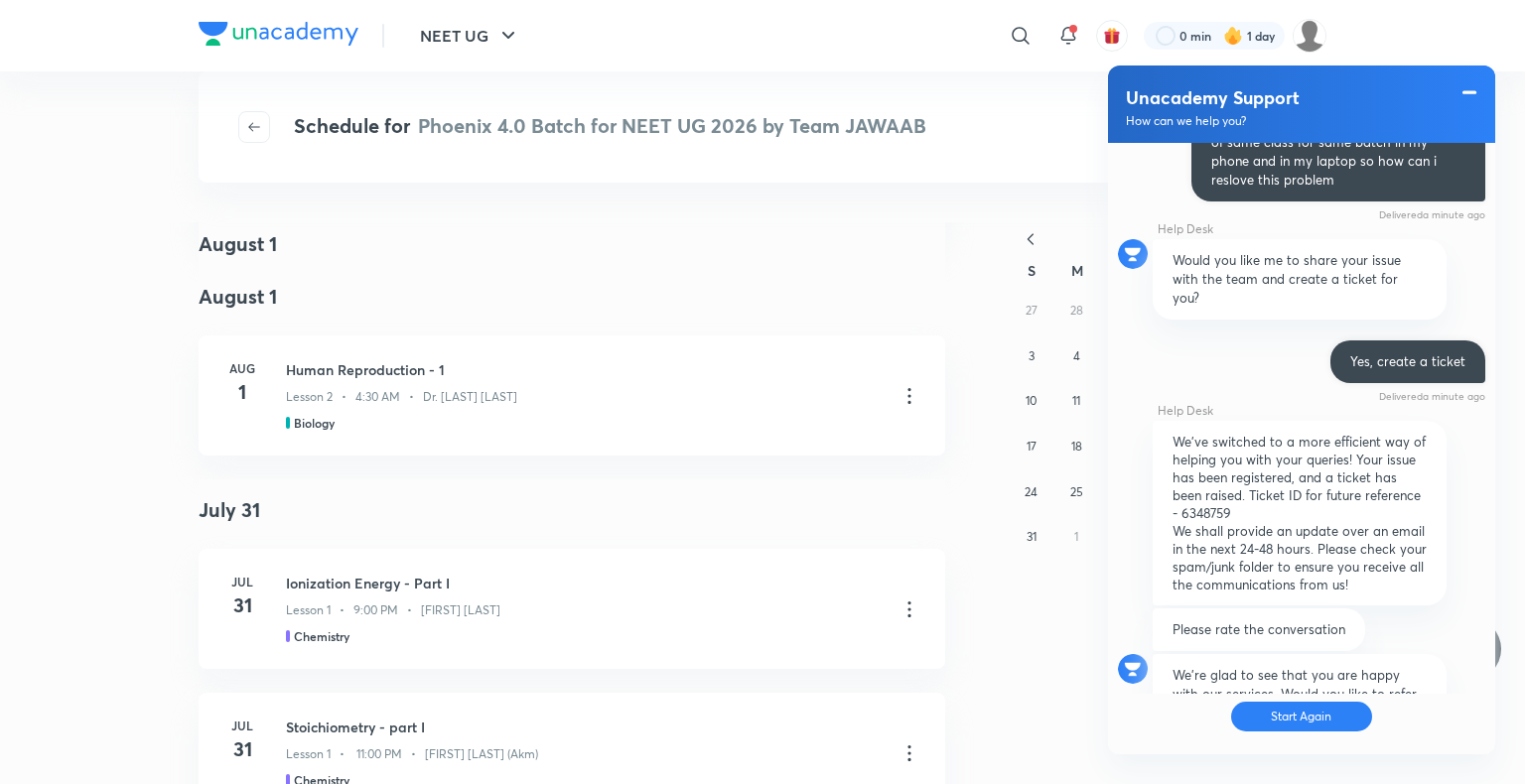 click at bounding box center [1469, 92] 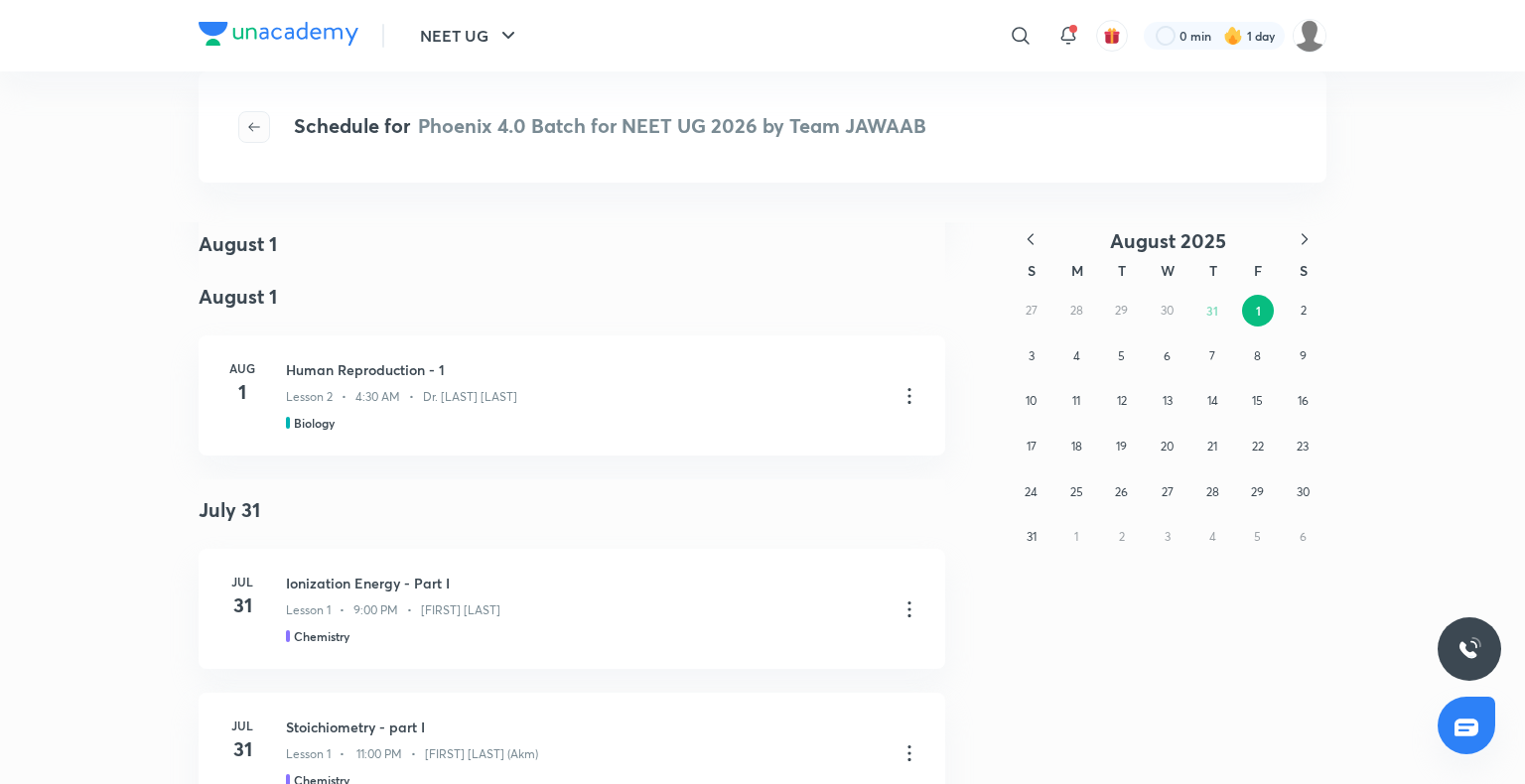click 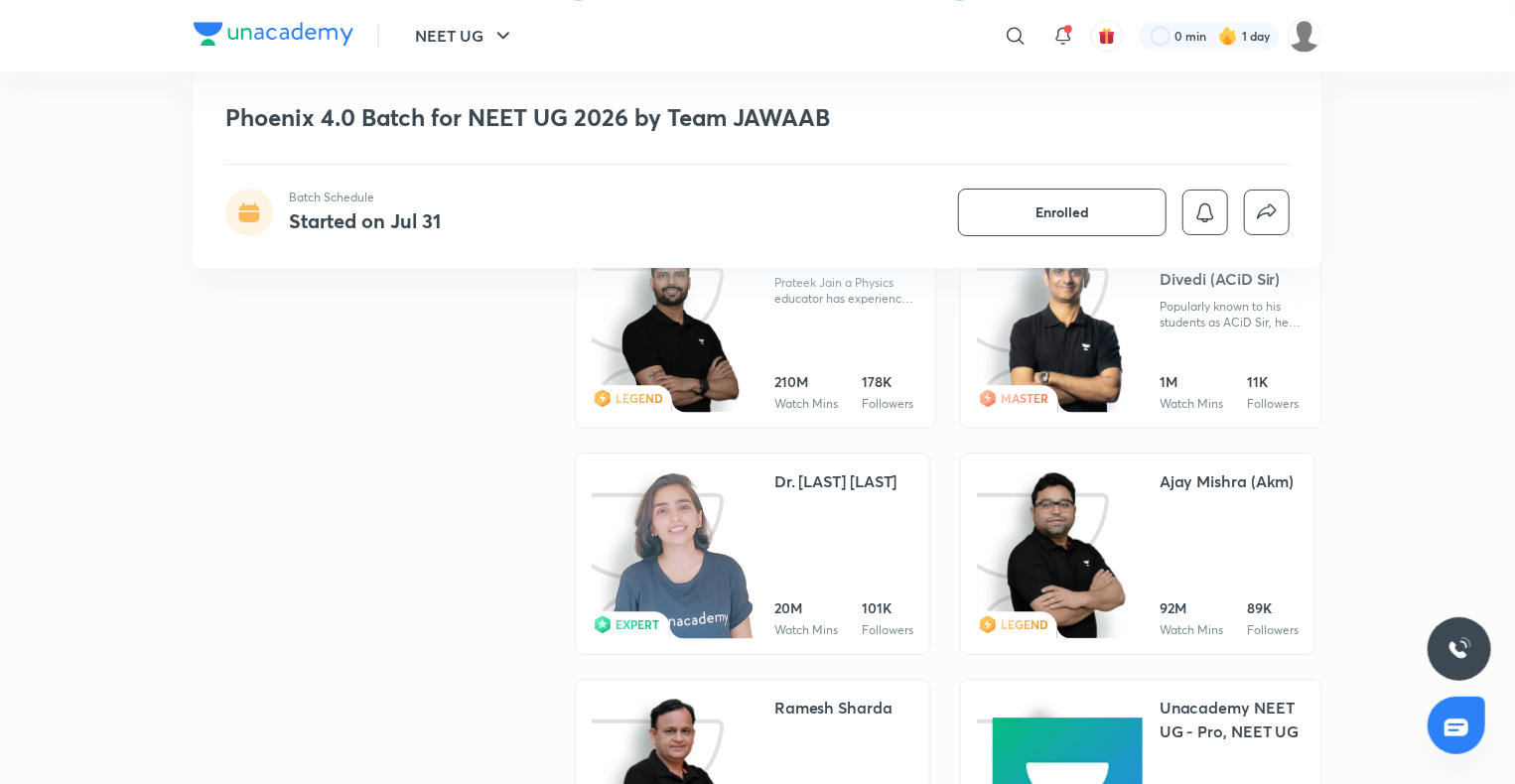 scroll, scrollTop: 2508, scrollLeft: 0, axis: vertical 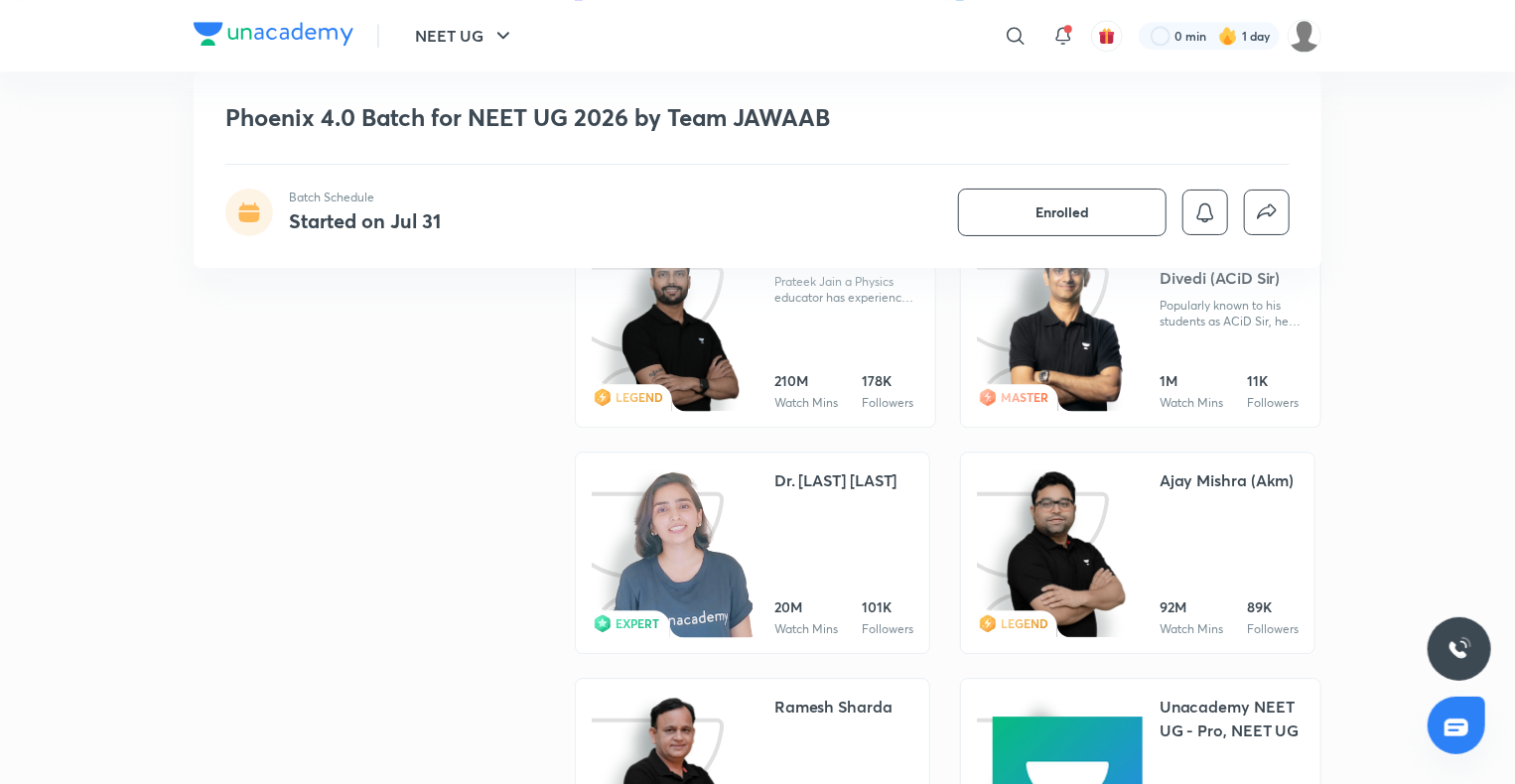 click on "[TITLE] [LAST]" at bounding box center [836, 500] 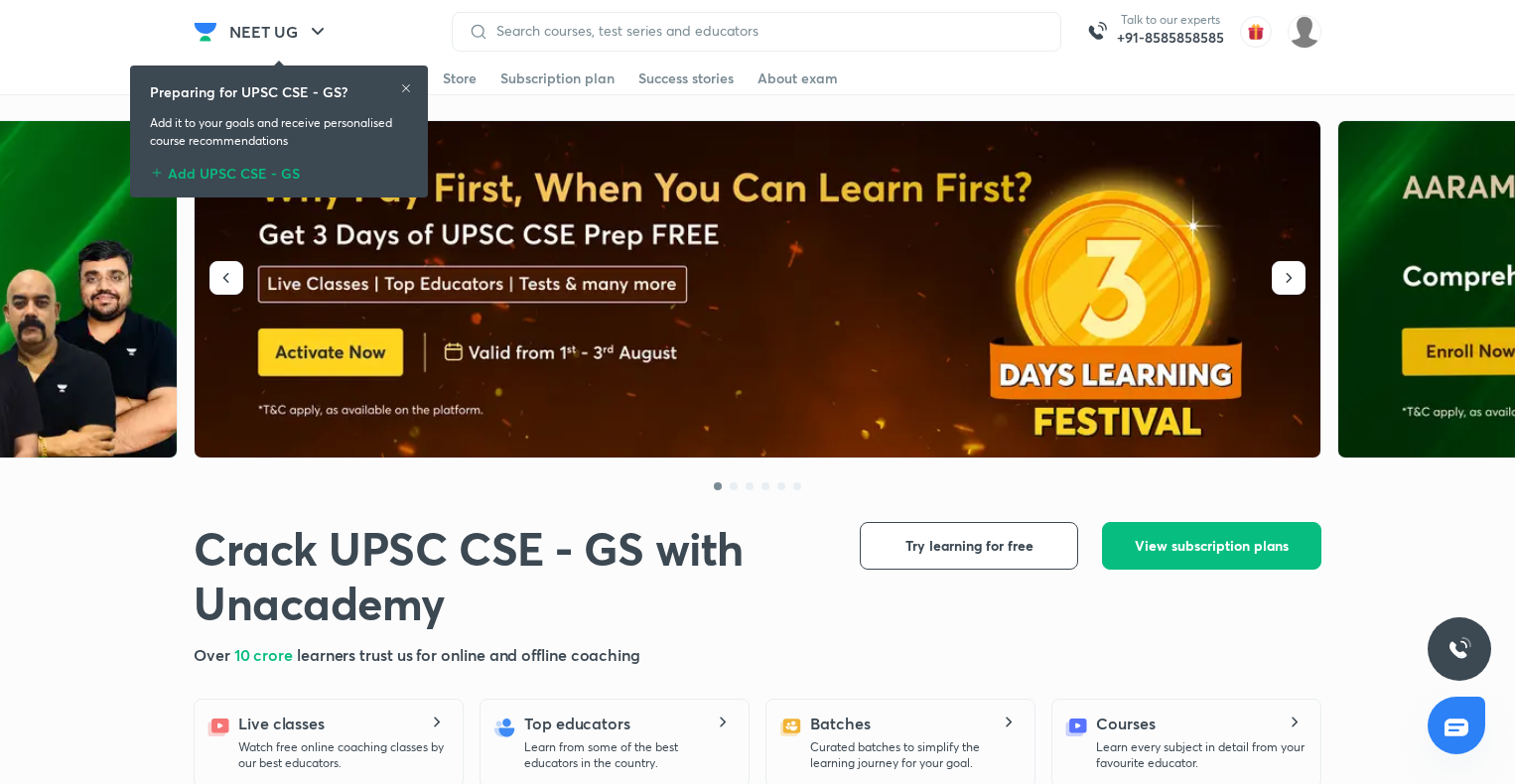 scroll, scrollTop: 0, scrollLeft: 0, axis: both 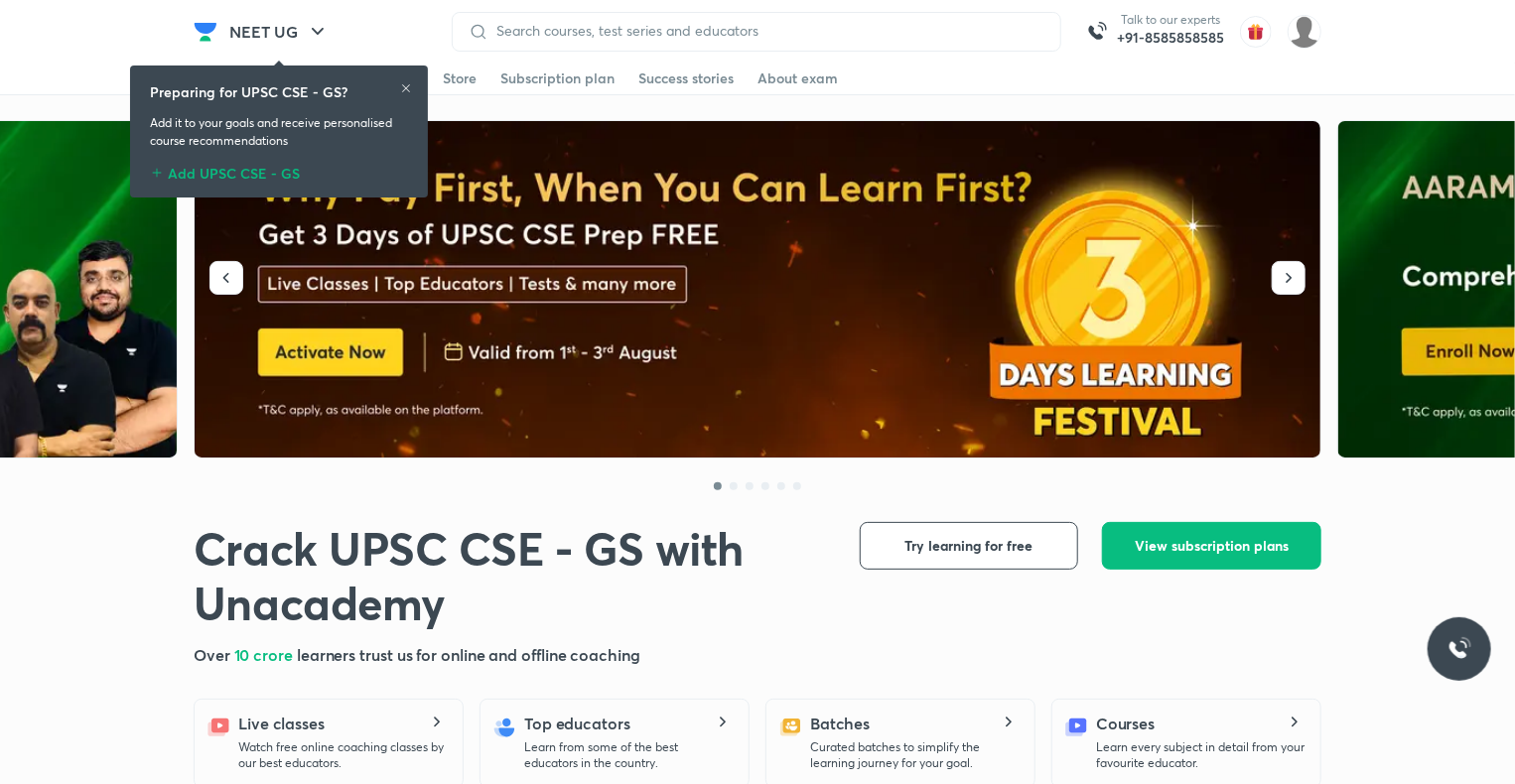 click 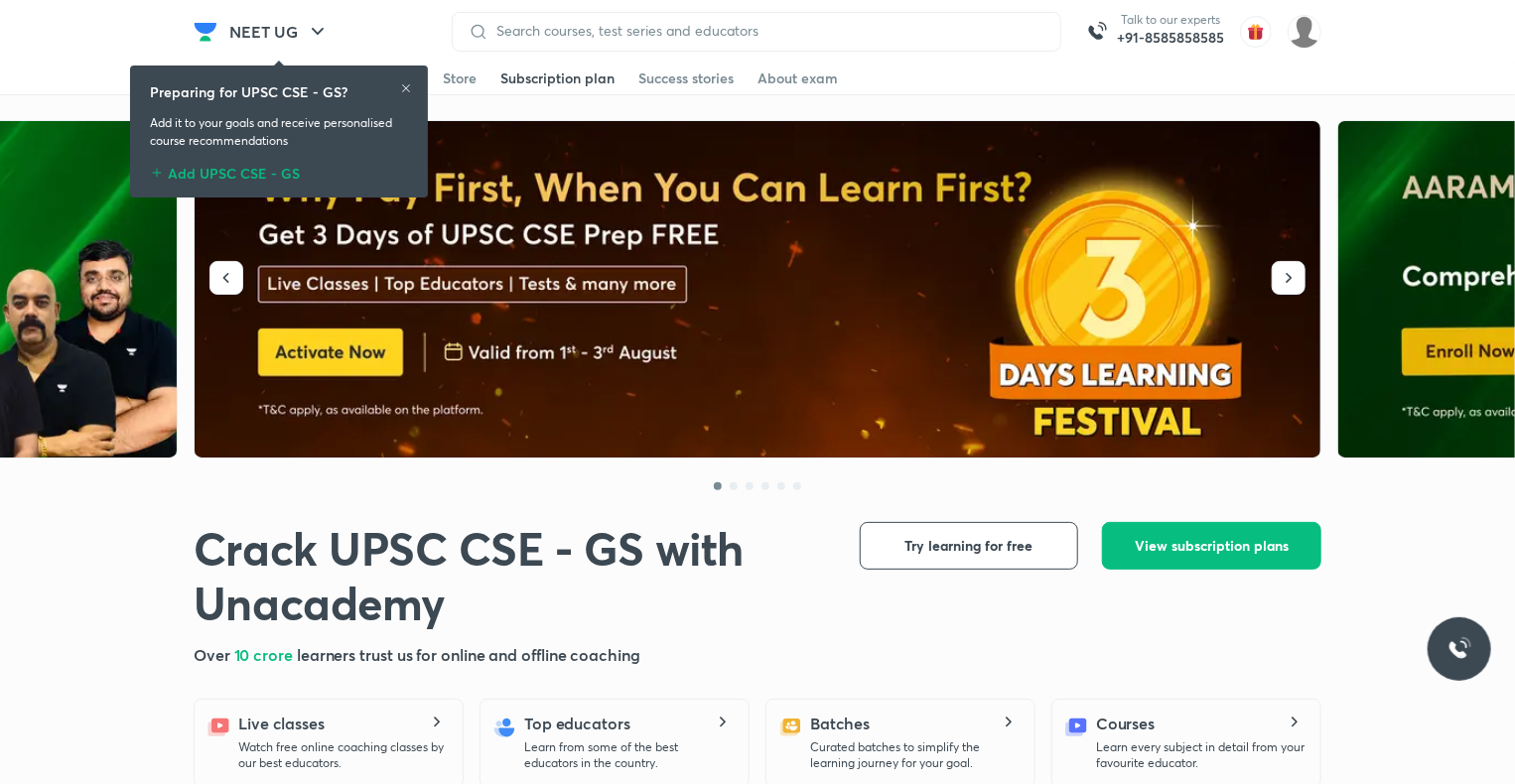click on "Subscription plan" at bounding box center (557, 78) 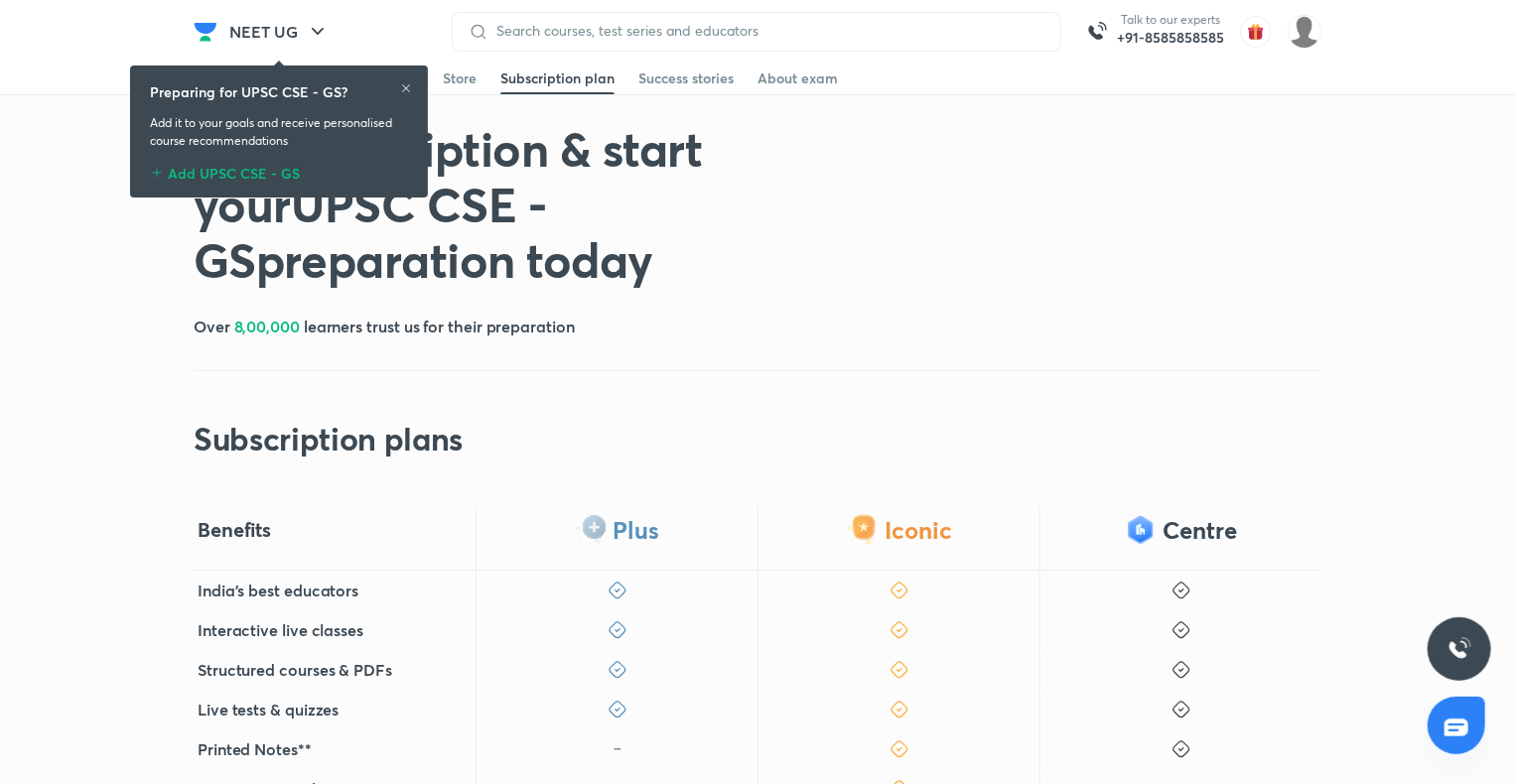 click on "Subscription plan" at bounding box center (557, 78) 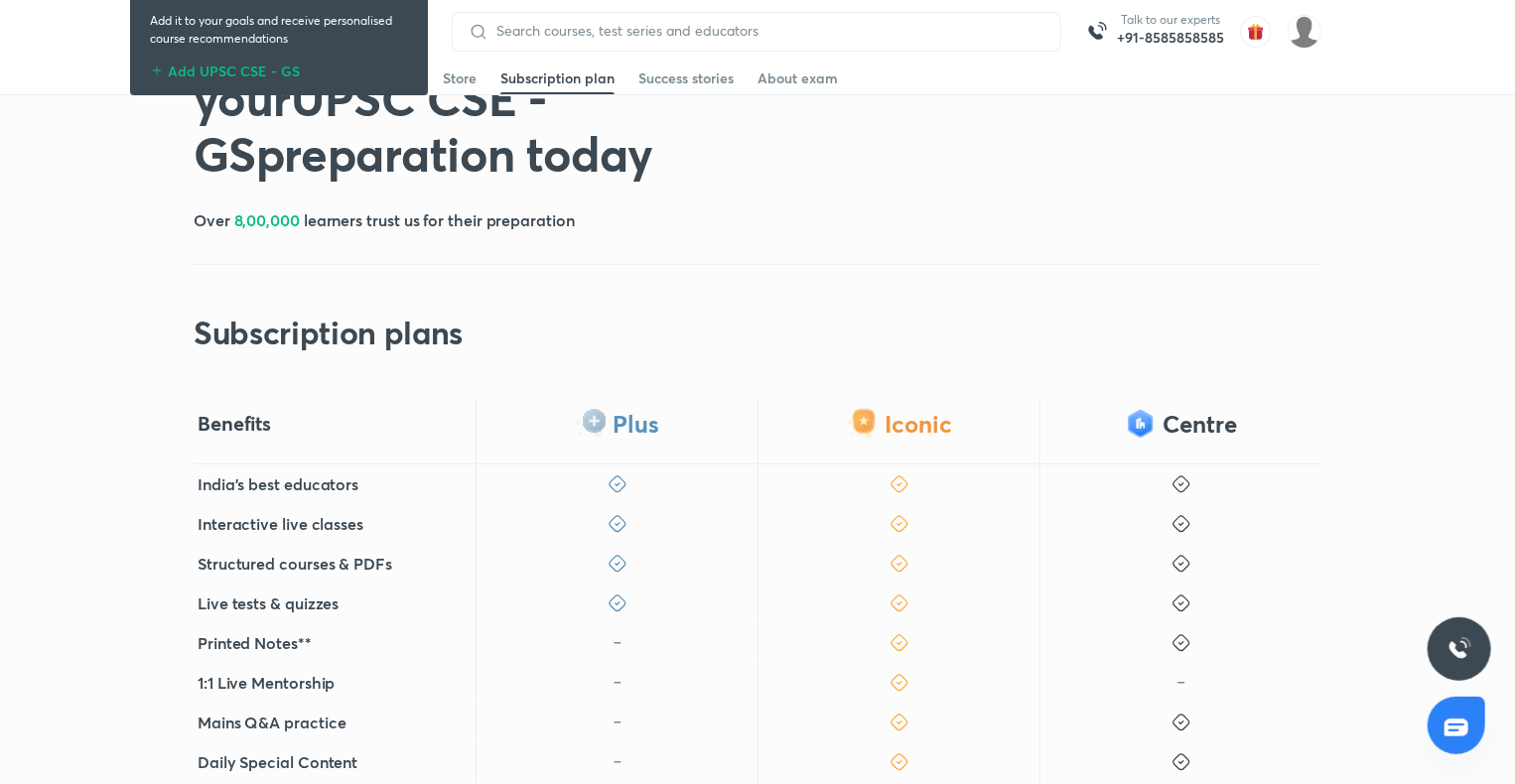 scroll, scrollTop: 0, scrollLeft: 0, axis: both 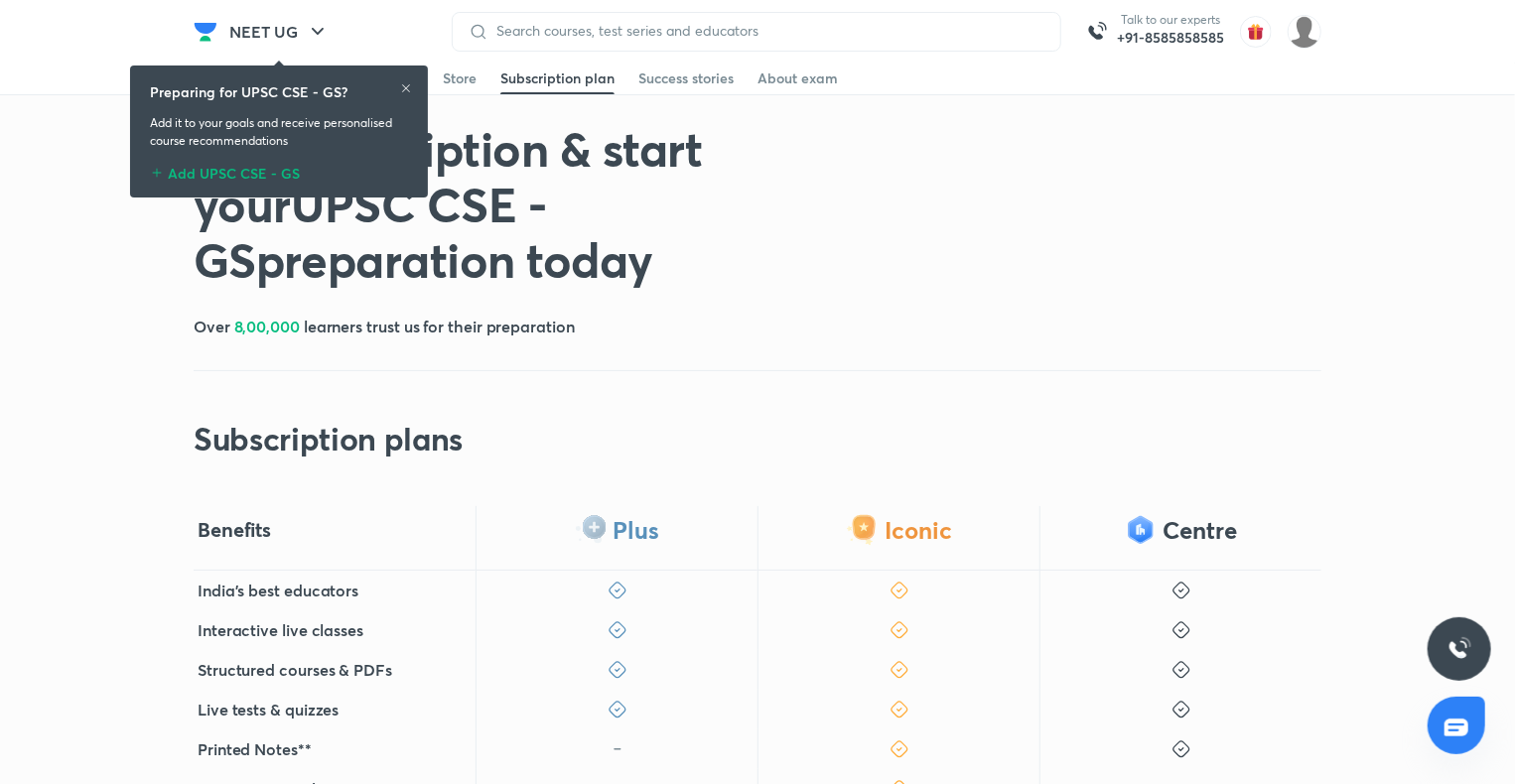 click on "Preparing for UPSC CSE - GS? Add it to your goals and receive personalised course recommendations Add UPSC CSE - GS" at bounding box center [279, 131] 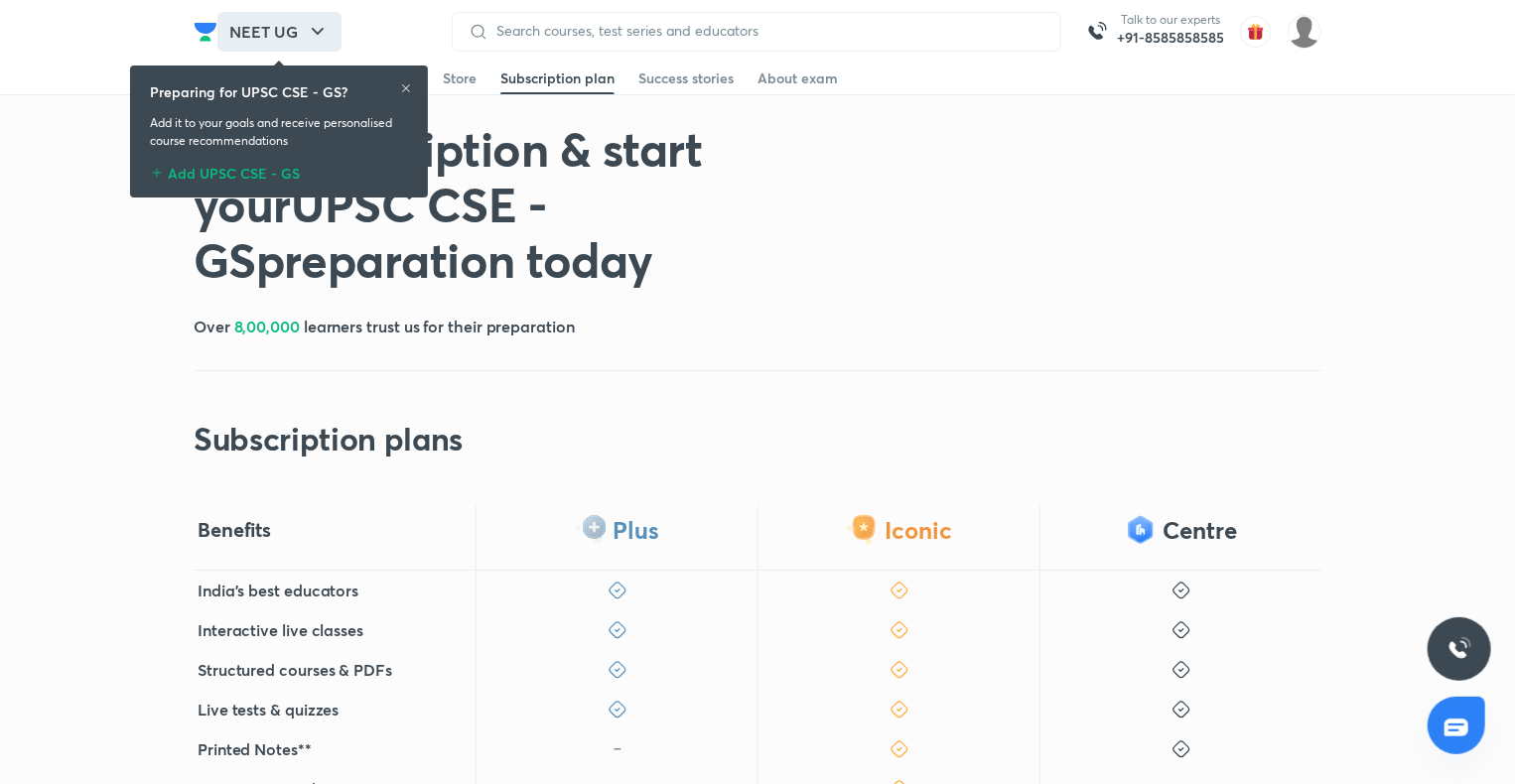 click on "NEET UG" at bounding box center [279, 32] 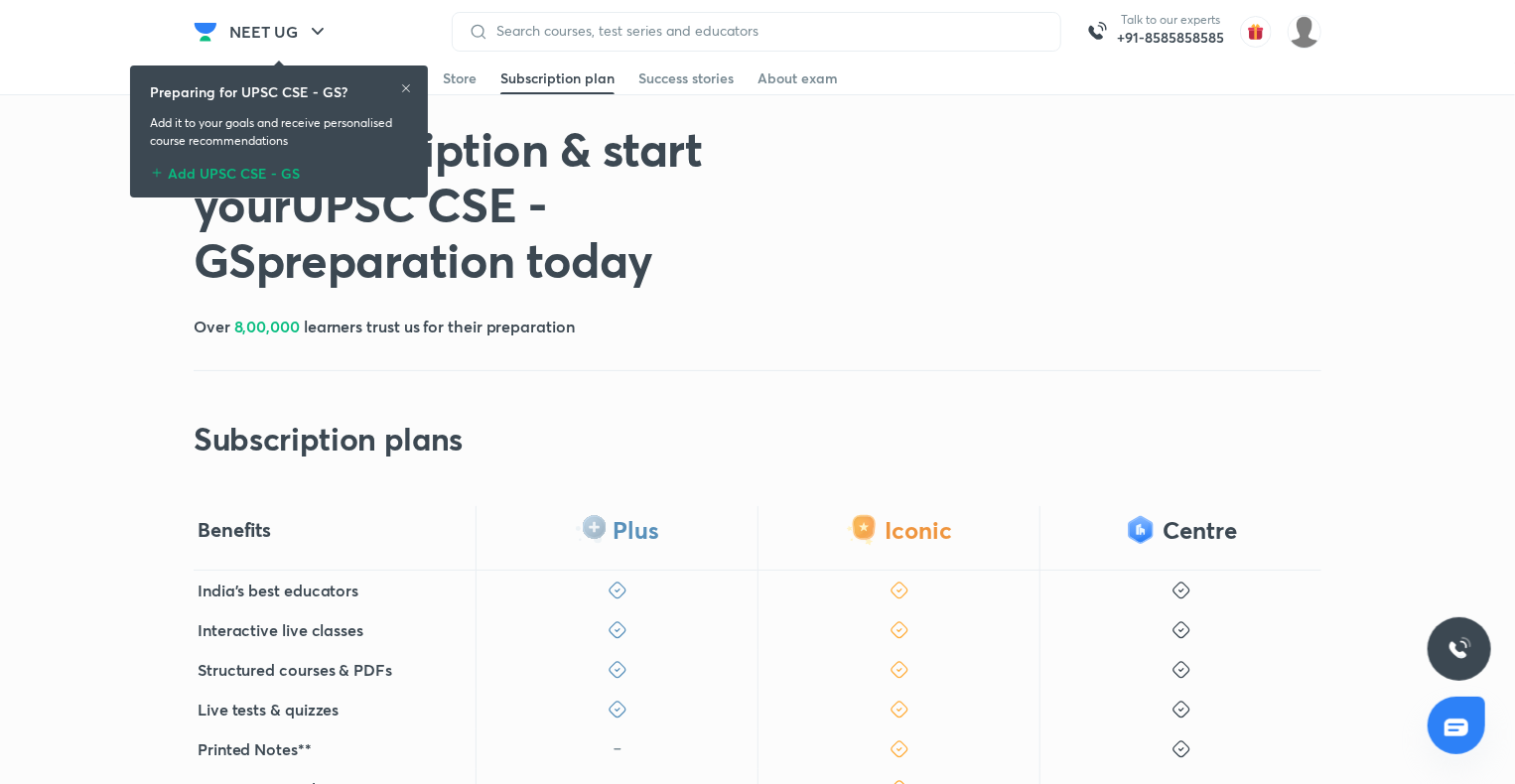 click 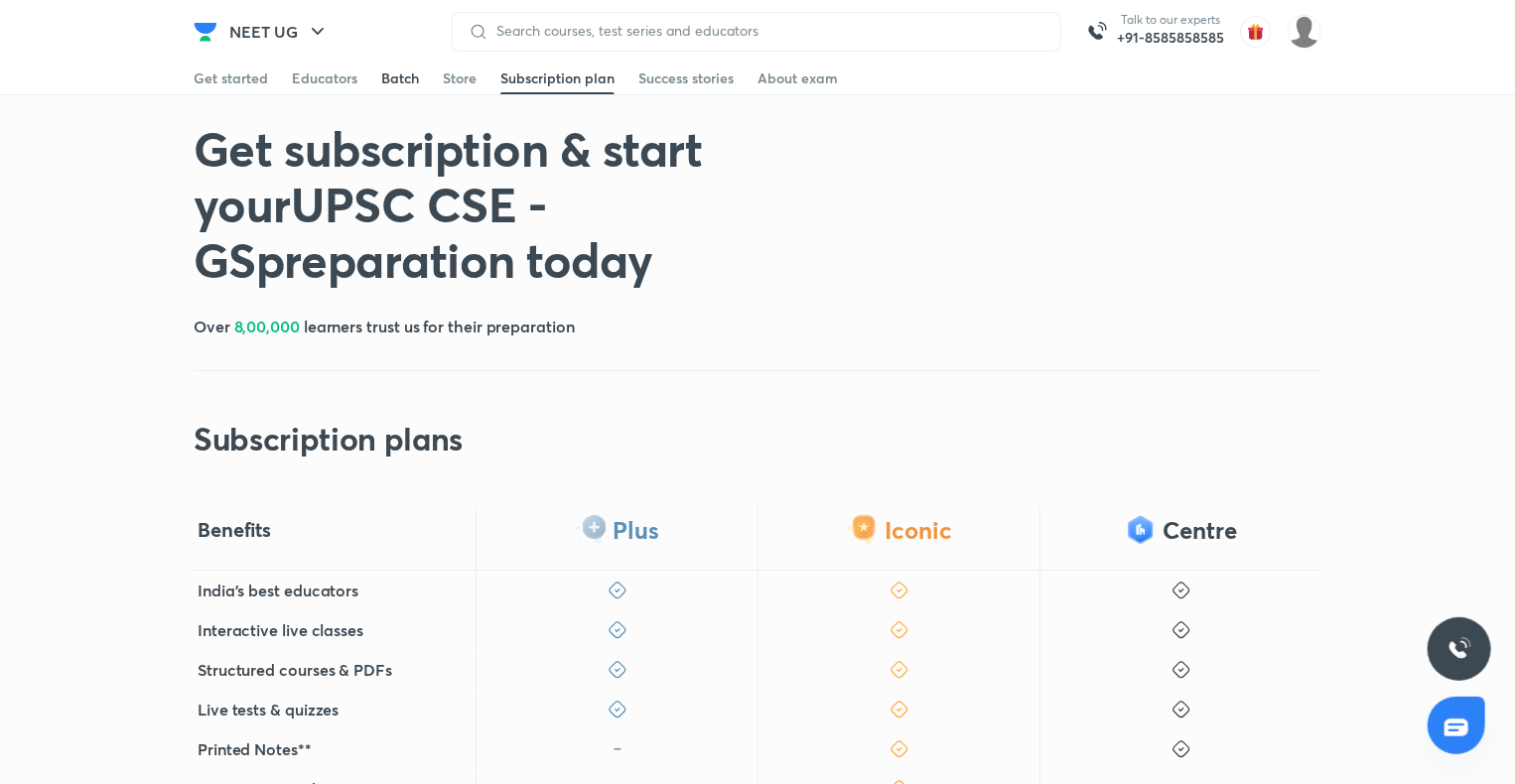 click on "Batch" at bounding box center (400, 78) 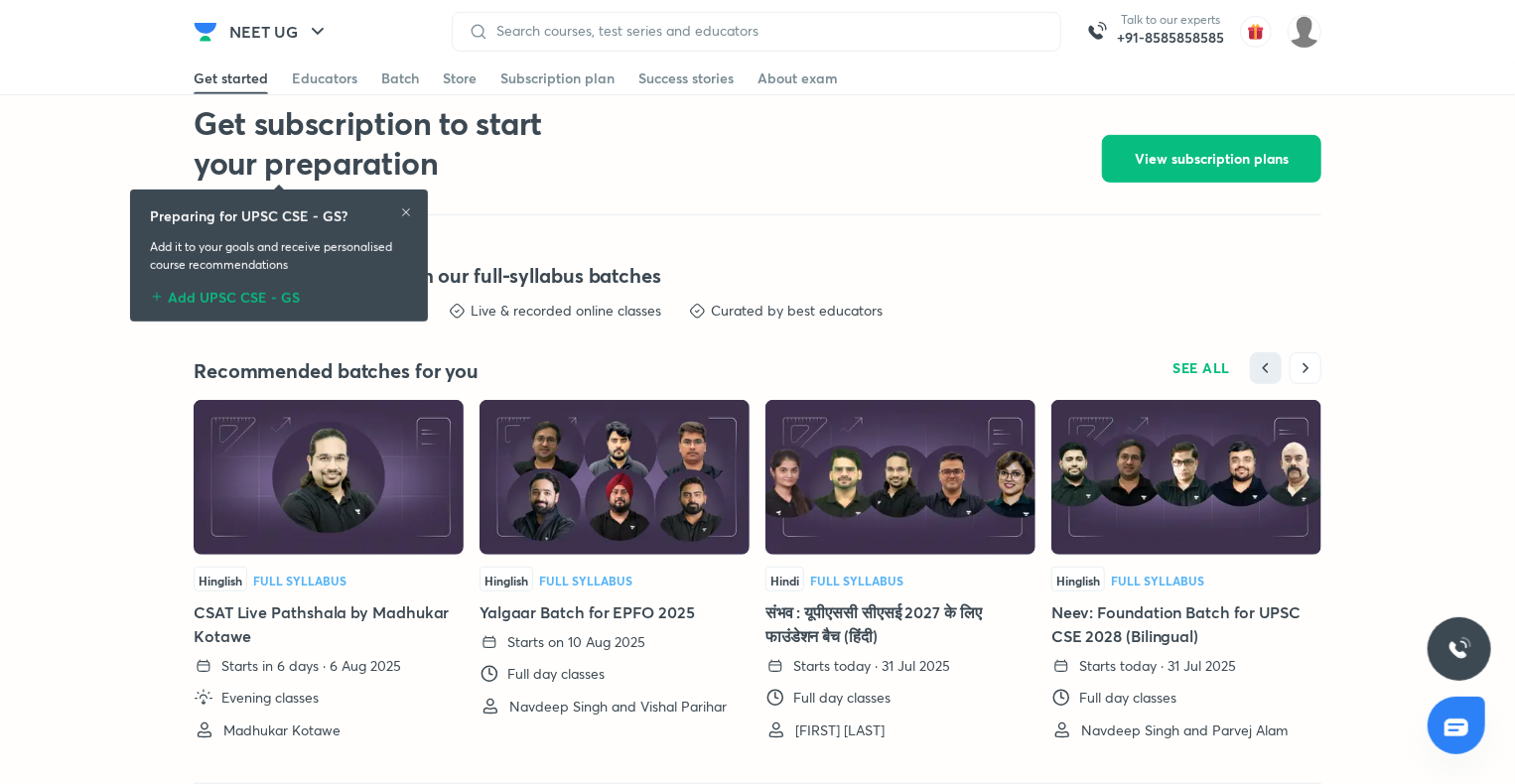 scroll, scrollTop: 4335, scrollLeft: 0, axis: vertical 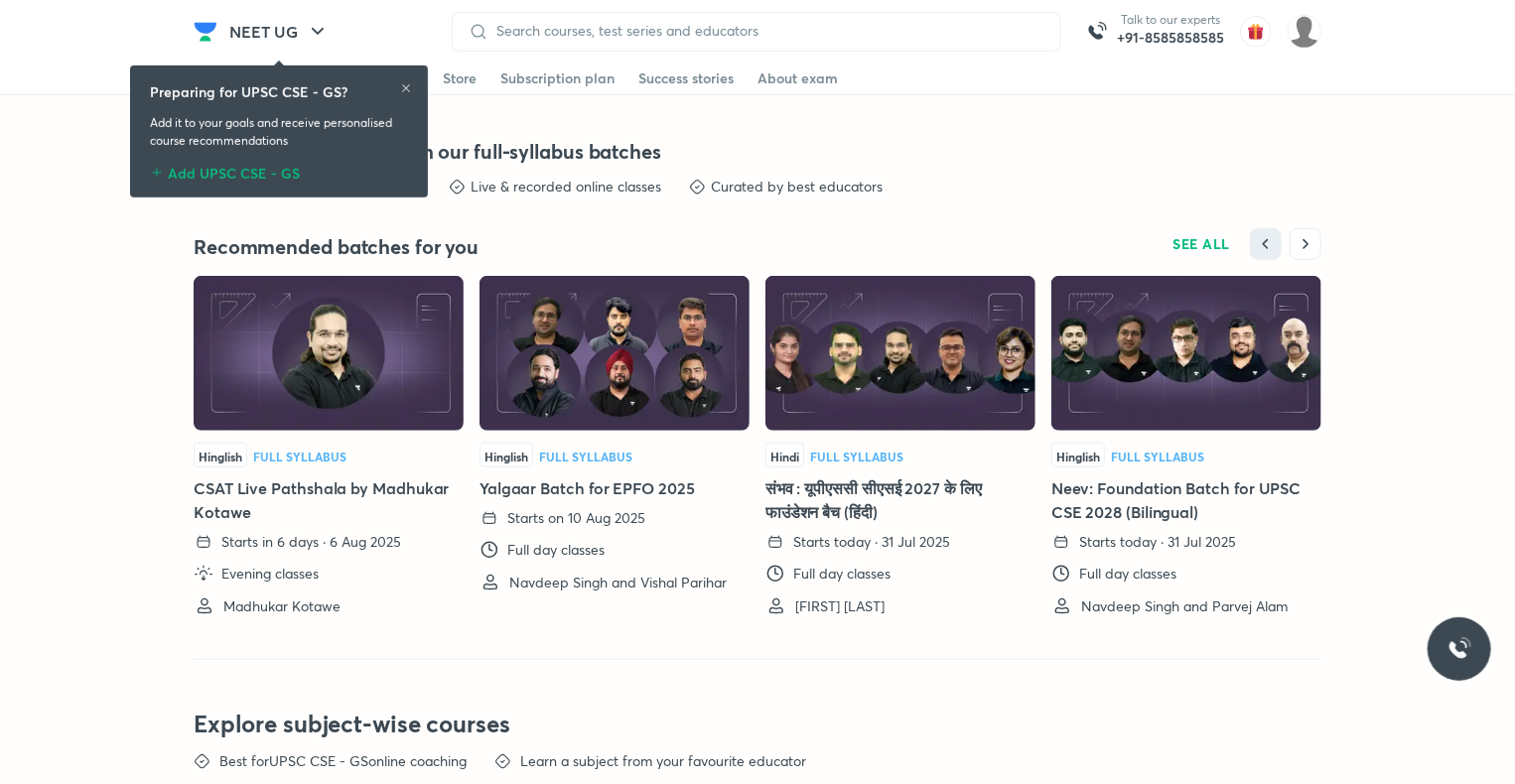 click on "Preparing for UPSC CSE - GS? Add it to your goals and receive personalised course recommendations Add UPSC CSE - GS" at bounding box center [279, 131] 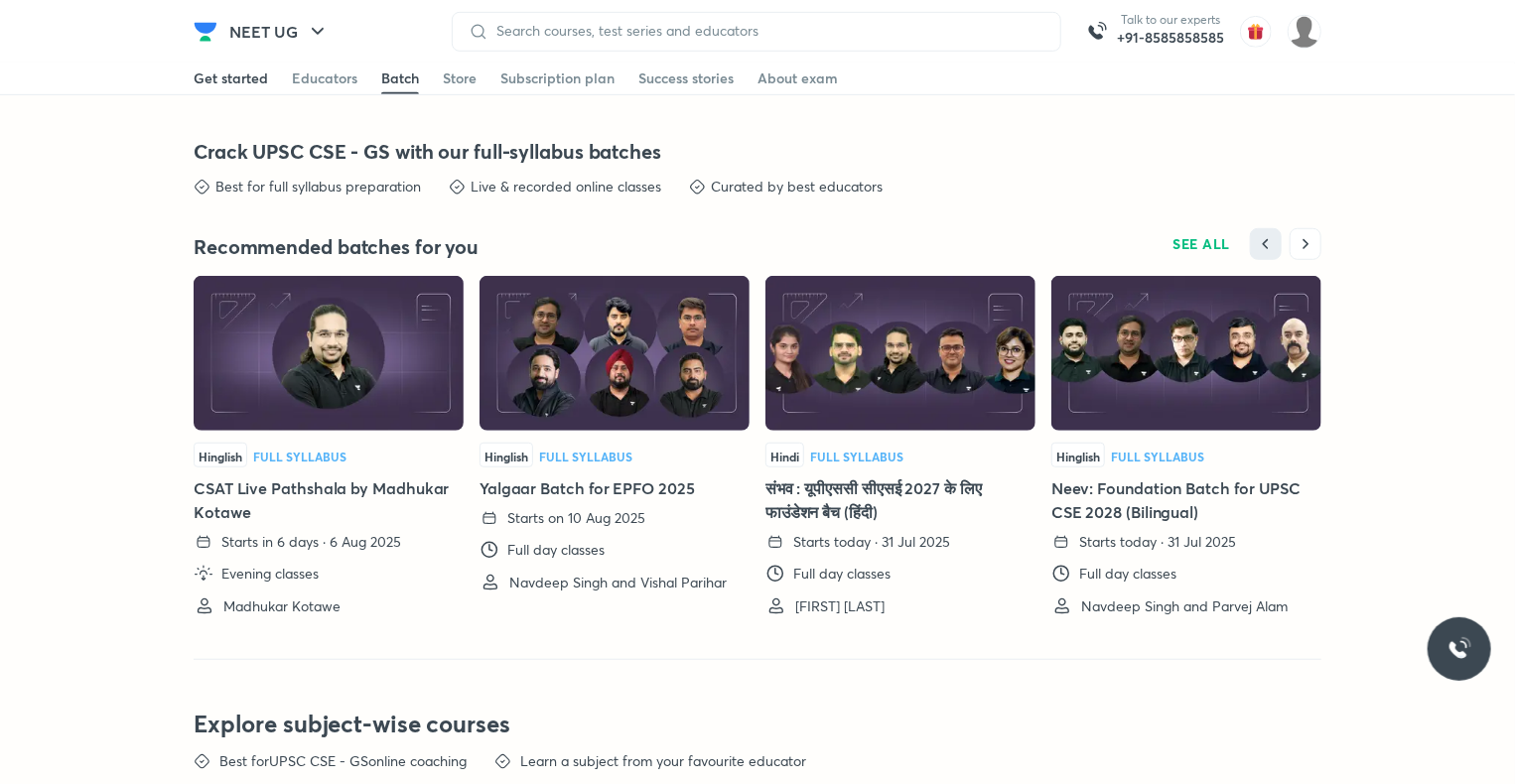 click on "Get started" at bounding box center (230, 78) 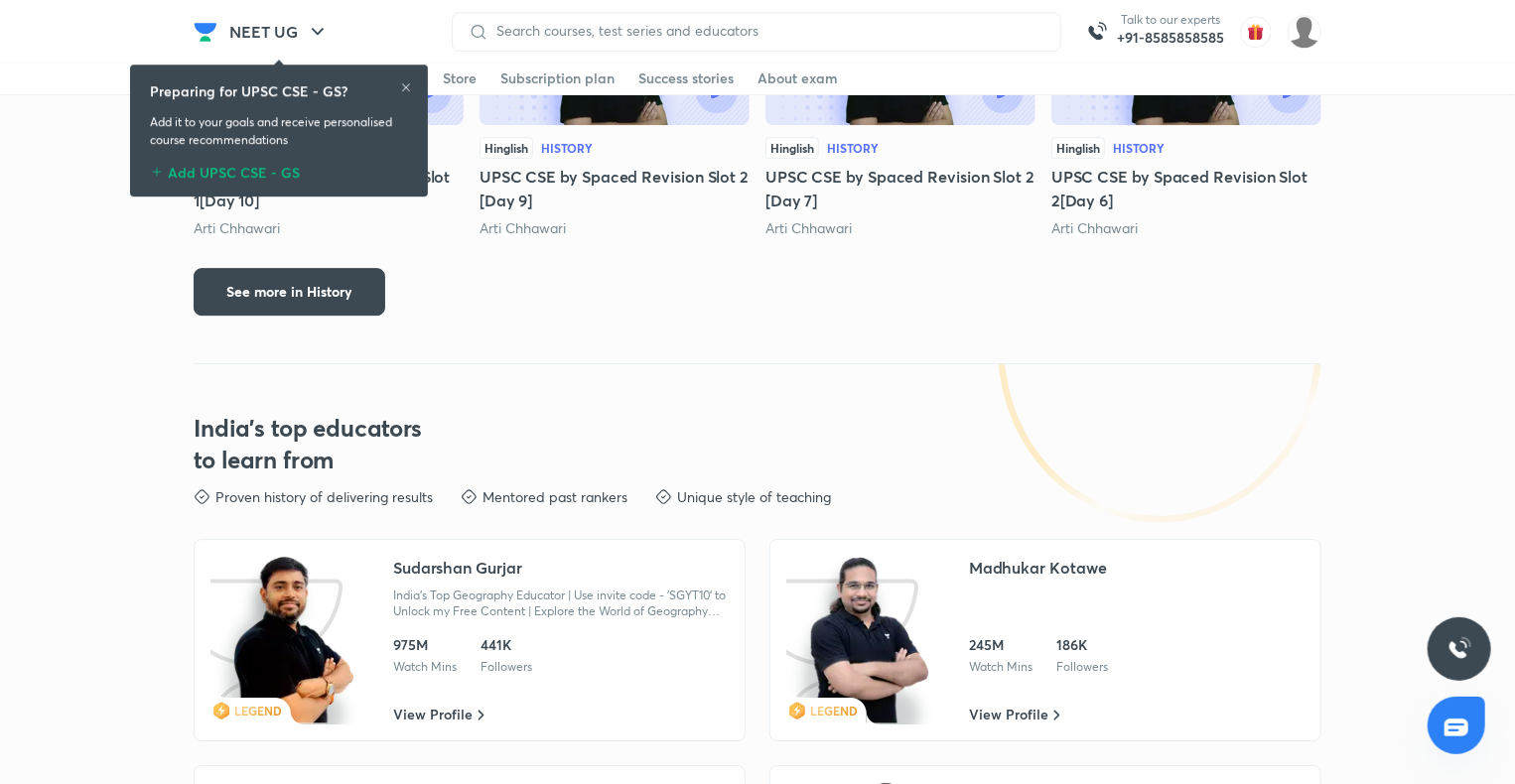scroll, scrollTop: 2938, scrollLeft: 0, axis: vertical 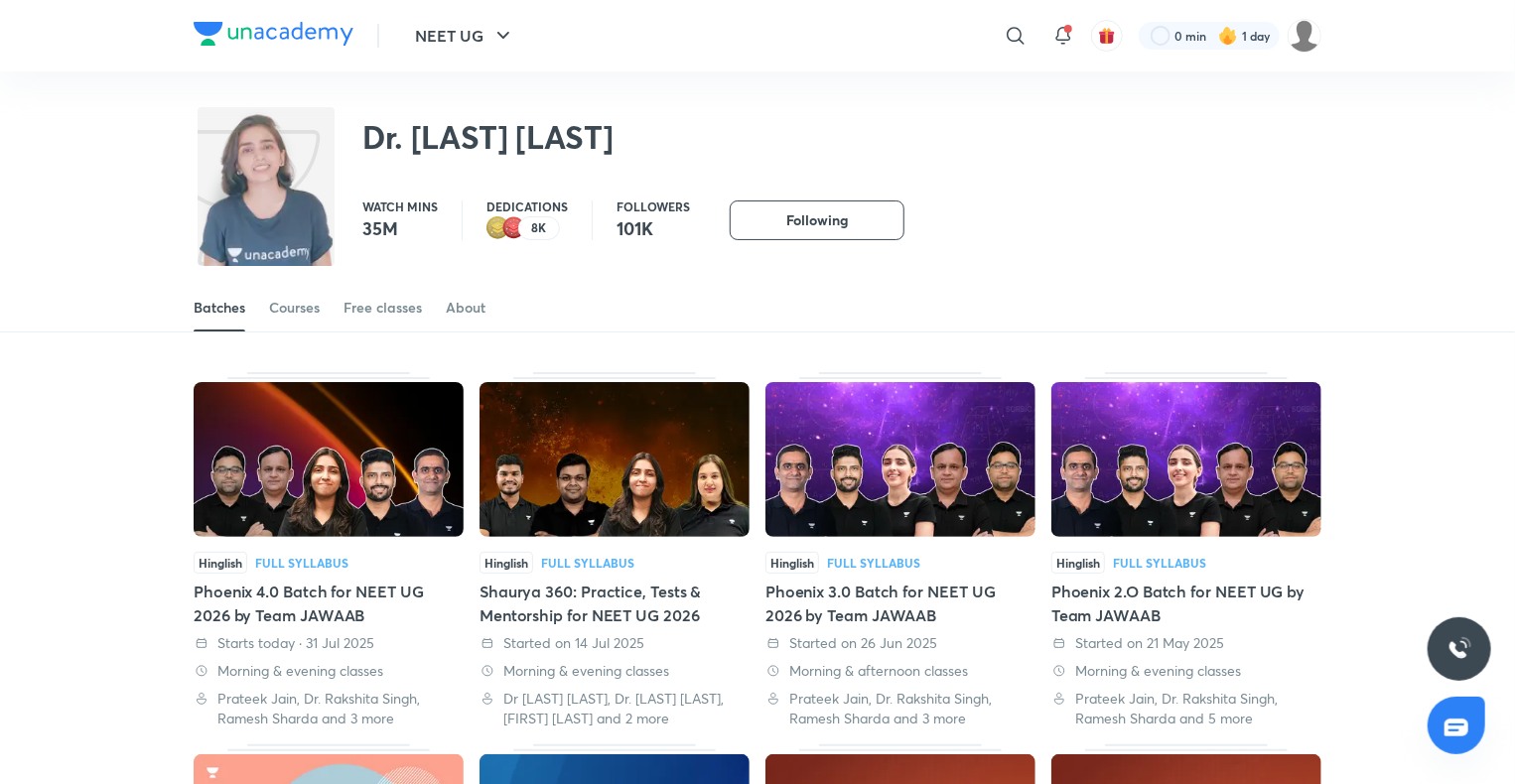 click at bounding box center [329, 459] 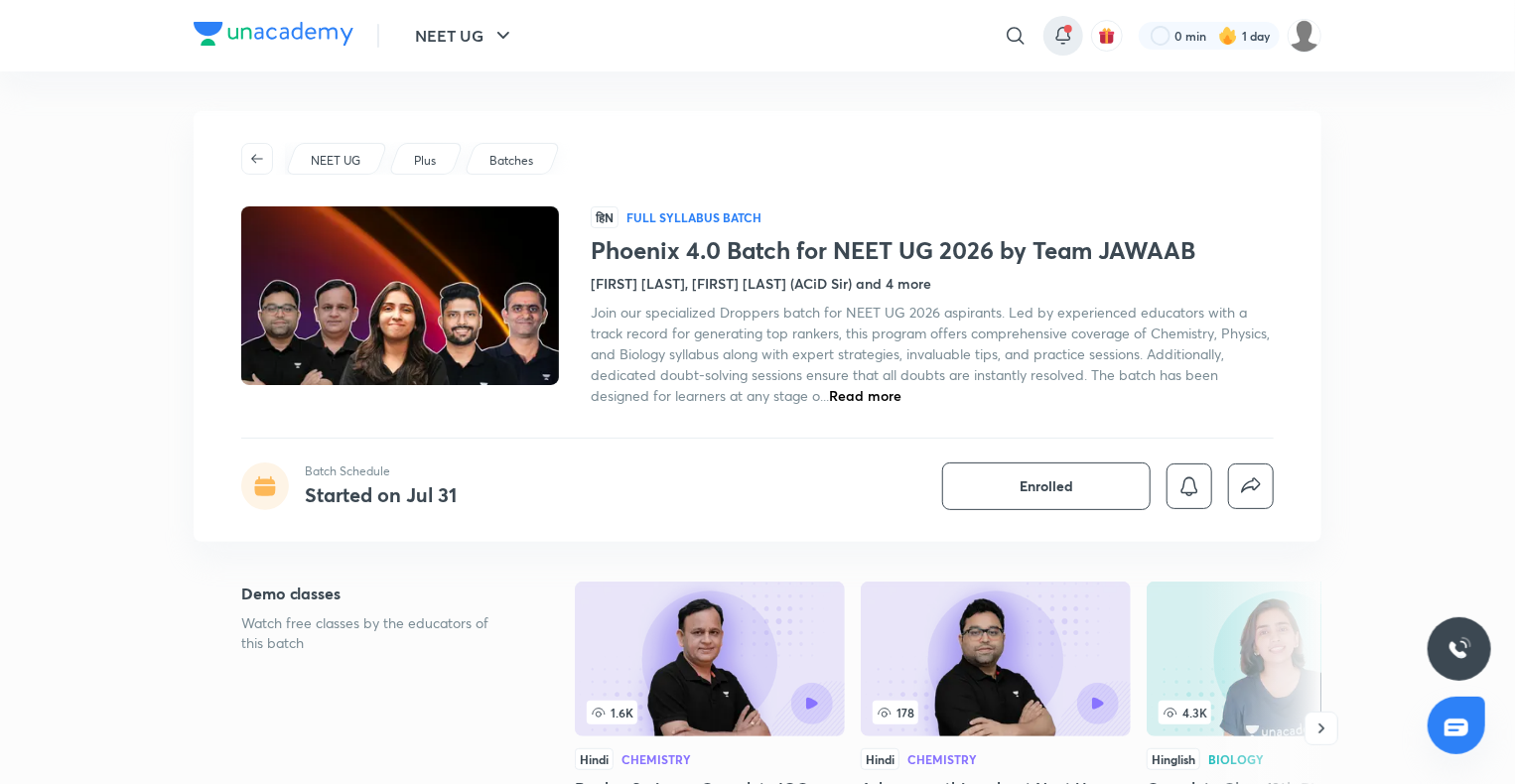 click 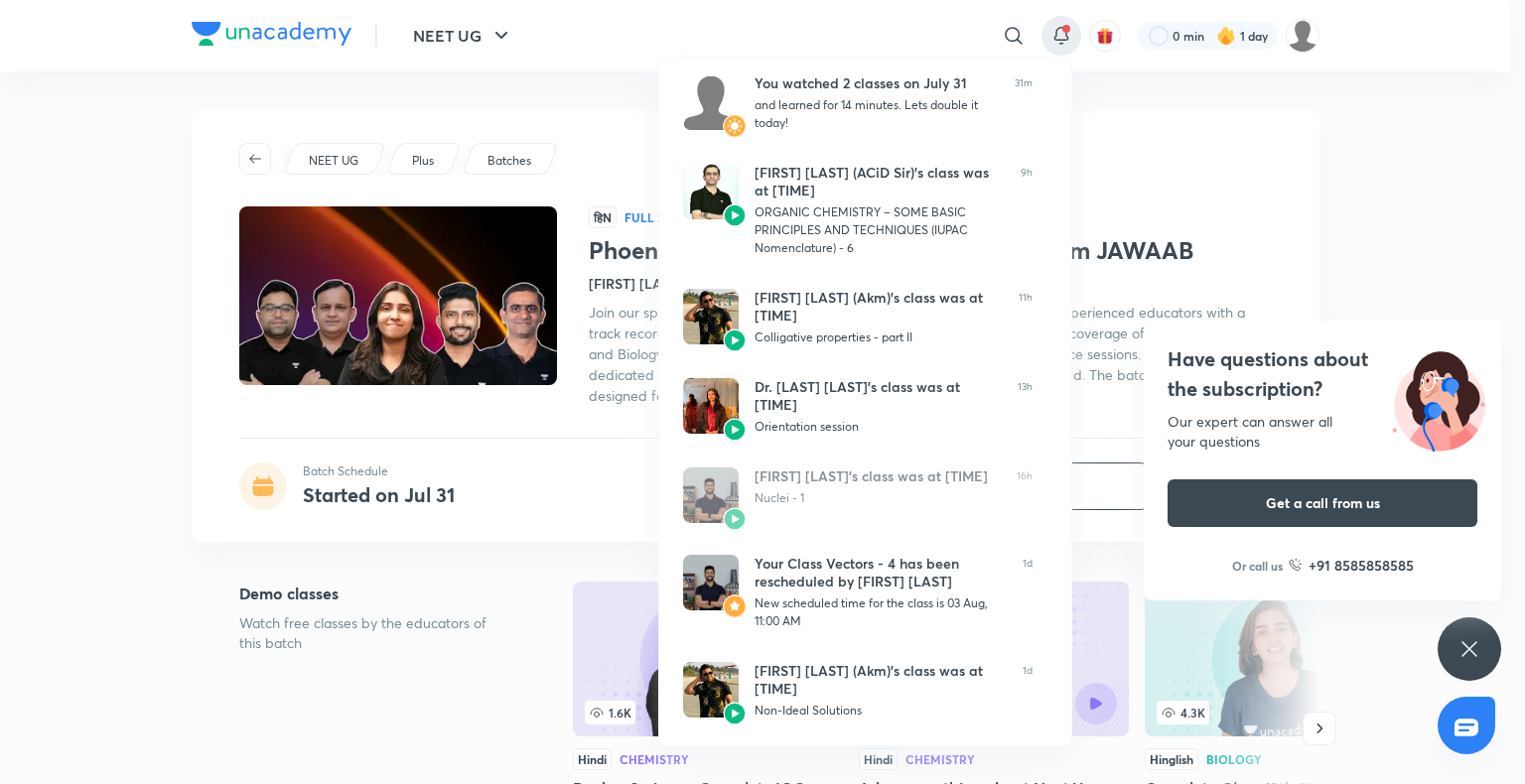 click at bounding box center [762, 392] 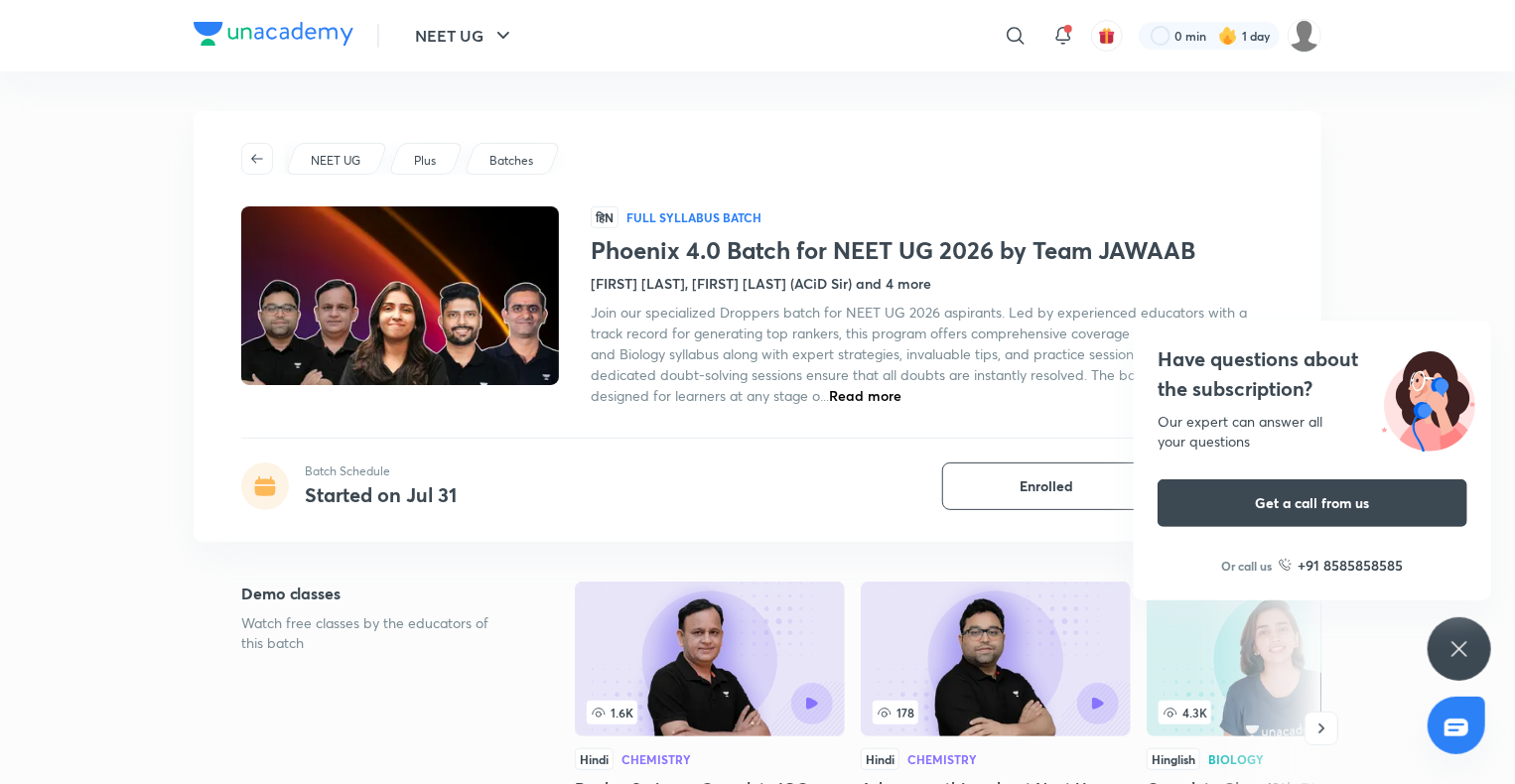 click on "Get a call from us" at bounding box center (1312, 503) 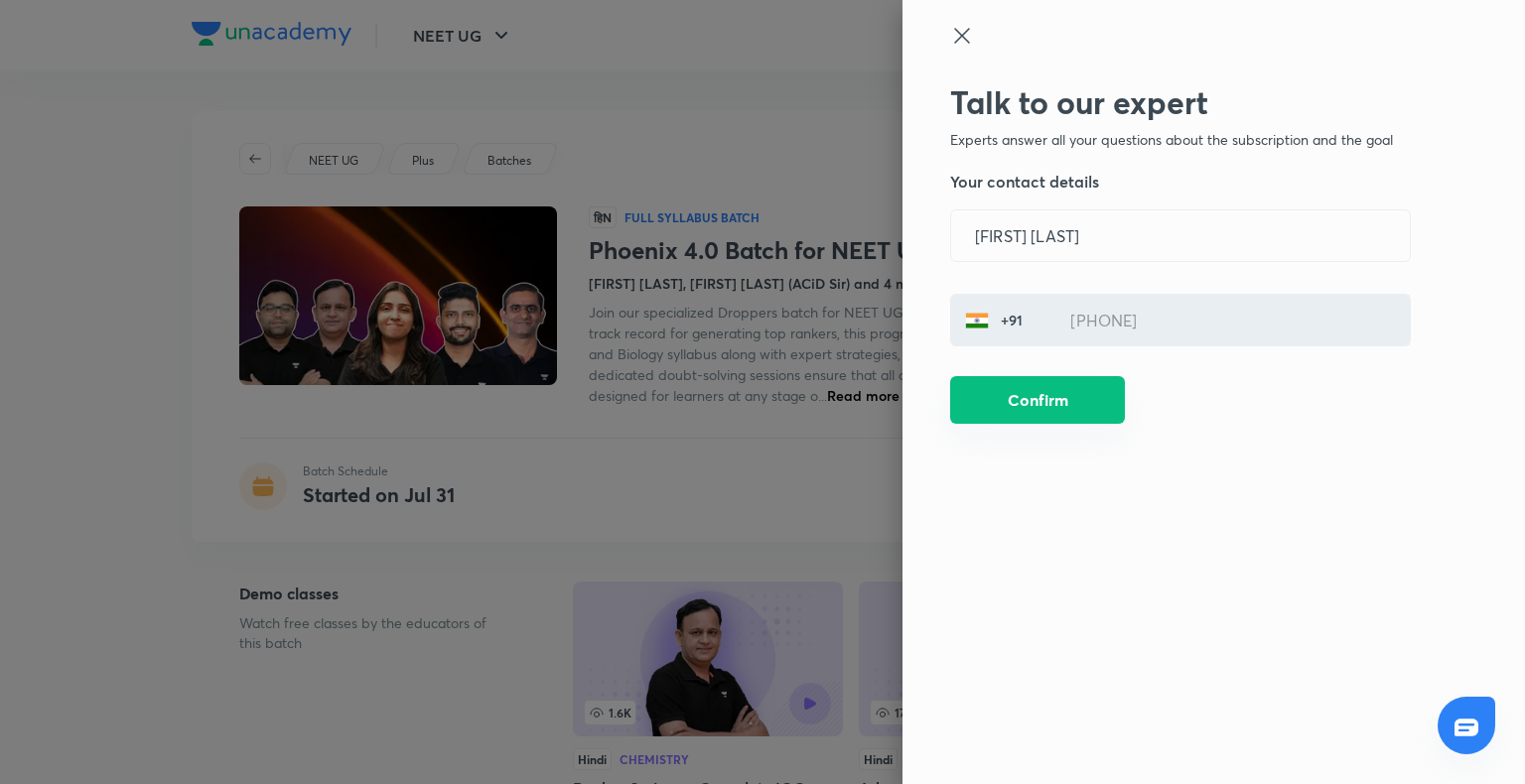 click on "Confirm" at bounding box center [1038, 400] 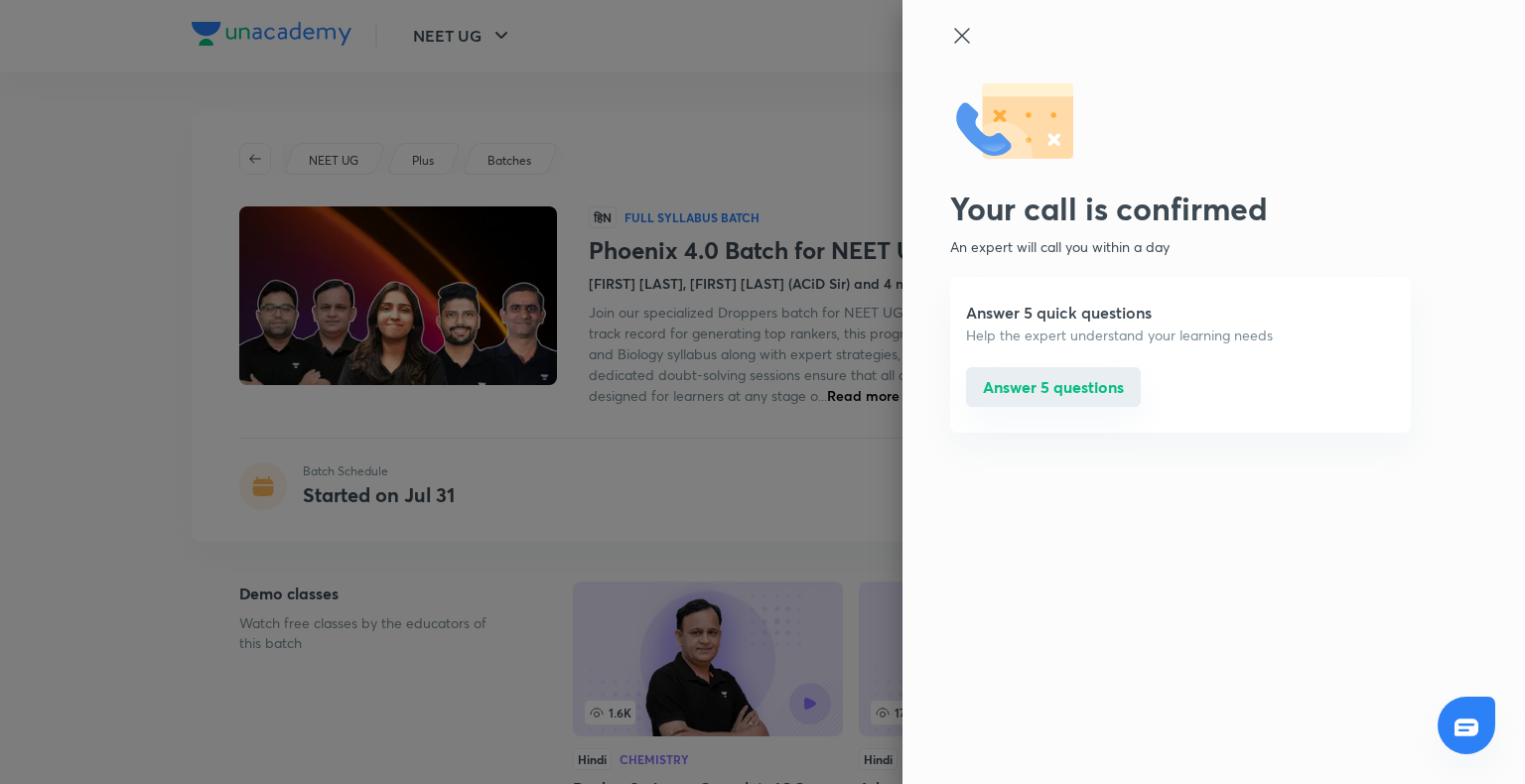 click on "Answer 5 questions" at bounding box center [1053, 387] 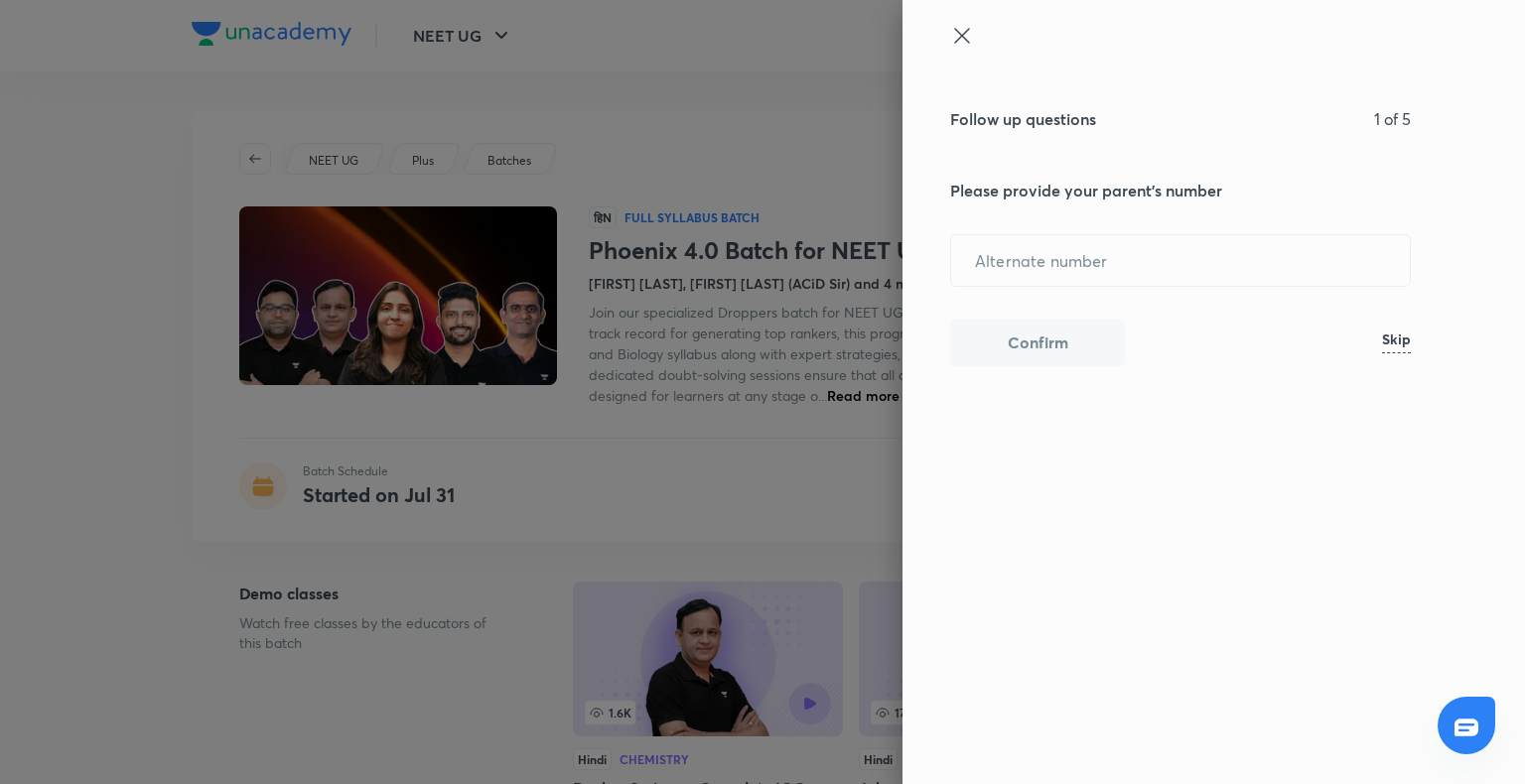 click on "Skip" at bounding box center (1396, 342) 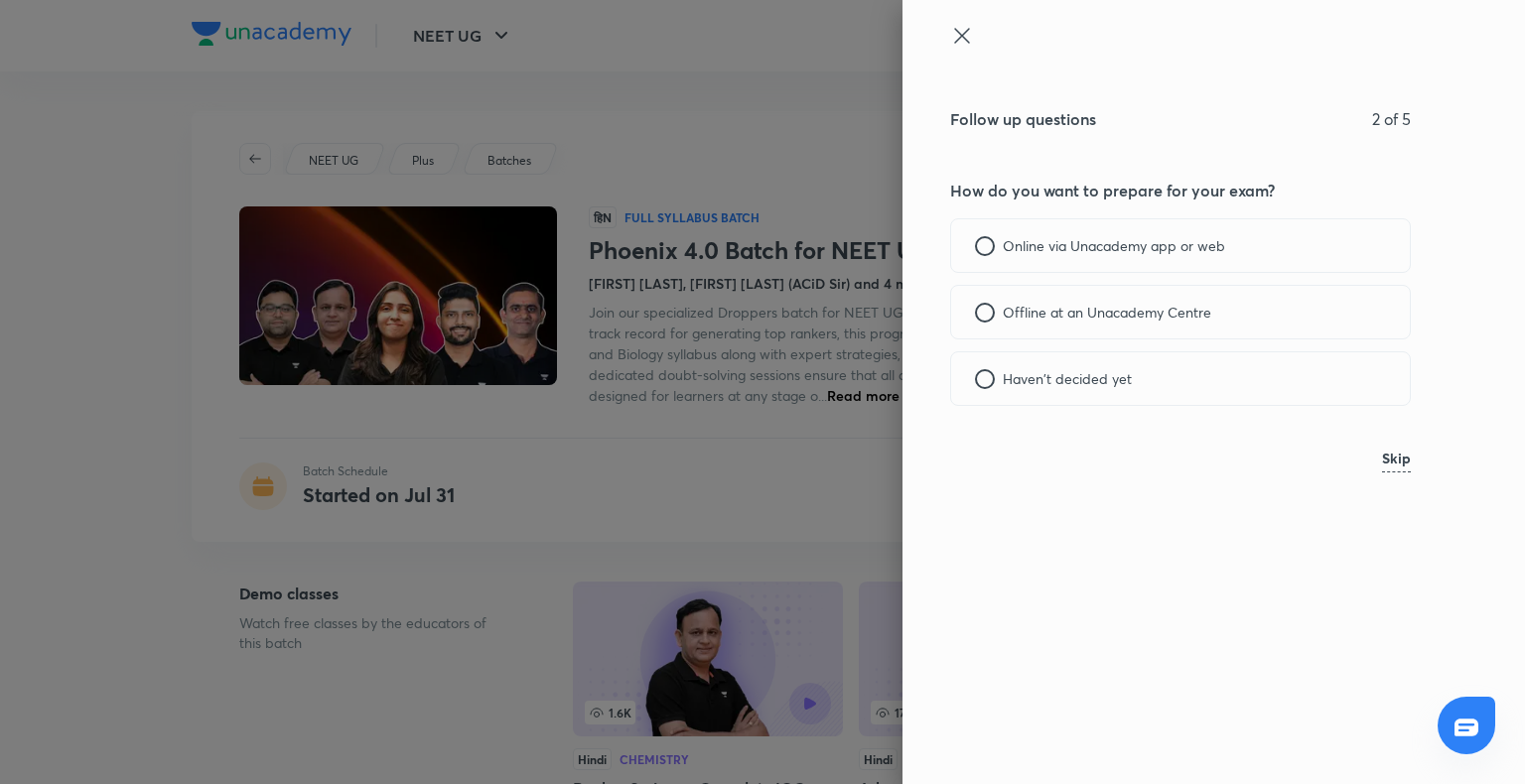 click on "Online via Unacademy app or web" at bounding box center (1180, 245) 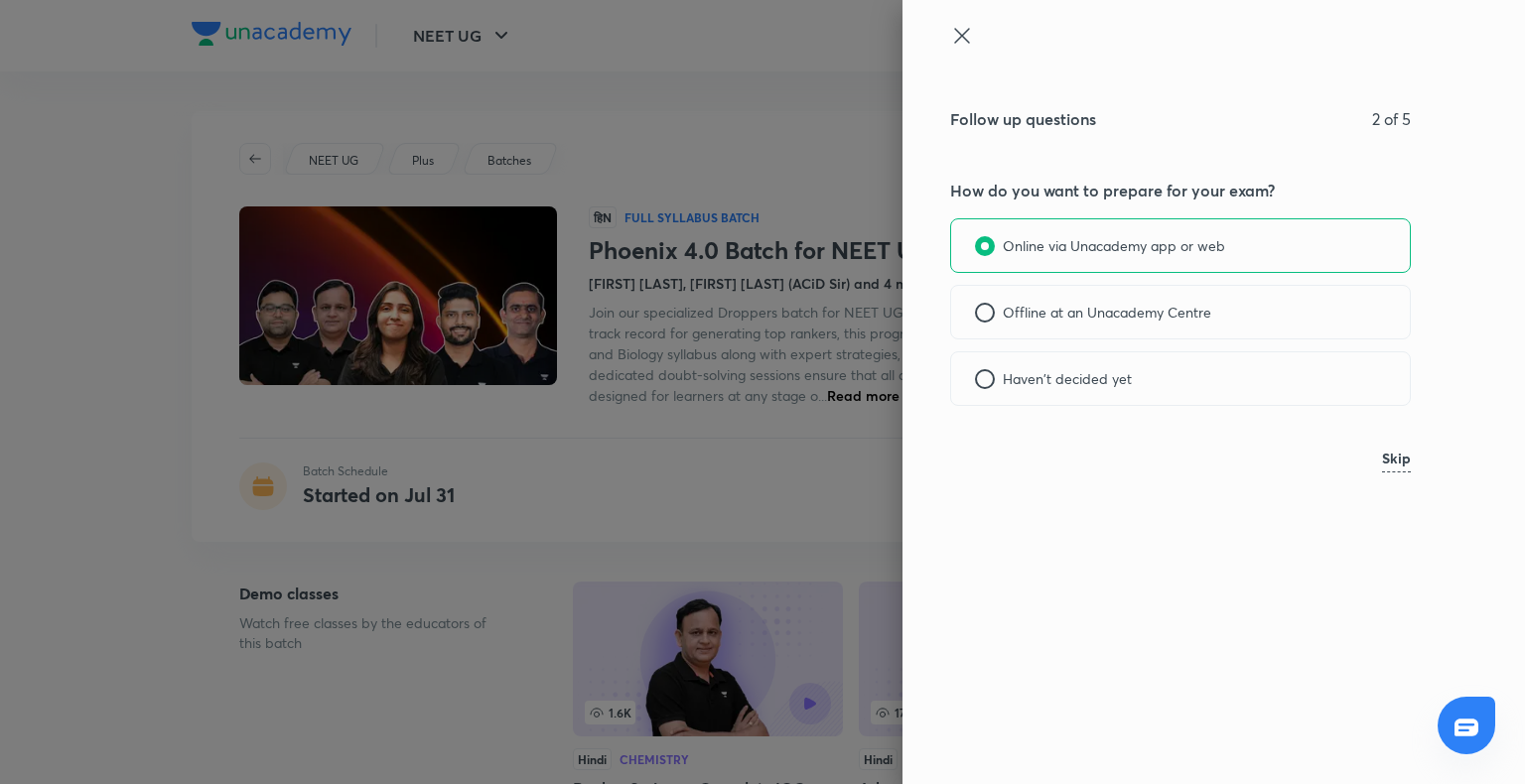 click on "Online via Unacademy app or web" at bounding box center [1180, 245] 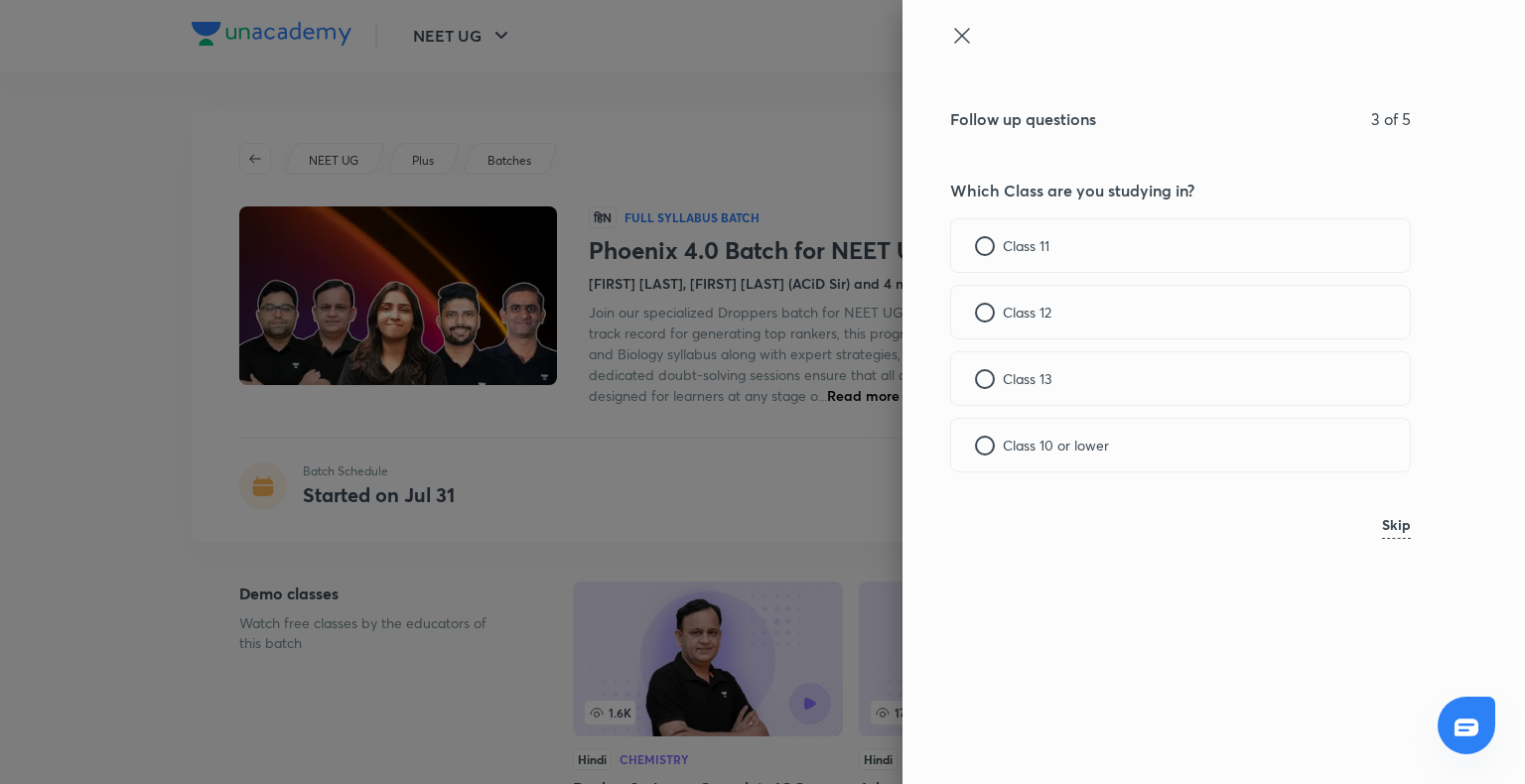 click on "Skip" at bounding box center (1180, 528) 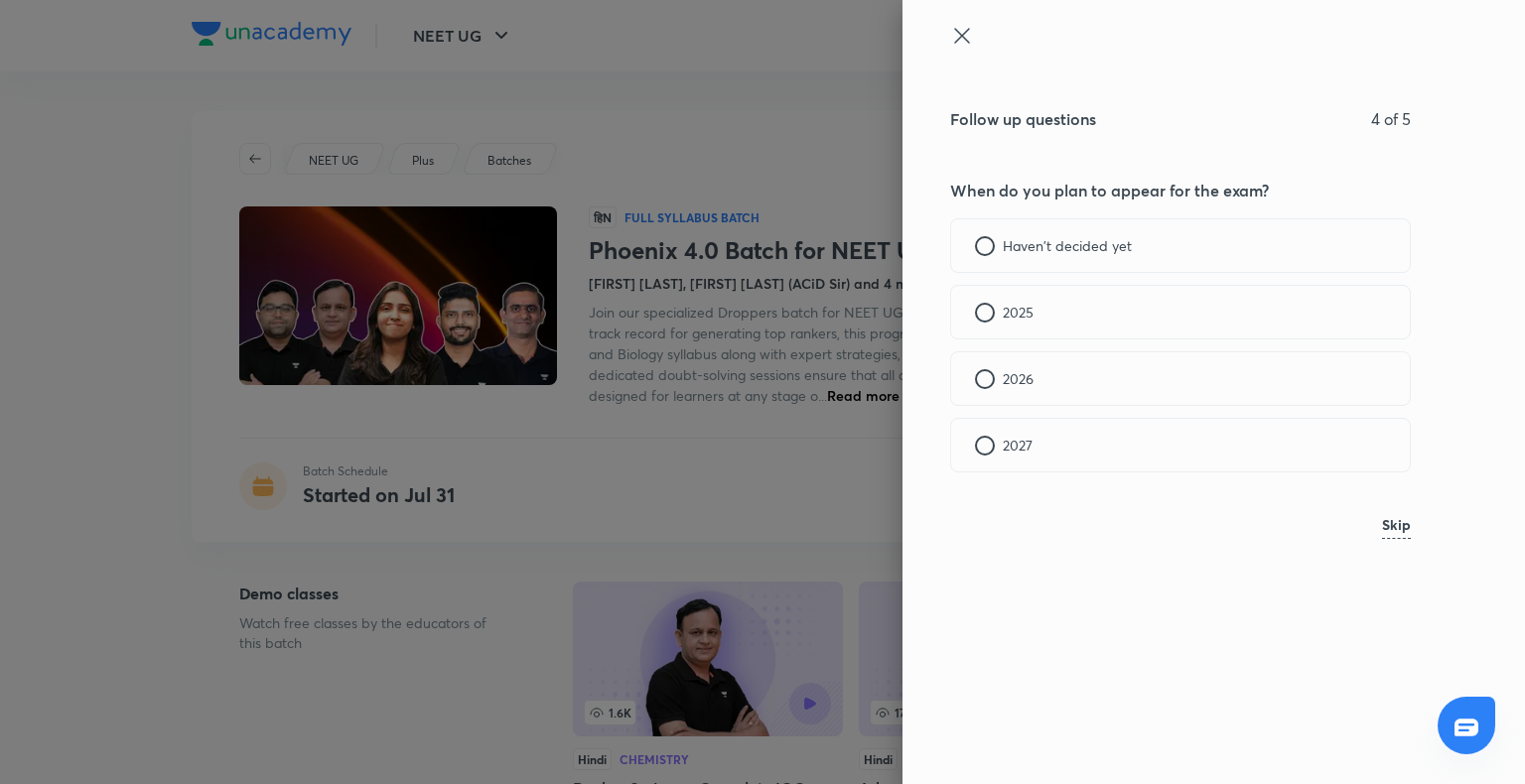 click on "2026" at bounding box center (1180, 378) 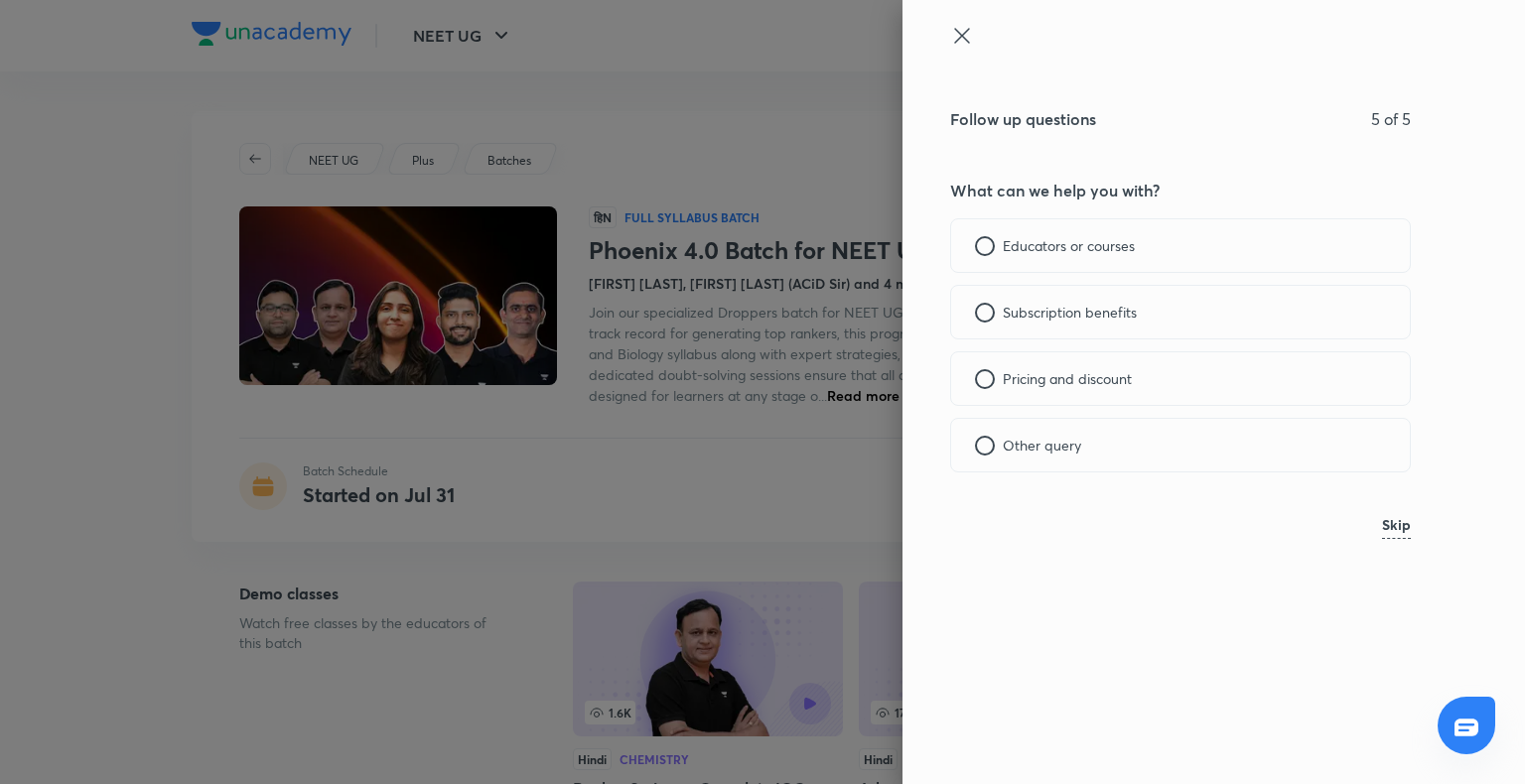 click on "Other query" at bounding box center (1180, 445) 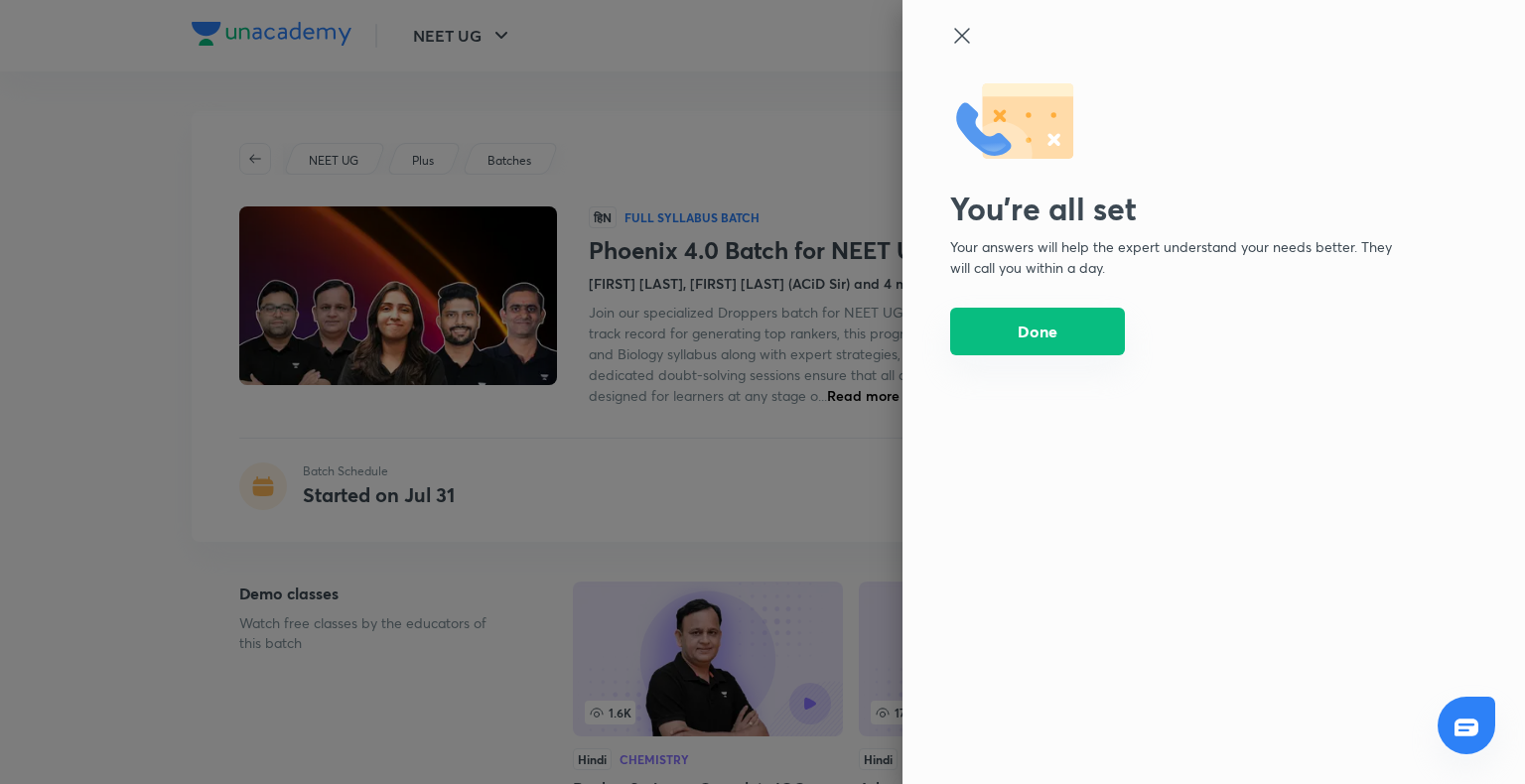 click on "Done" at bounding box center [1038, 331] 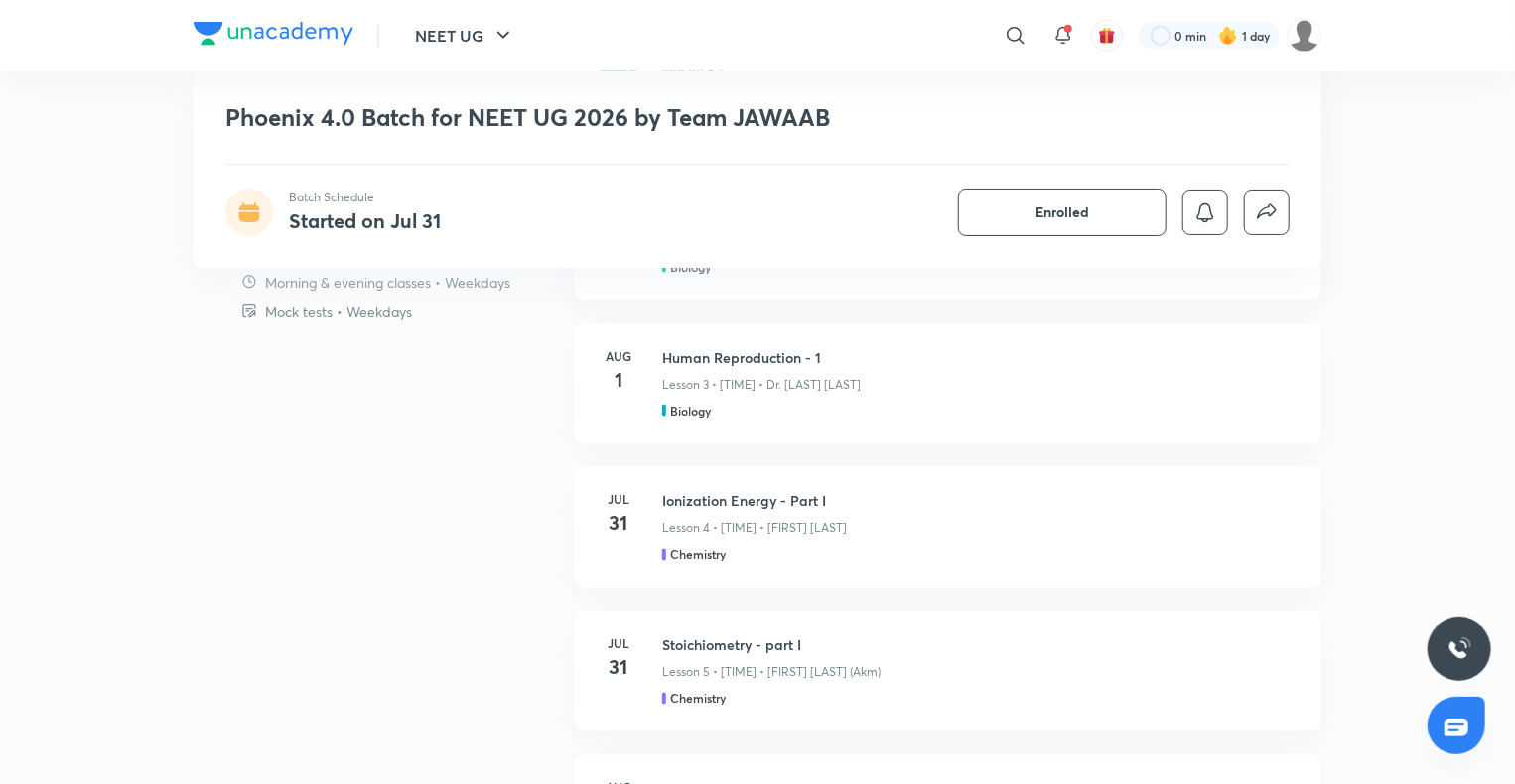 scroll, scrollTop: 1391, scrollLeft: 0, axis: vertical 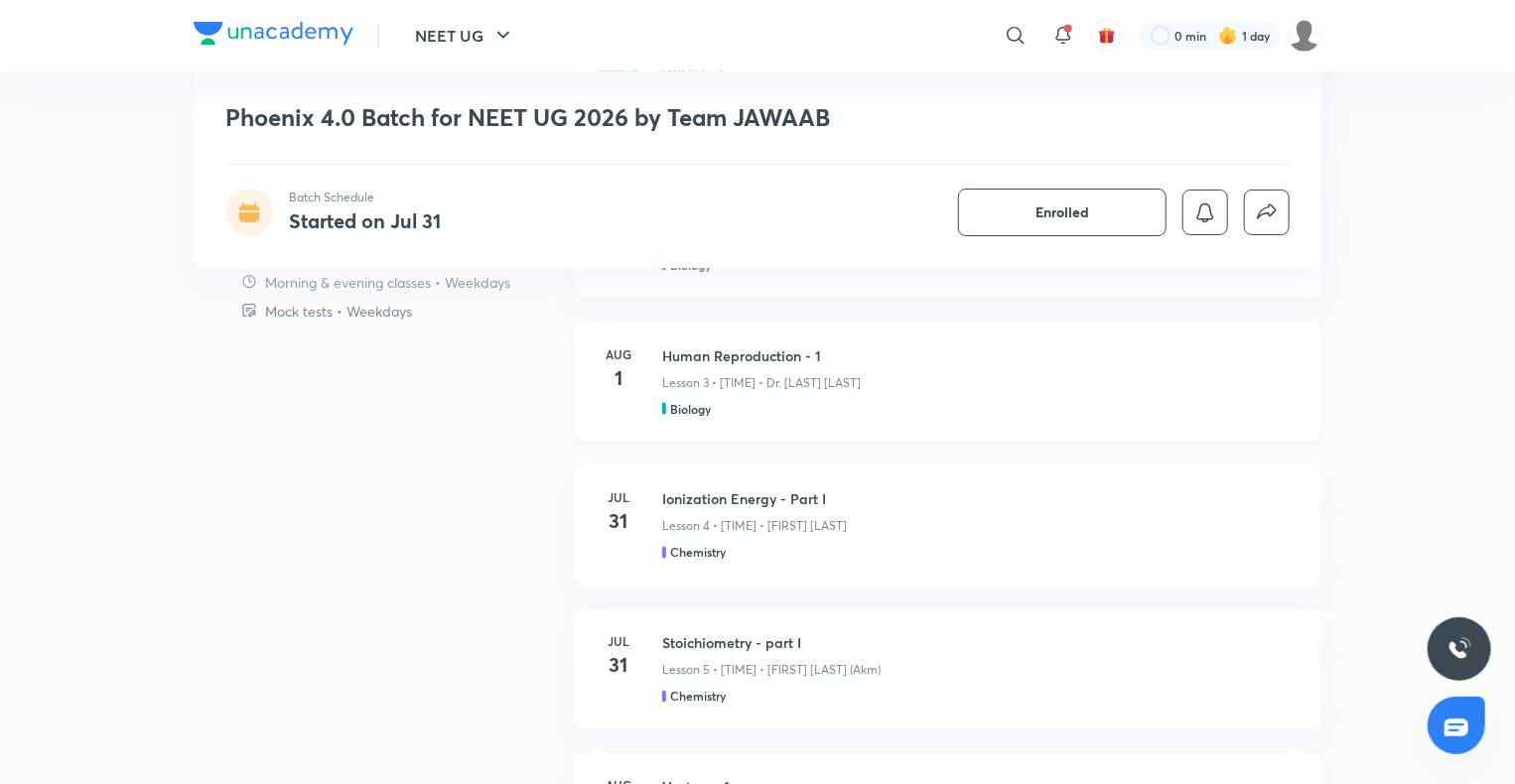 click on "Biology" at bounding box center (690, 409) 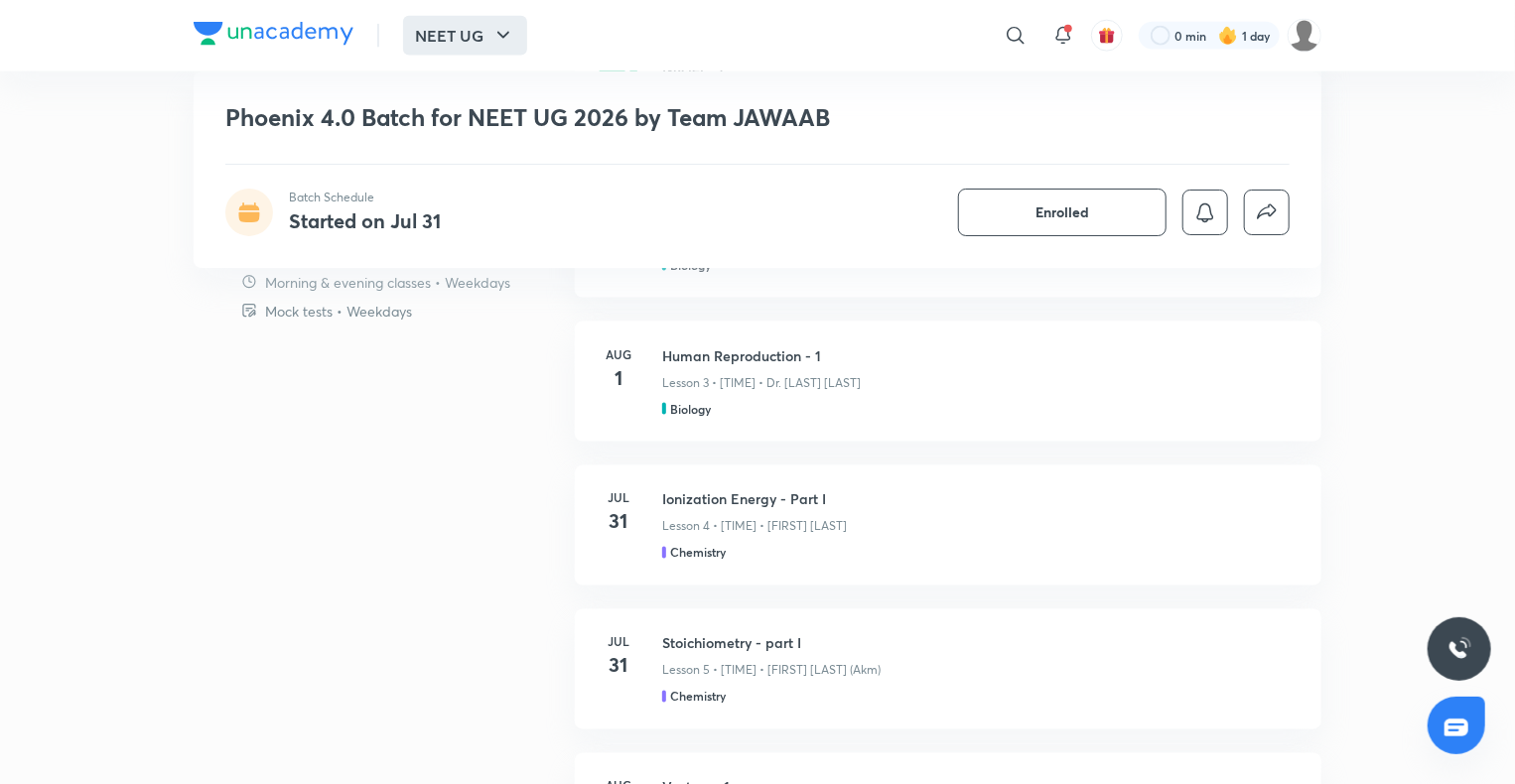 click on "NEET UG" at bounding box center (465, 36) 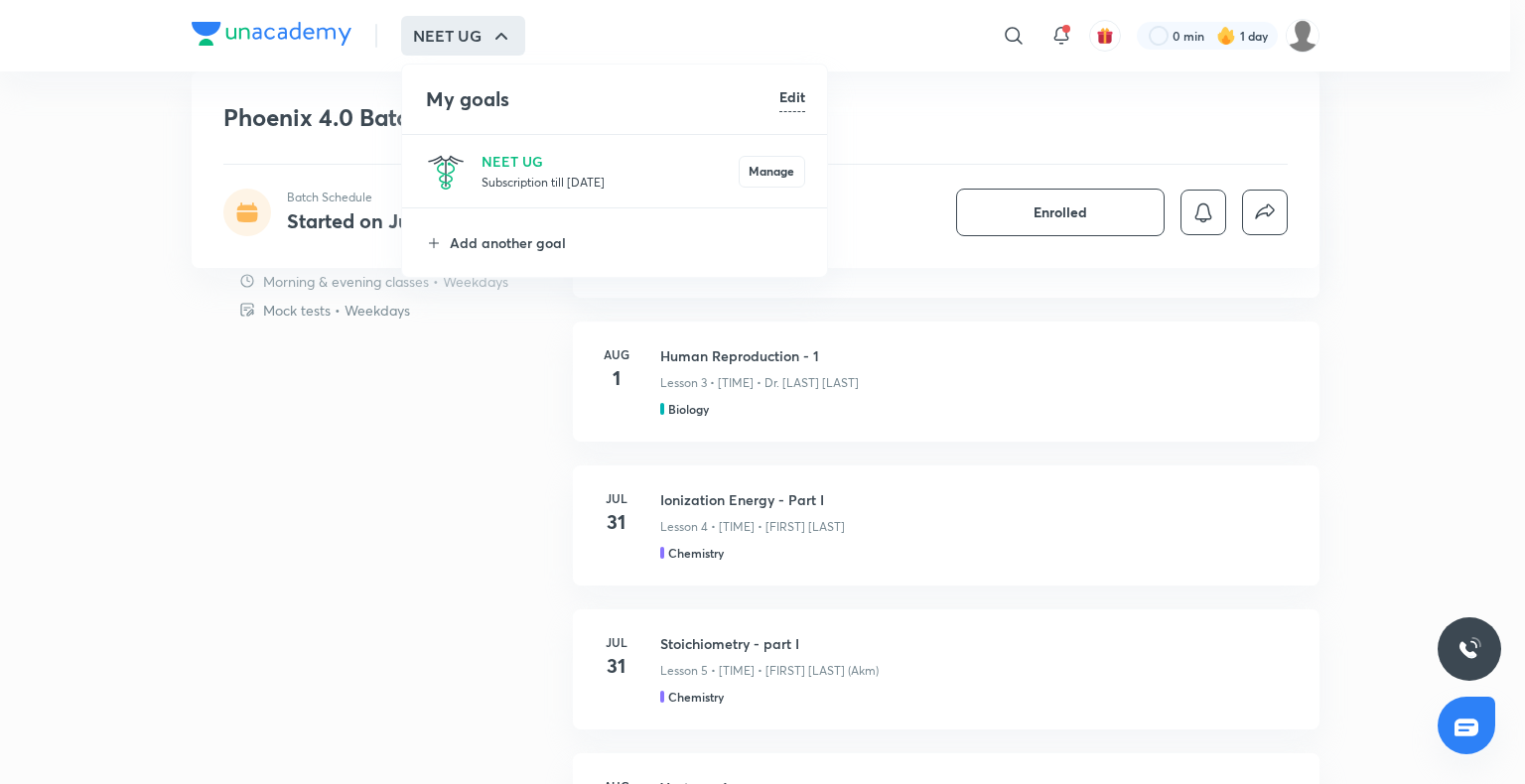 click on "Subscription till 20 May 2026" at bounding box center [610, 182] 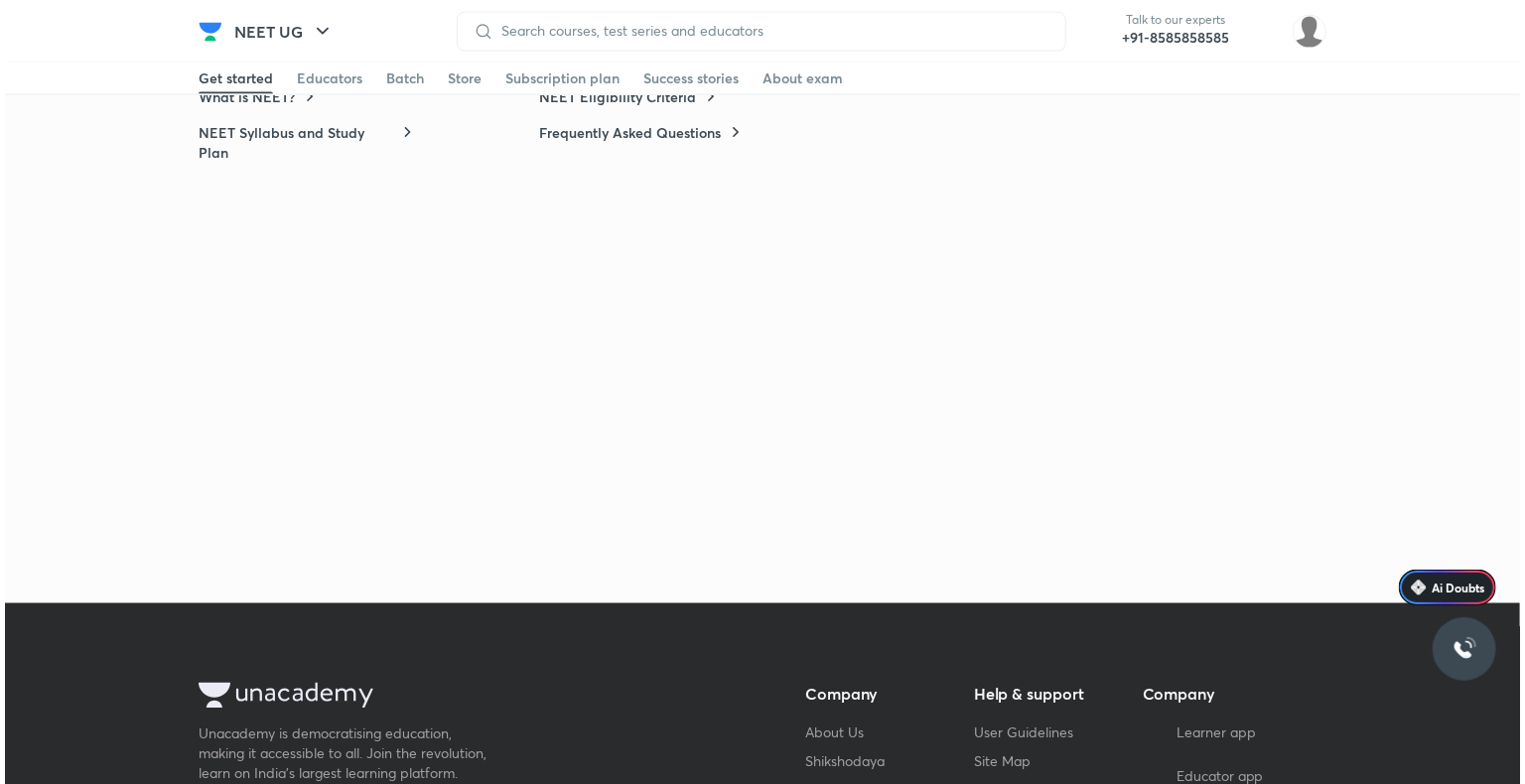 scroll, scrollTop: 0, scrollLeft: 0, axis: both 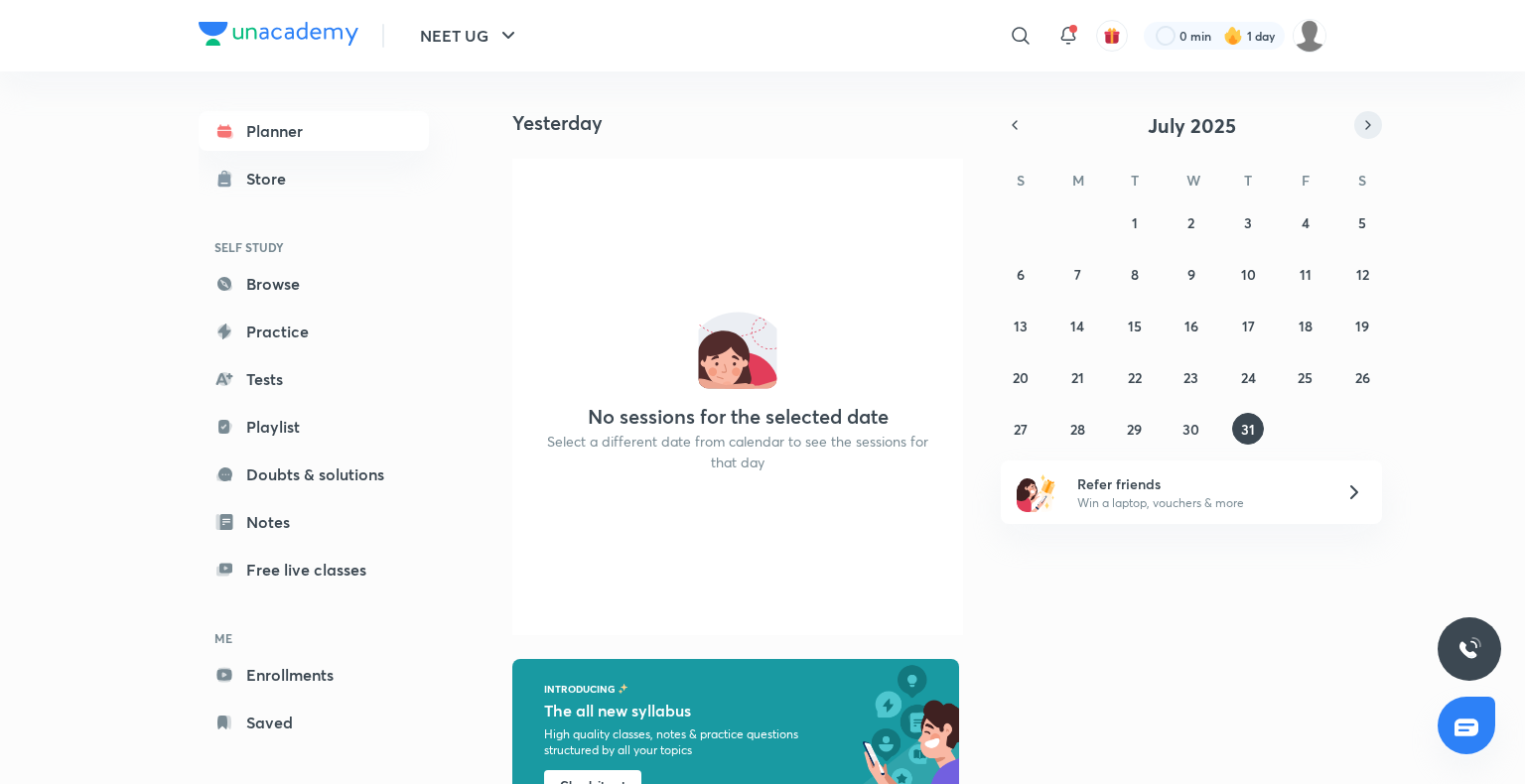 click 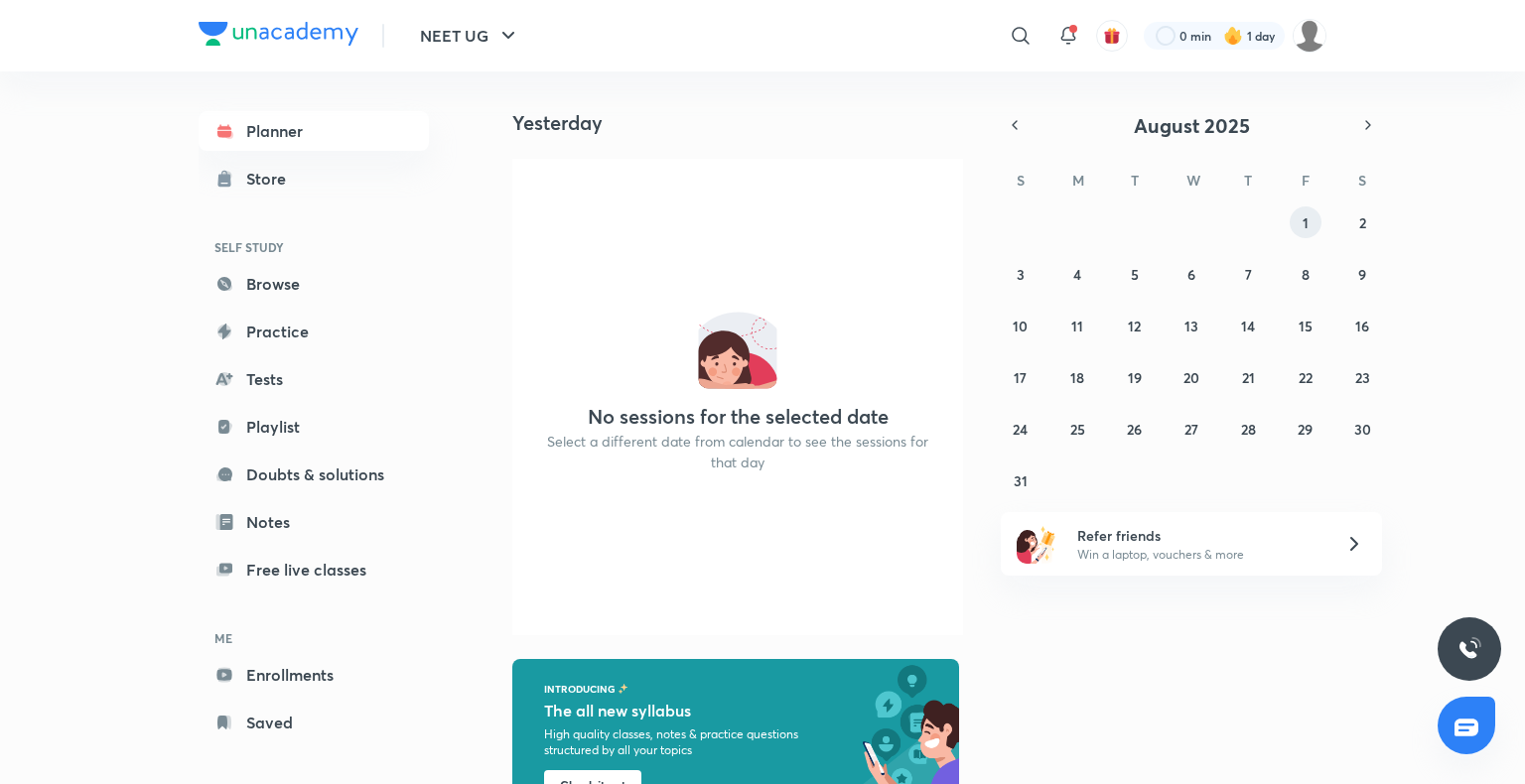 click on "1" at bounding box center [1306, 222] 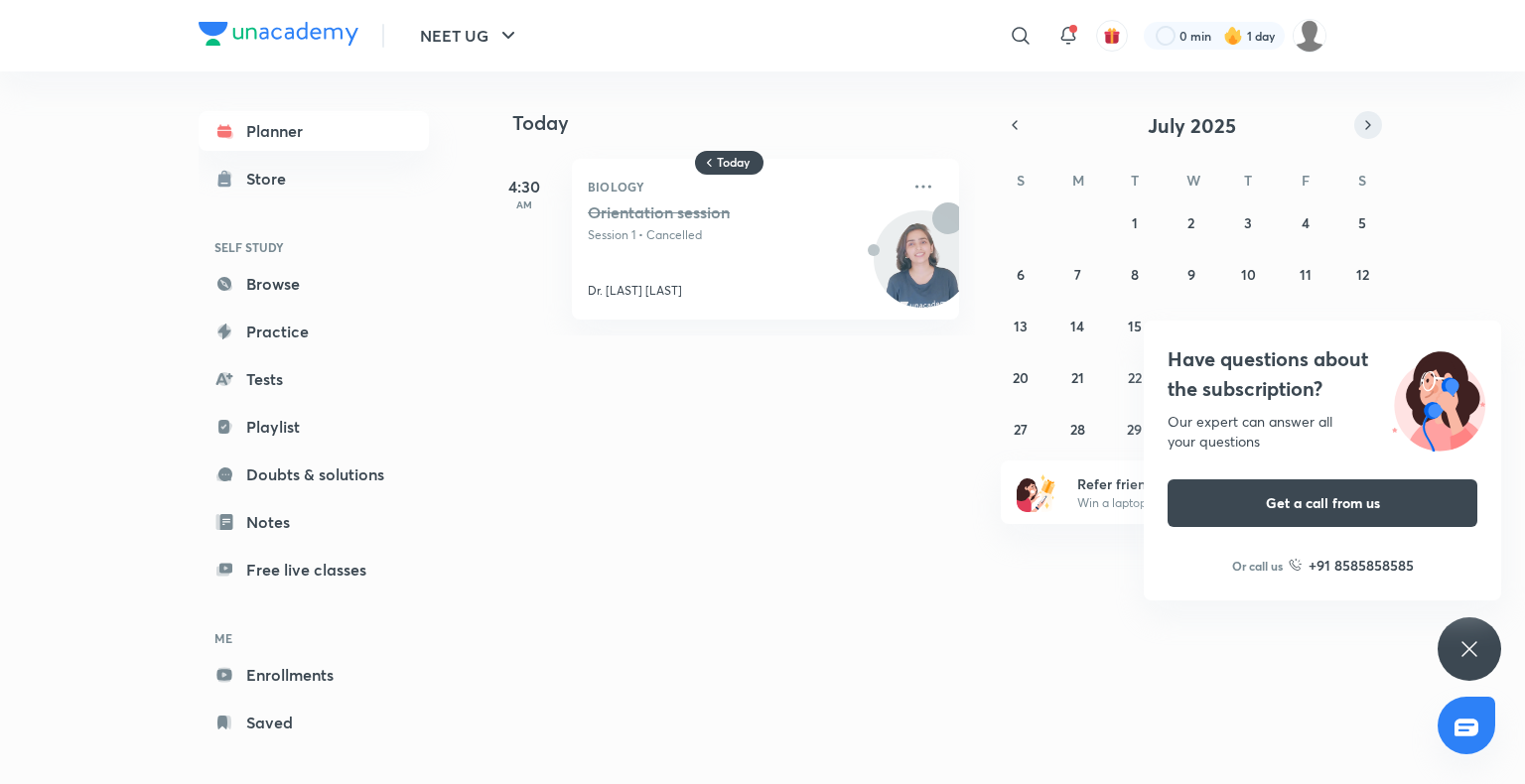 click at bounding box center [1368, 125] 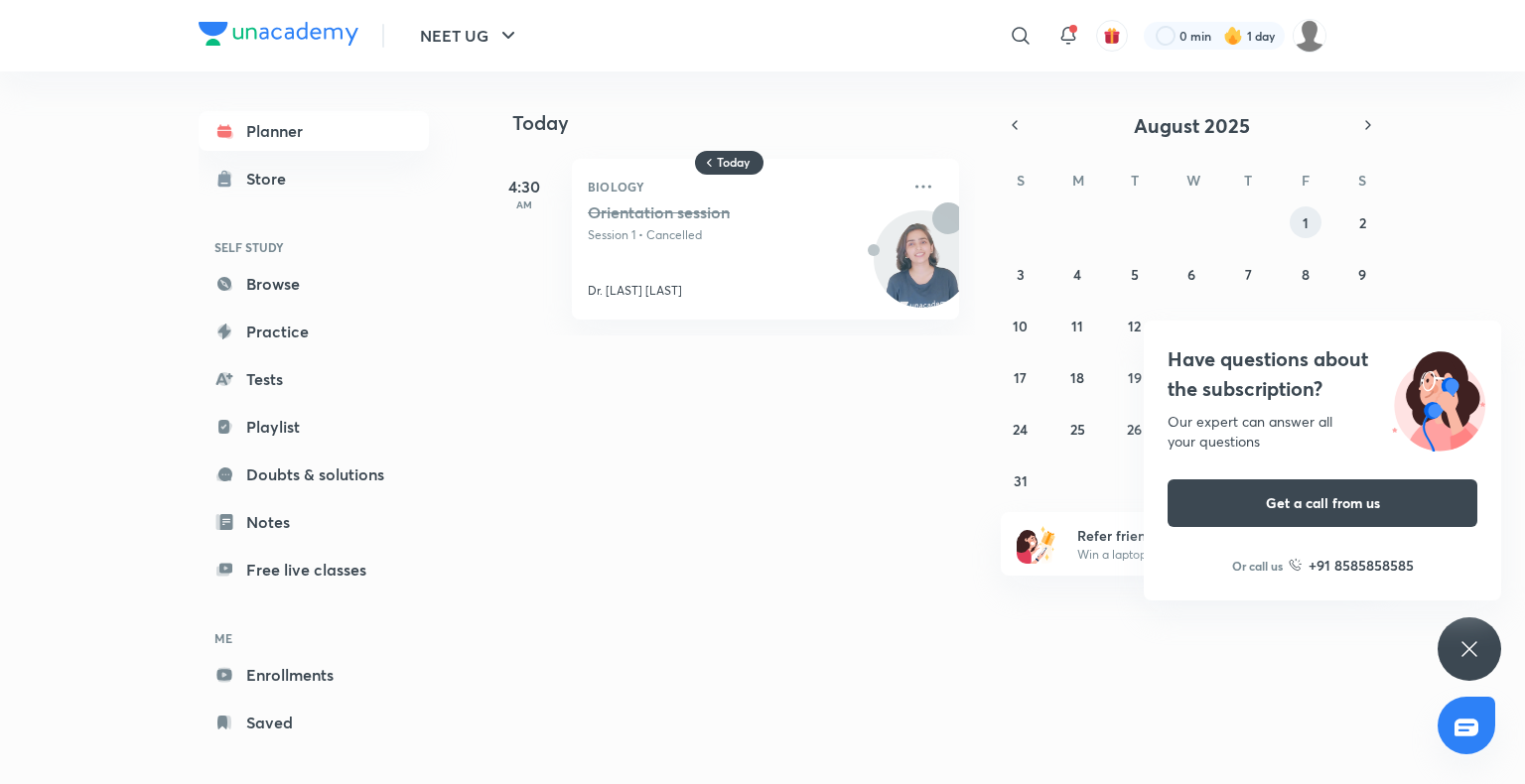 click on "1" at bounding box center (1306, 222) 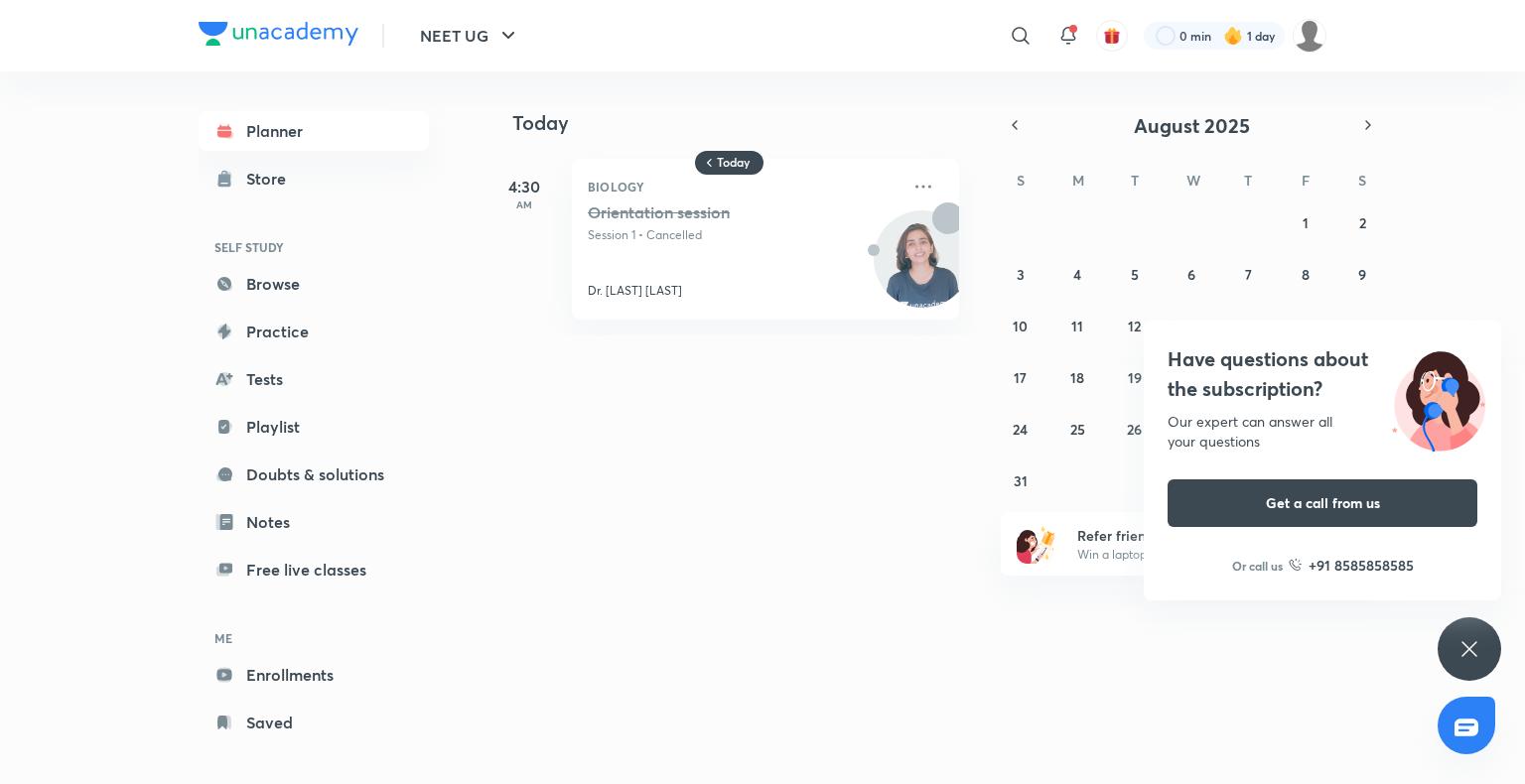 click on "Have questions about the subscription? Our expert can answer all your questions Get a call from us Or call us +91 8585858585" at bounding box center [1469, 649] 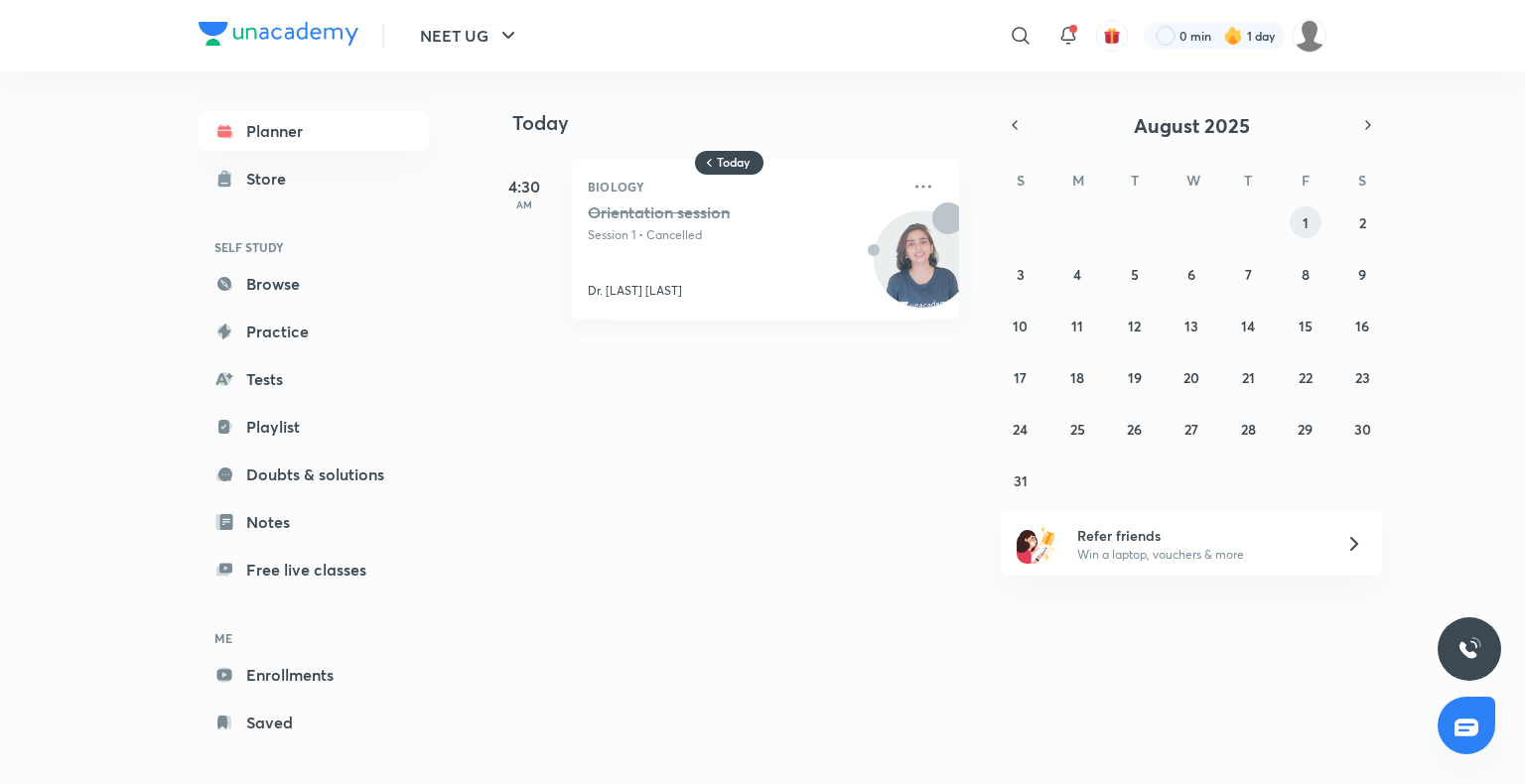 click on "1" at bounding box center (1306, 222) 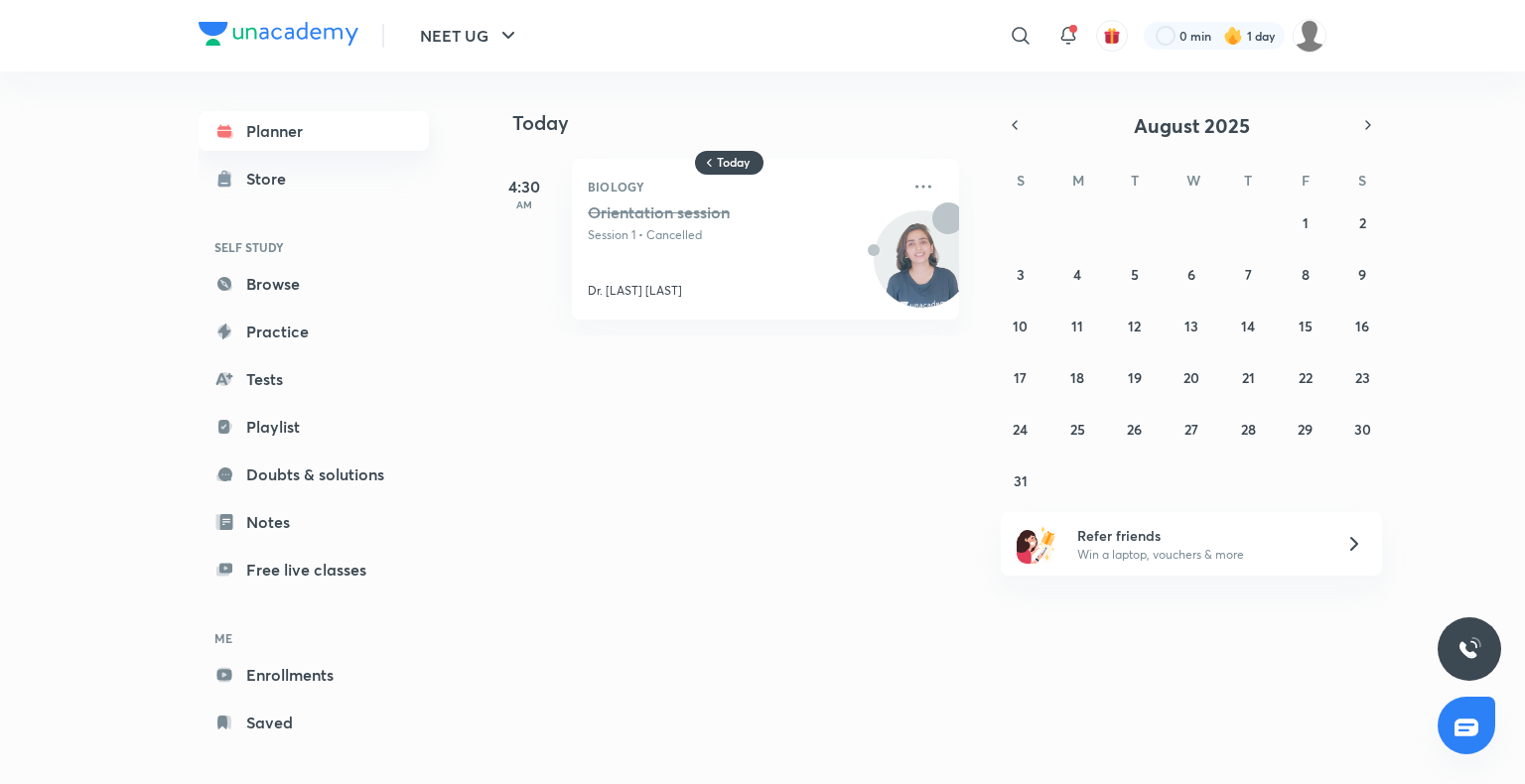 click on "Planner" at bounding box center (314, 131) 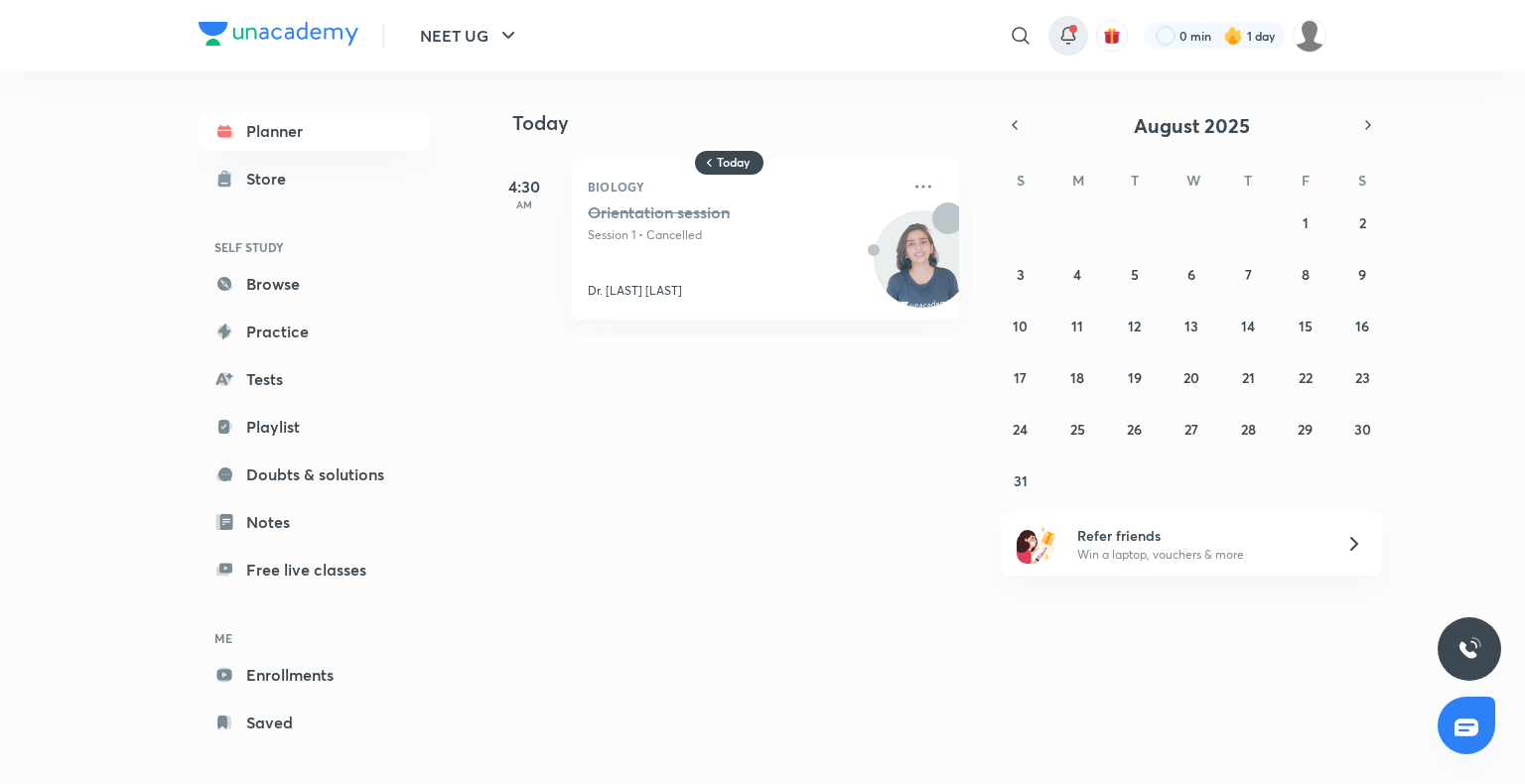 click 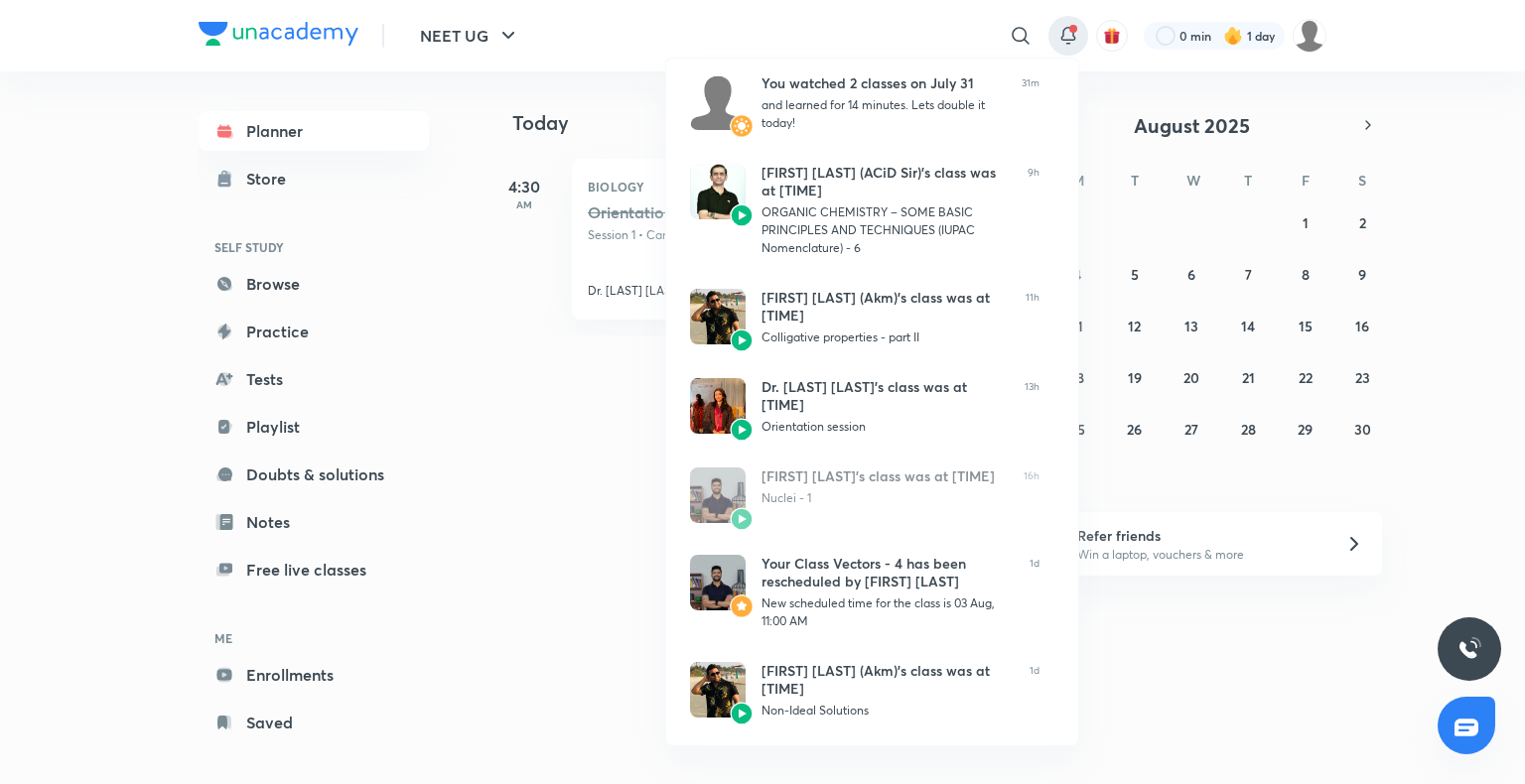 click at bounding box center [762, 392] 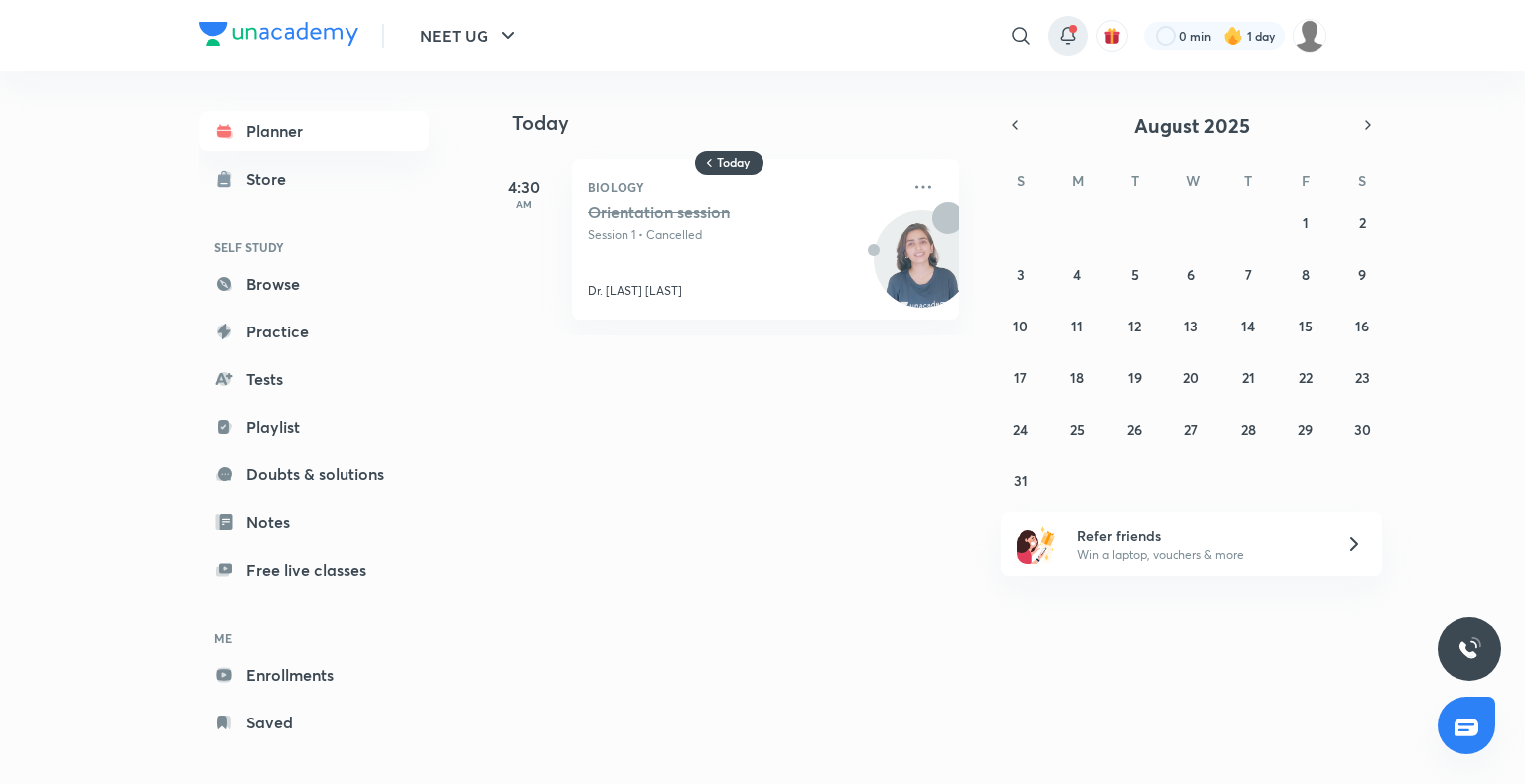 click 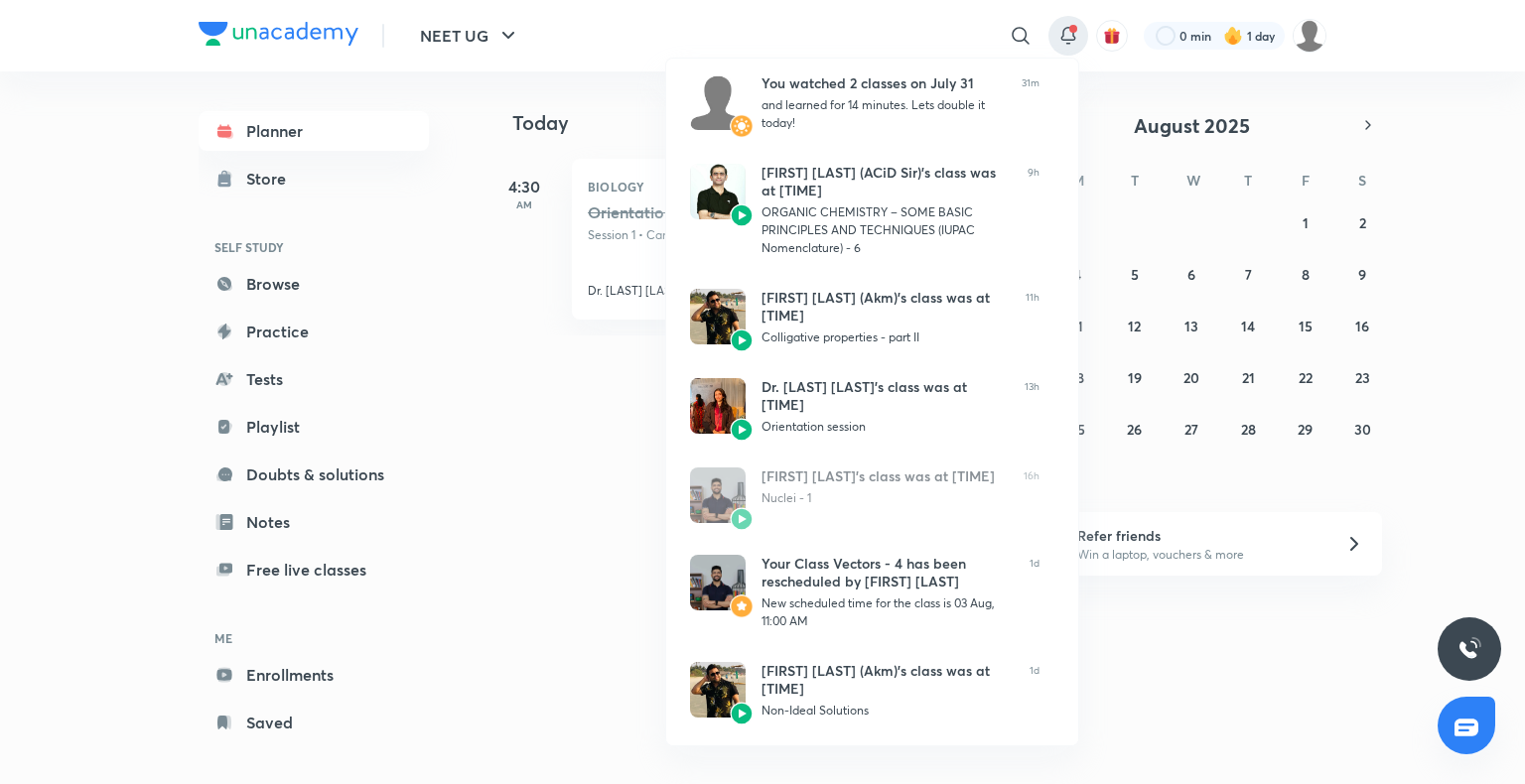 click at bounding box center [762, 392] 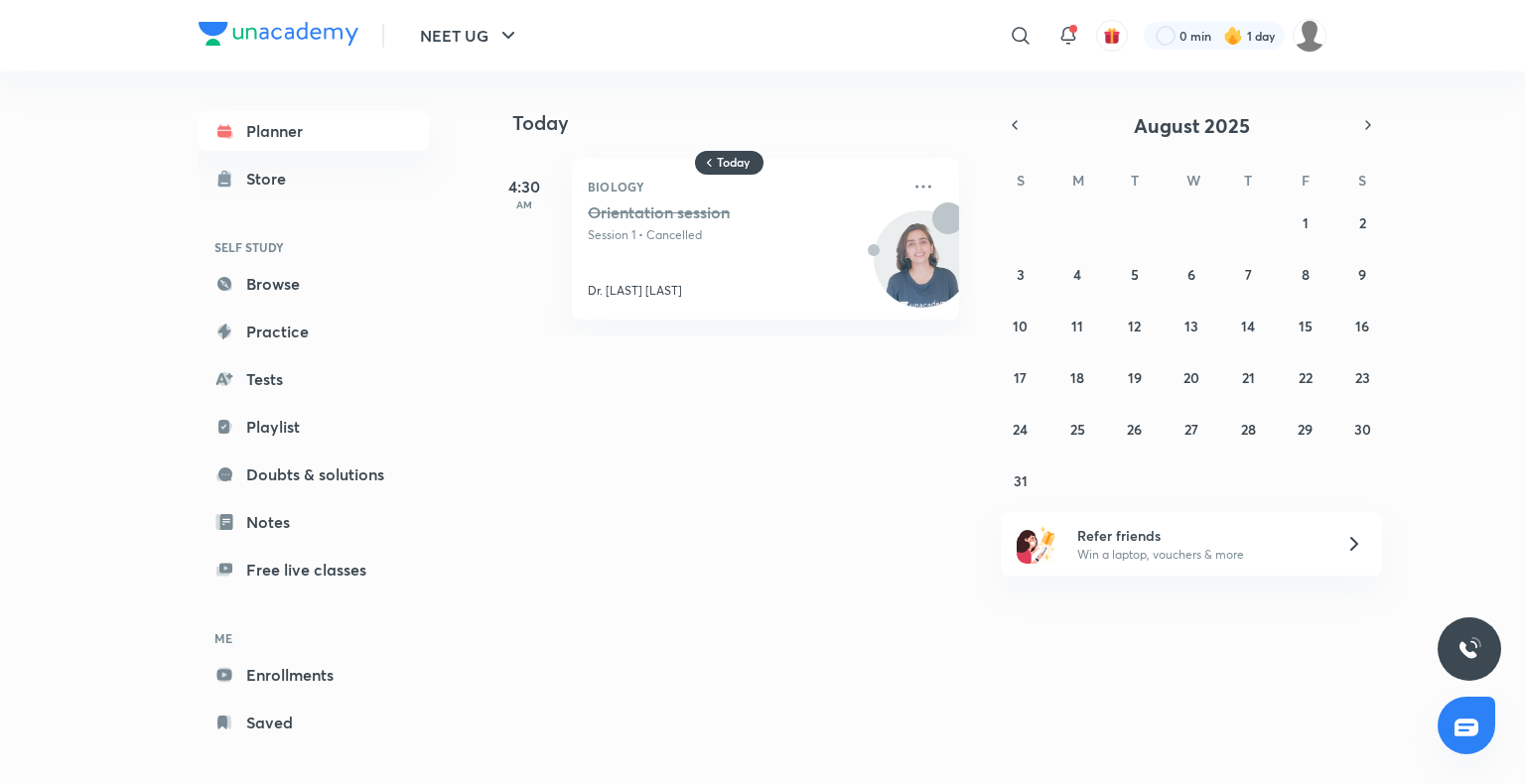 click at bounding box center (1469, 649) 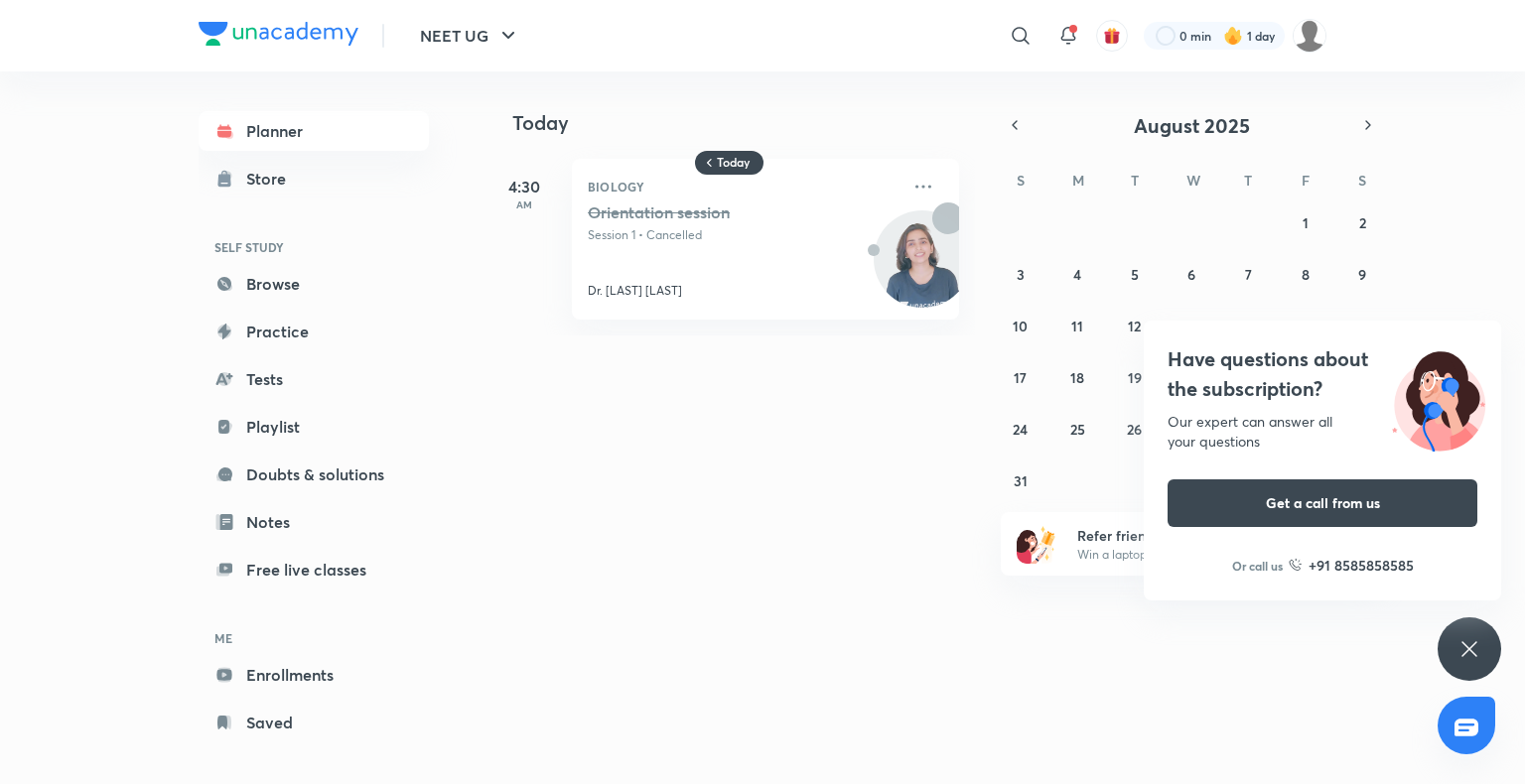 click on "+91 8585858585" at bounding box center [1361, 565] 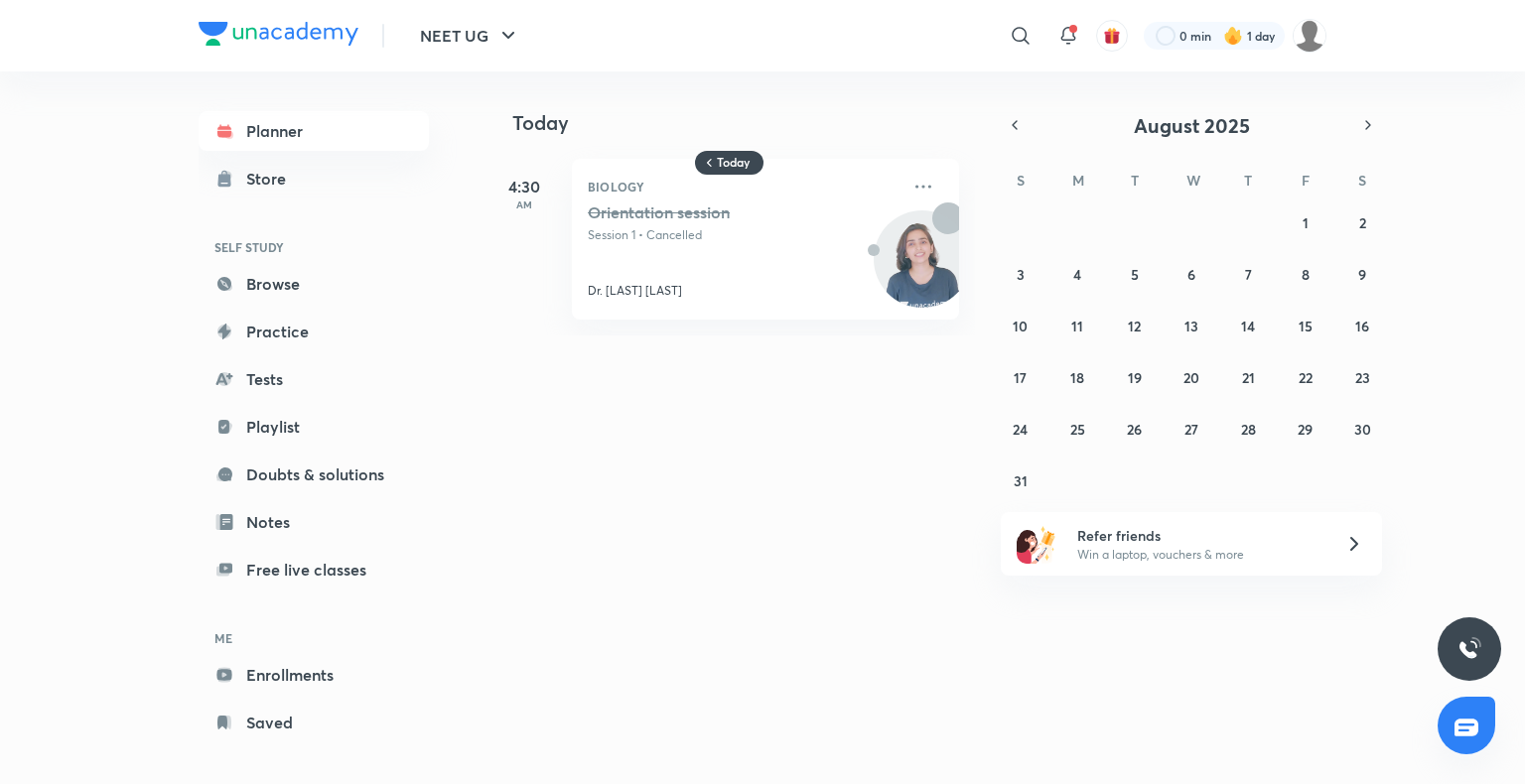 click at bounding box center [1469, 649] 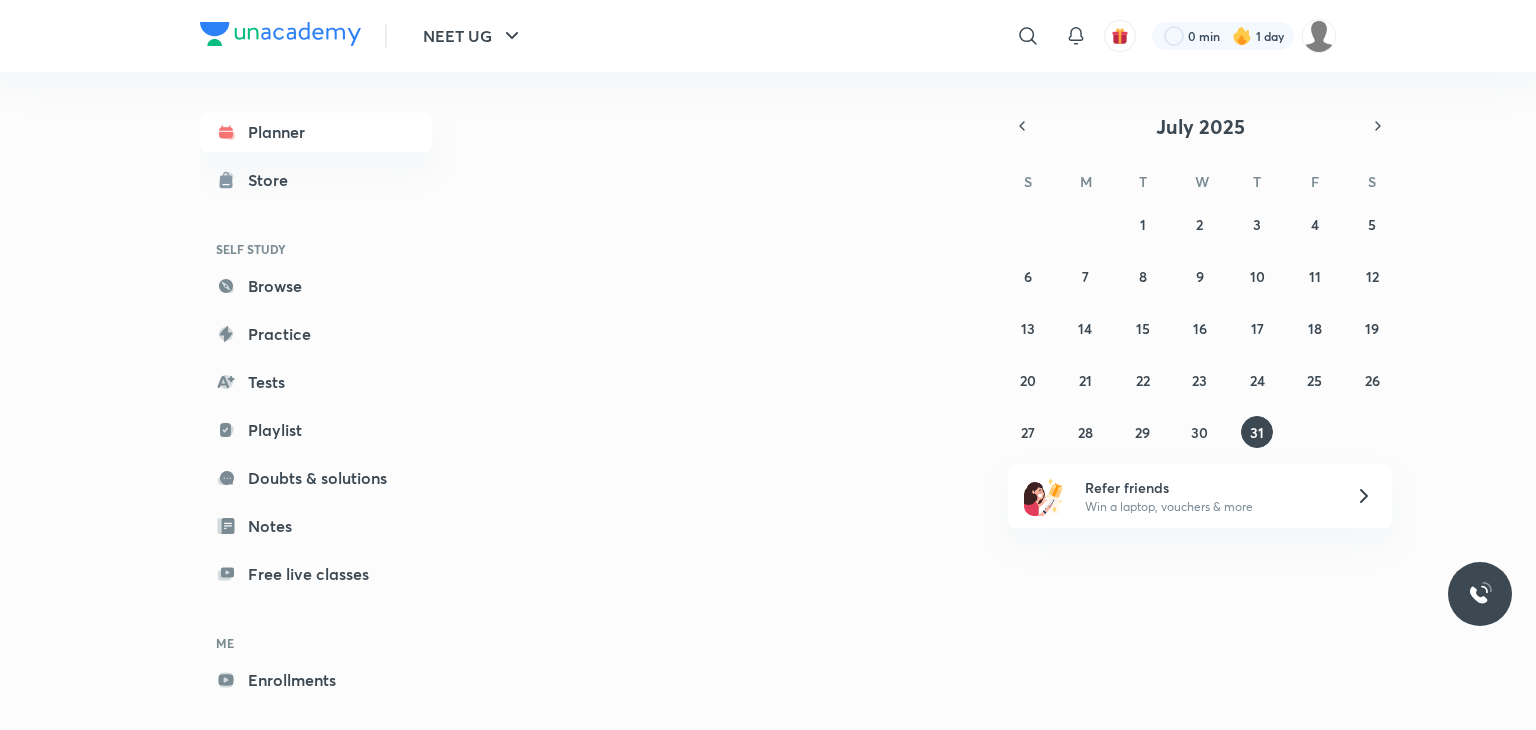 scroll, scrollTop: 0, scrollLeft: 0, axis: both 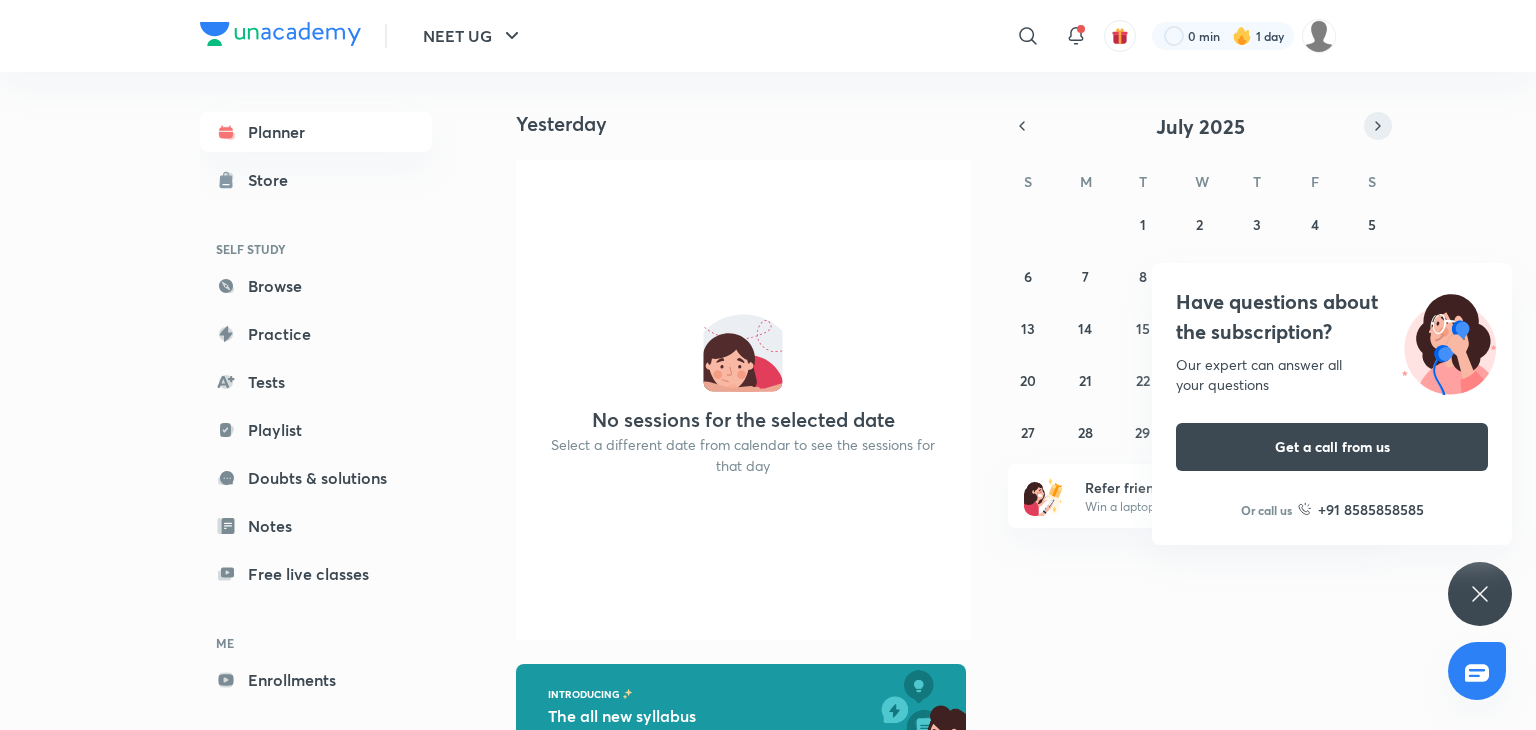 click at bounding box center (1378, 126) 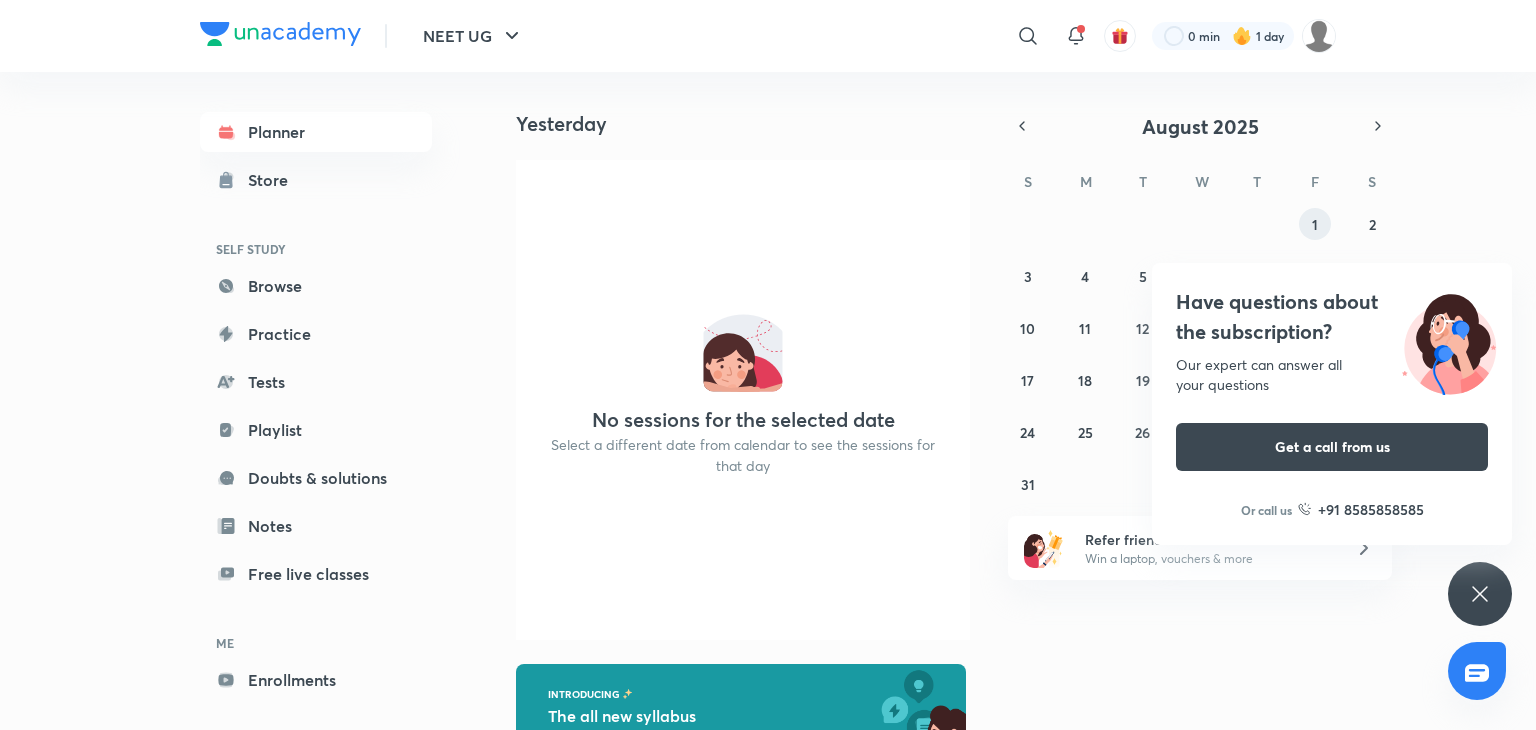 click on "1" at bounding box center (1315, 224) 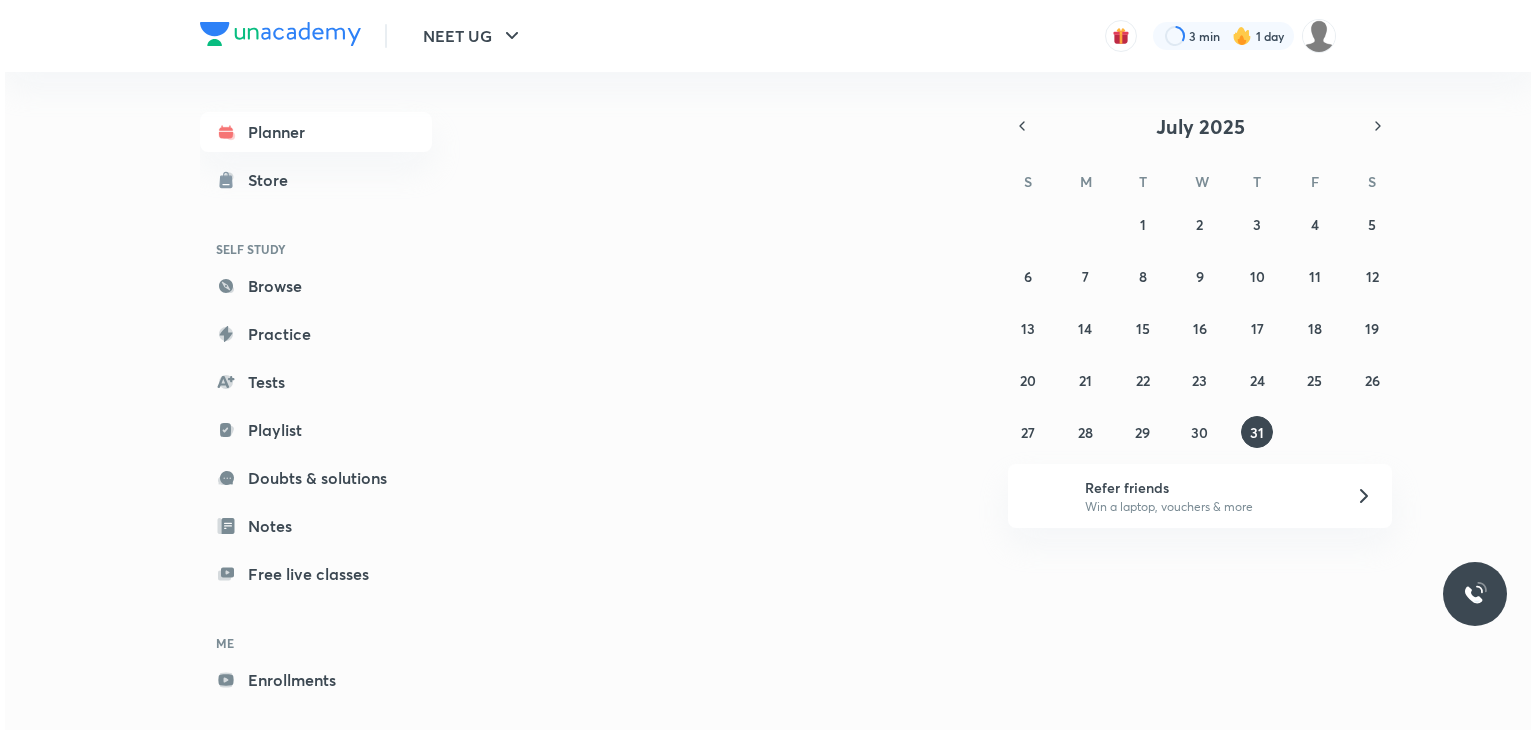 scroll, scrollTop: 0, scrollLeft: 0, axis: both 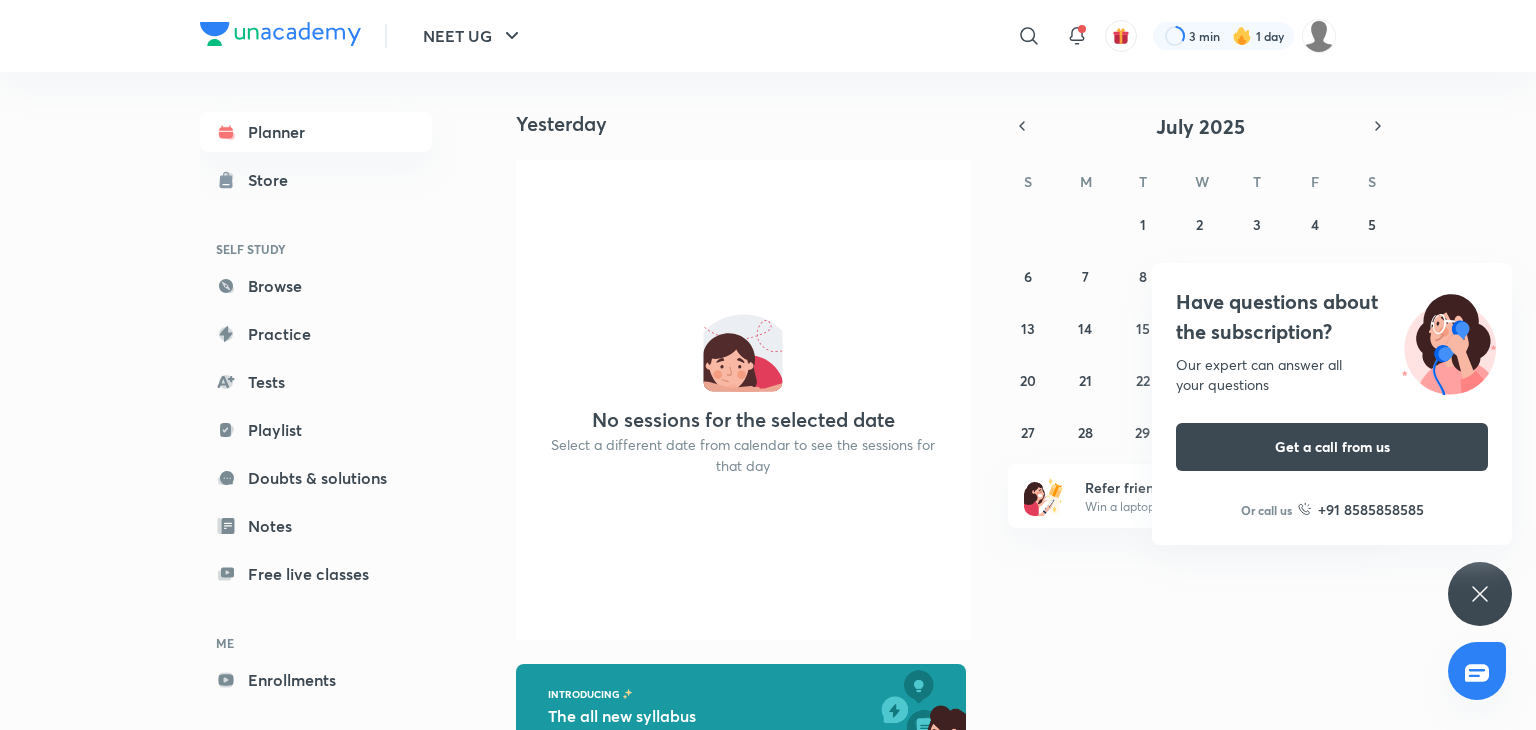 drag, startPoint x: 1458, startPoint y: 0, endPoint x: 892, endPoint y: 265, distance: 624.9648 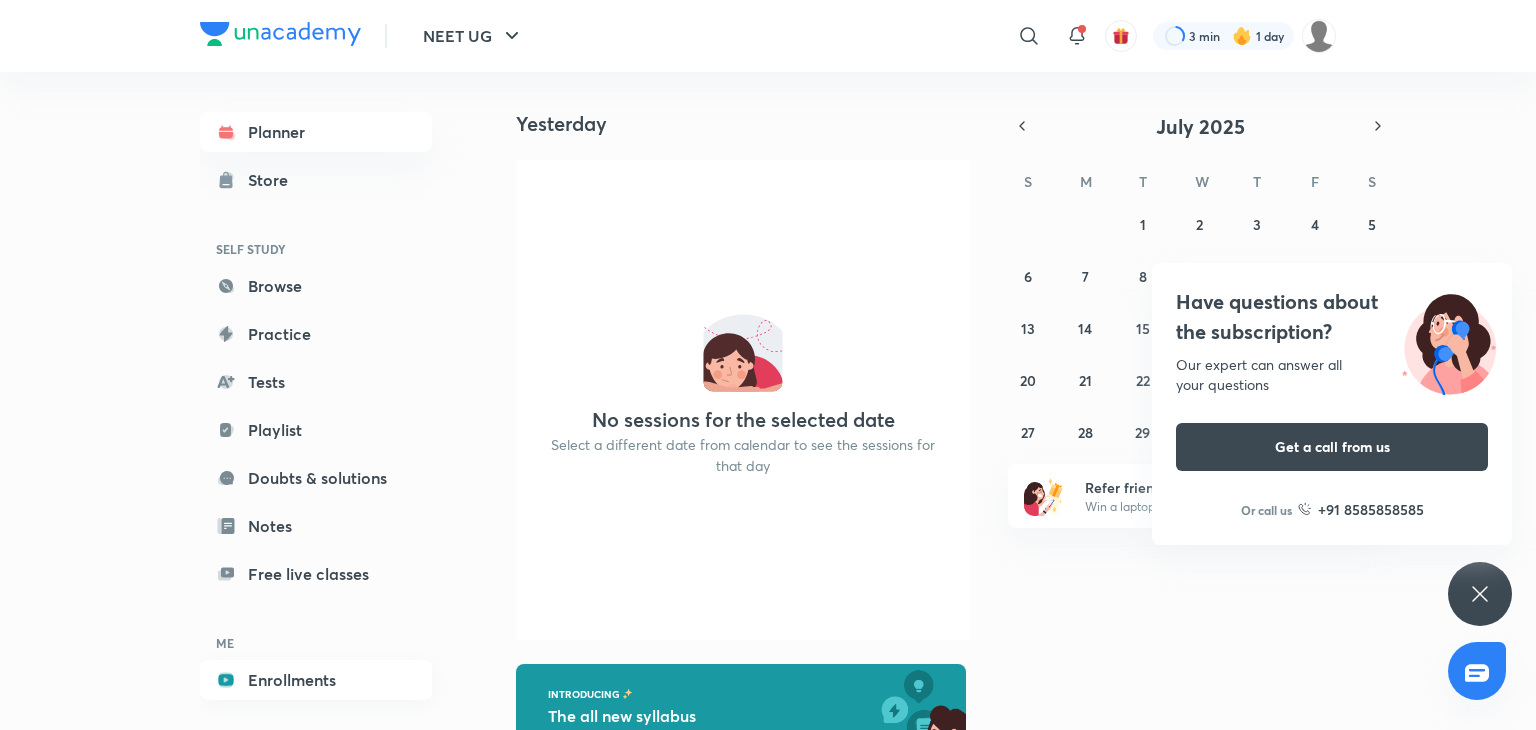 click on "Enrollments" at bounding box center (316, 680) 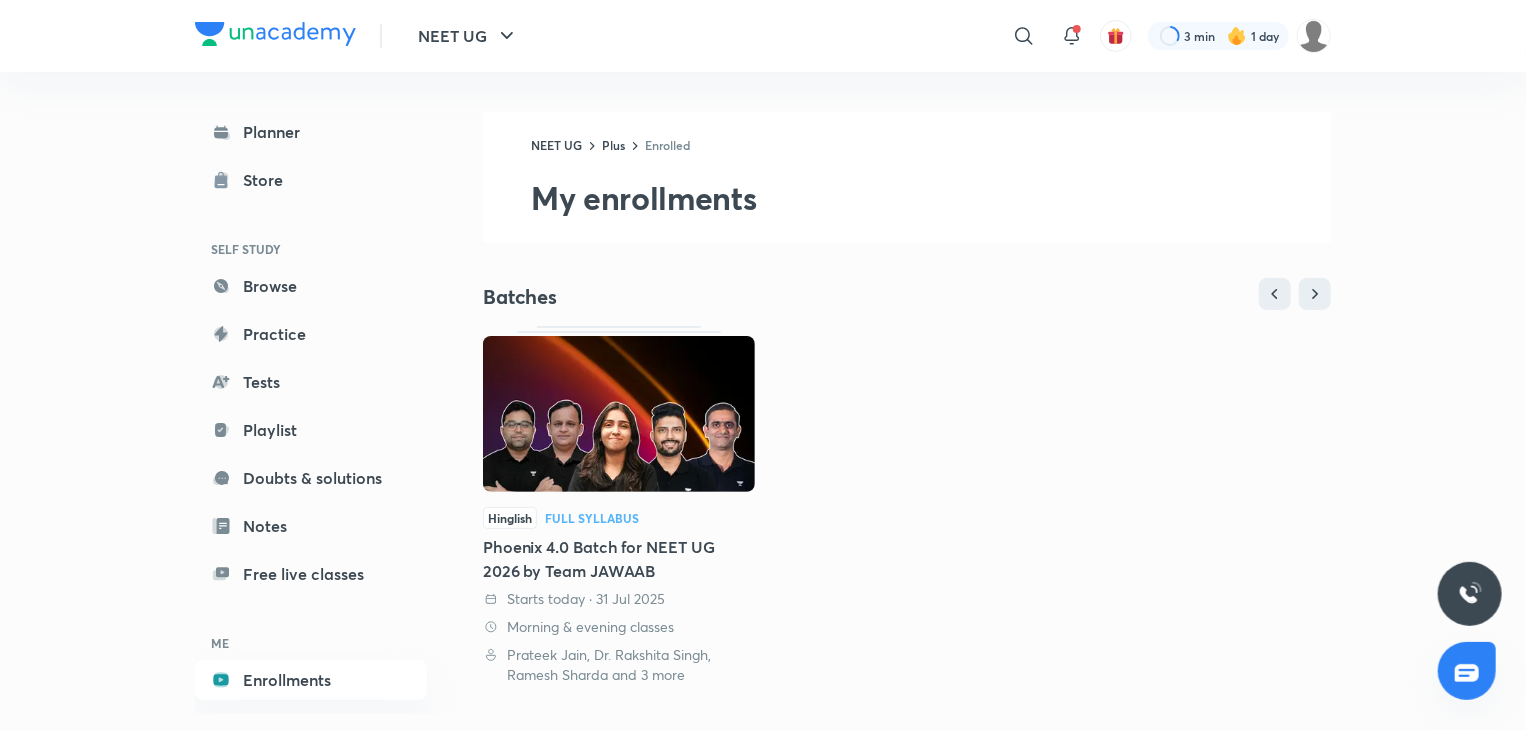 click on "[MINUTES] [DAYS]" at bounding box center [1231, 36] 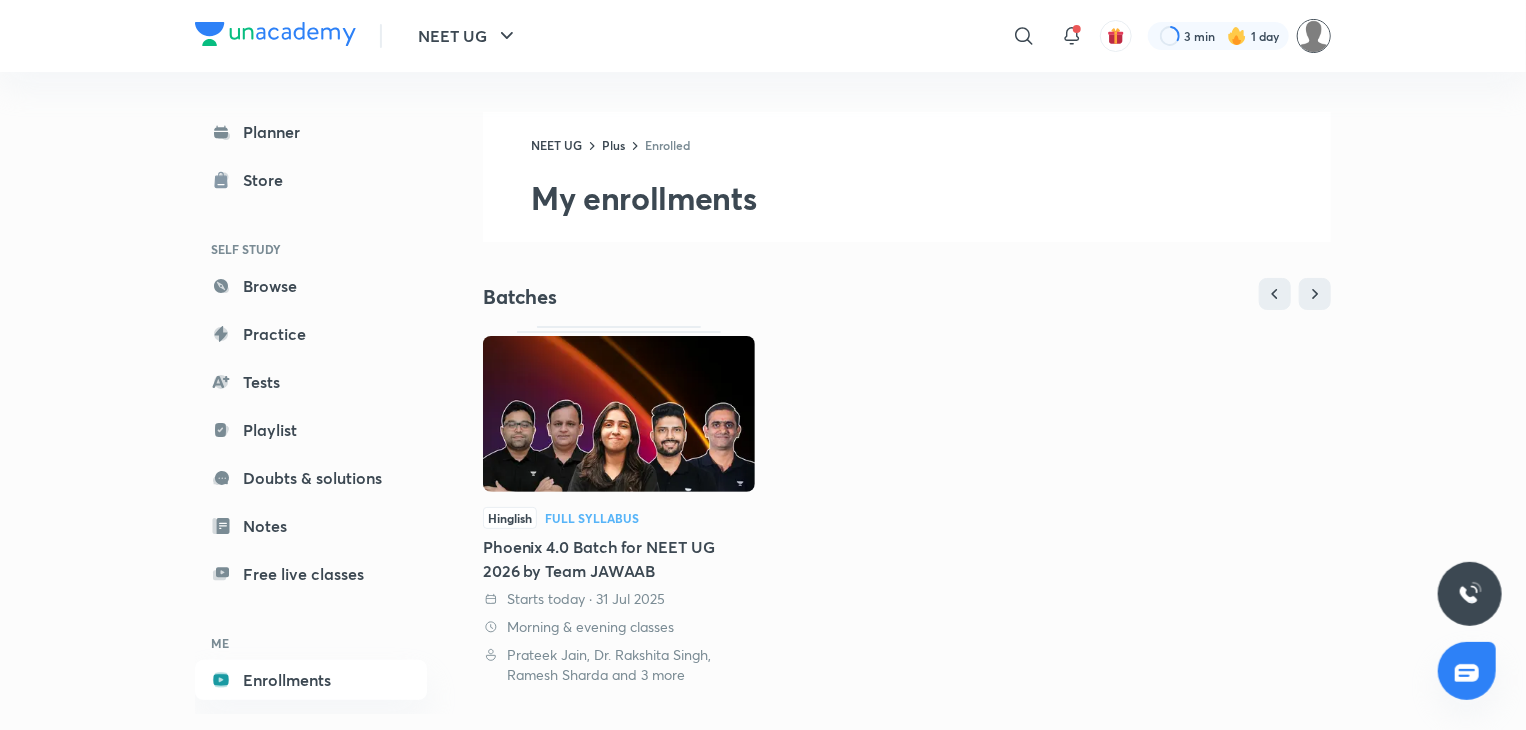 click at bounding box center [1314, 36] 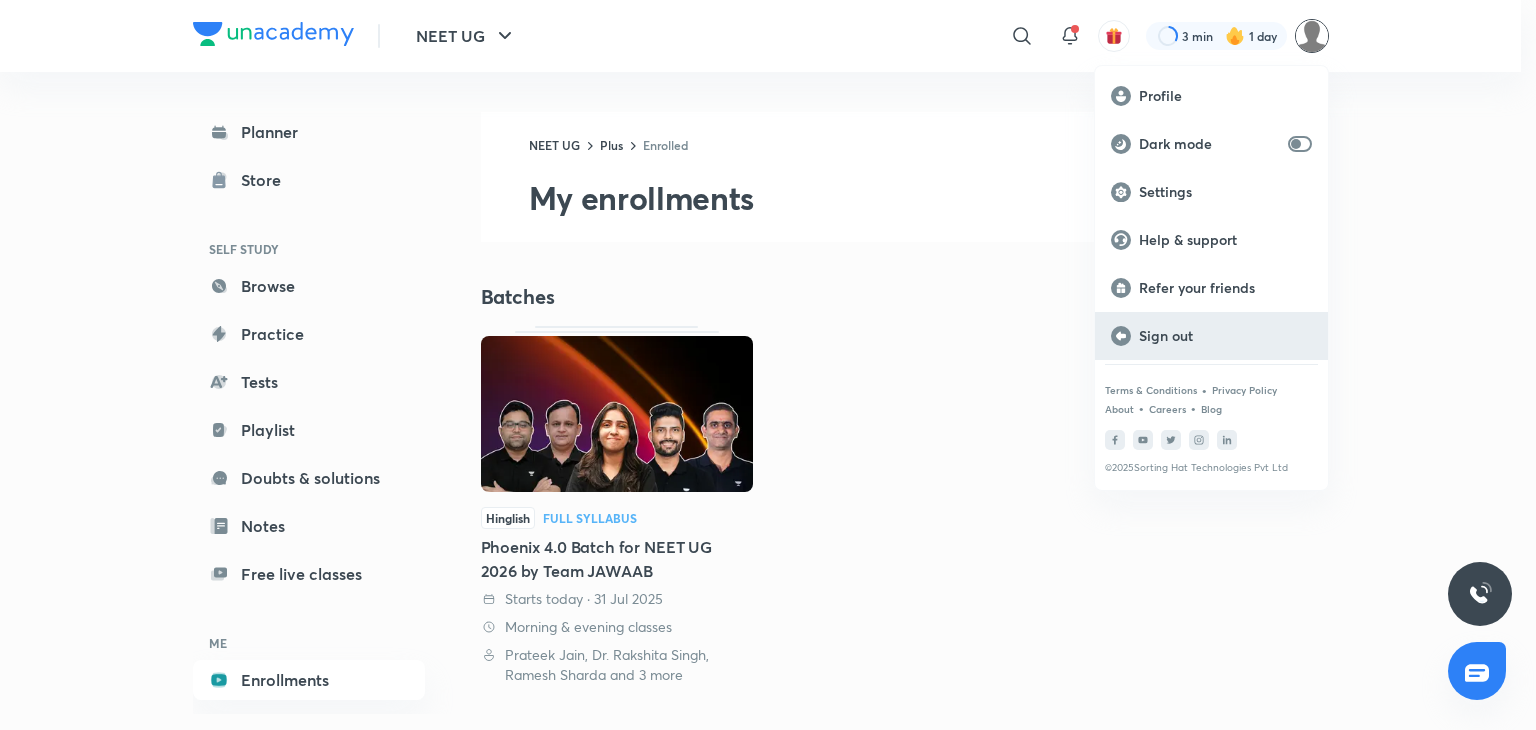 click on "Sign out" at bounding box center [1225, 336] 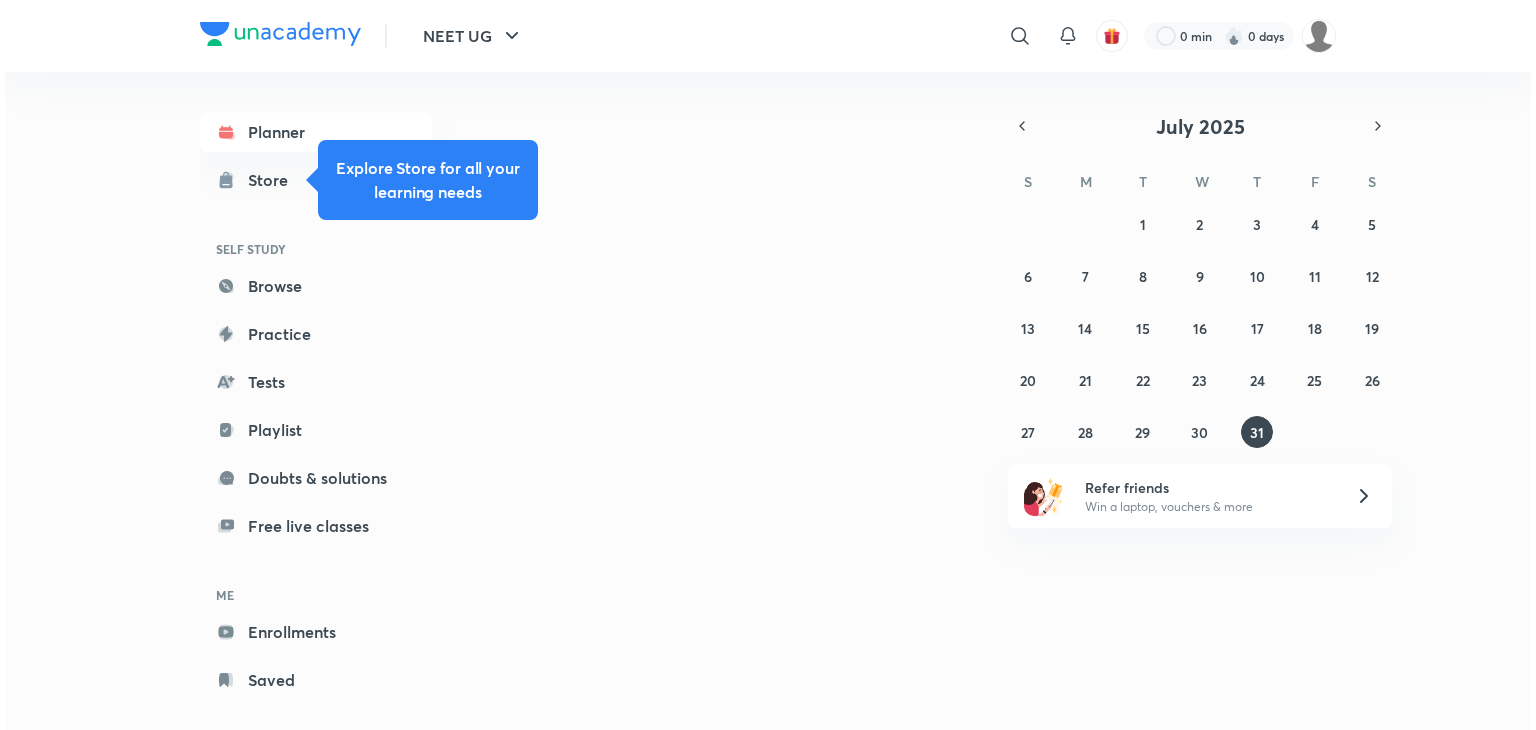 scroll, scrollTop: 0, scrollLeft: 0, axis: both 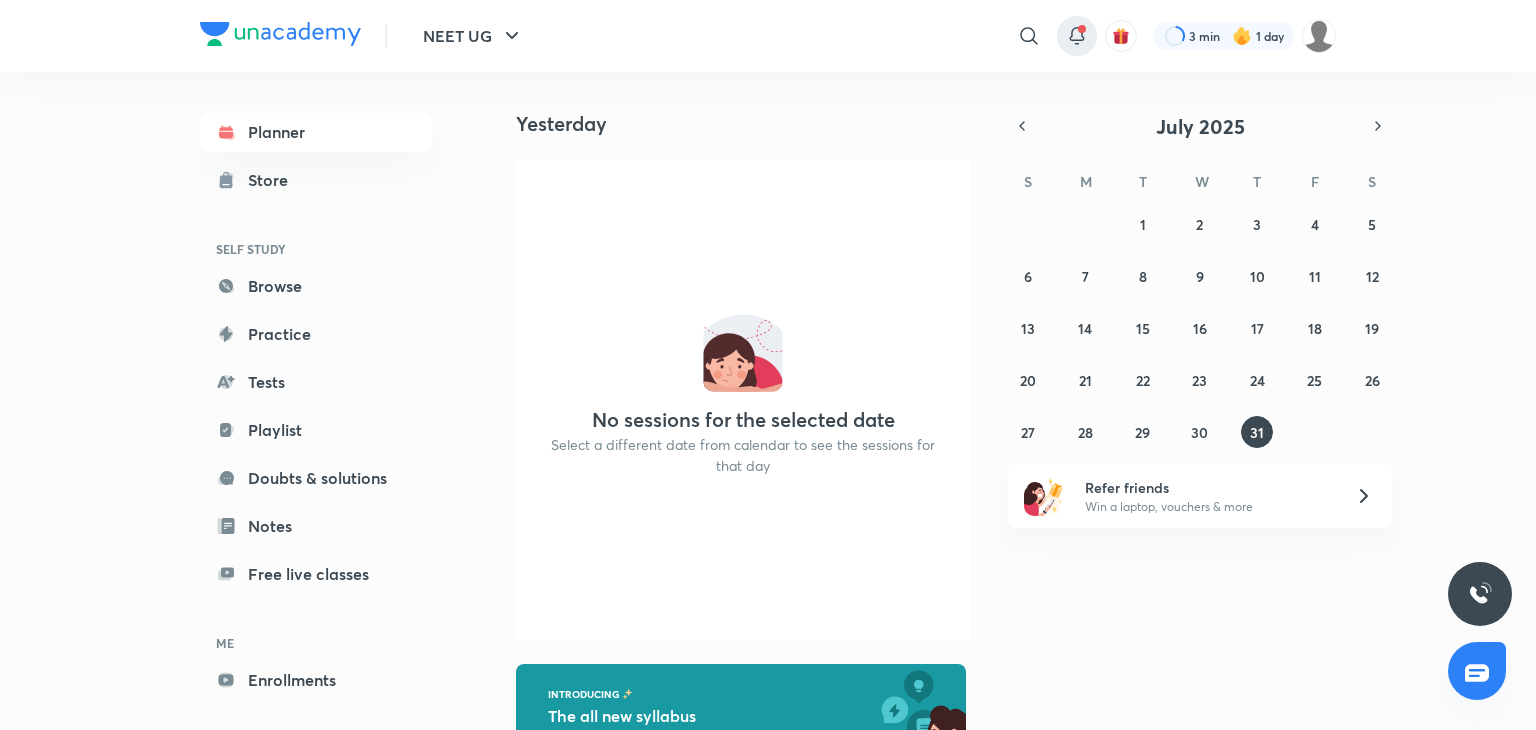 click at bounding box center [1082, 29] 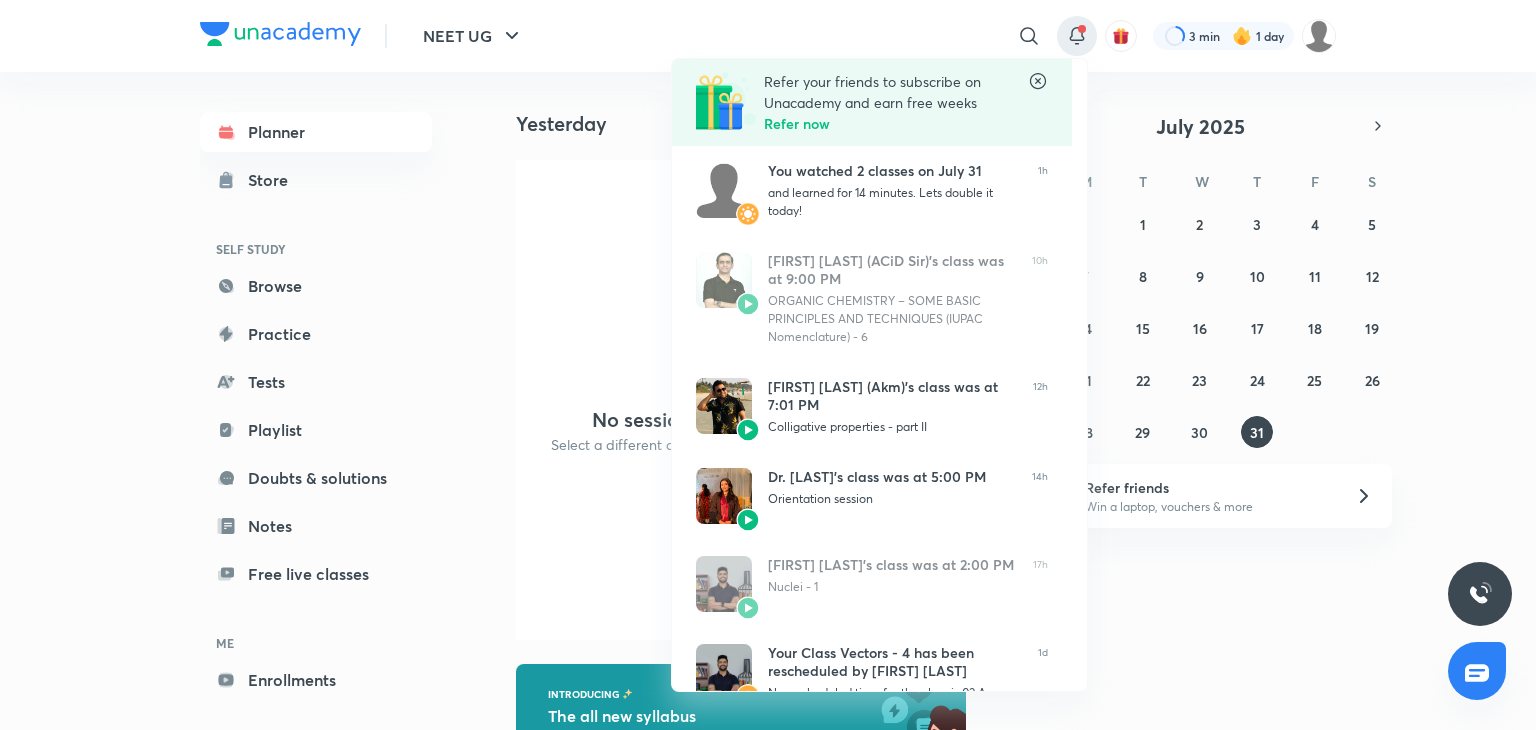 click 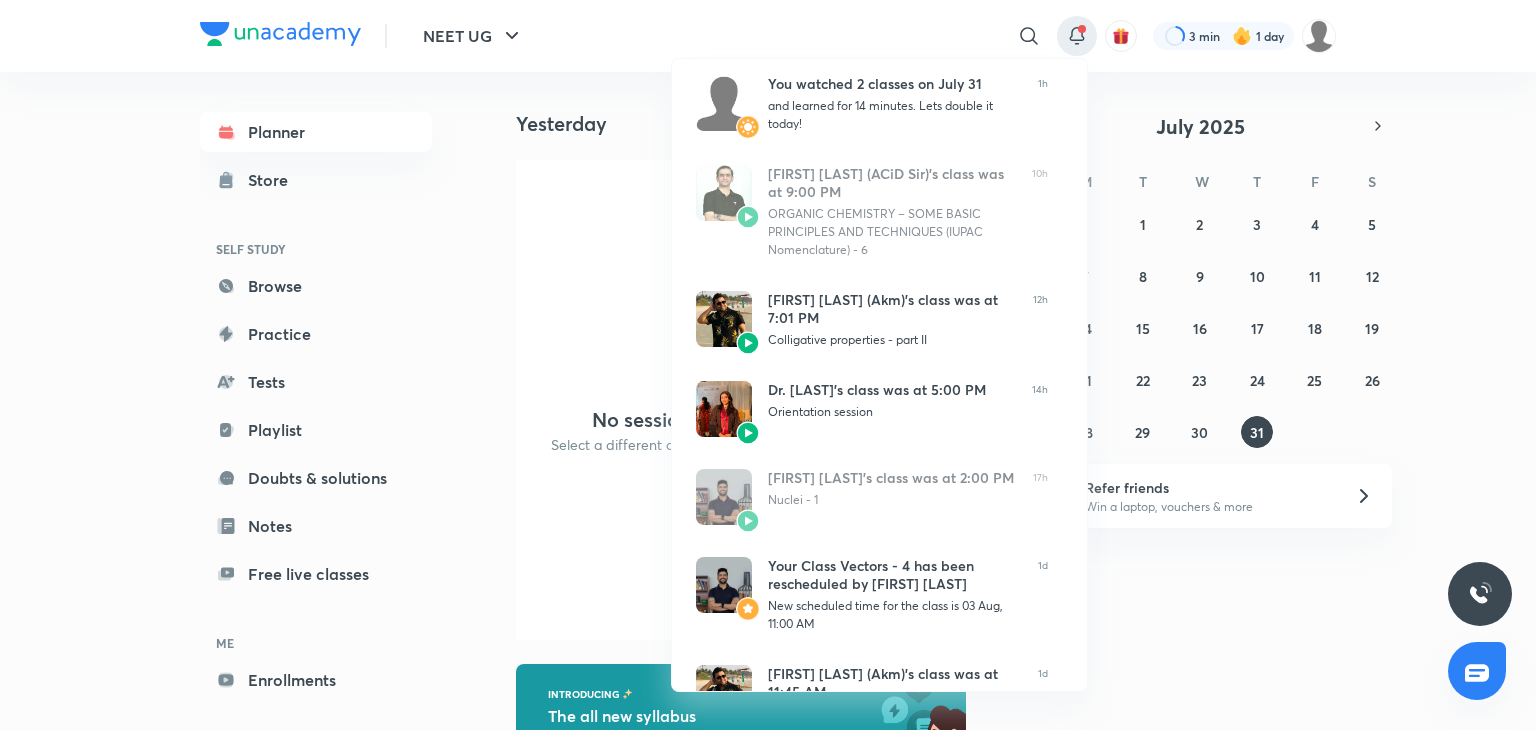click at bounding box center [768, 365] 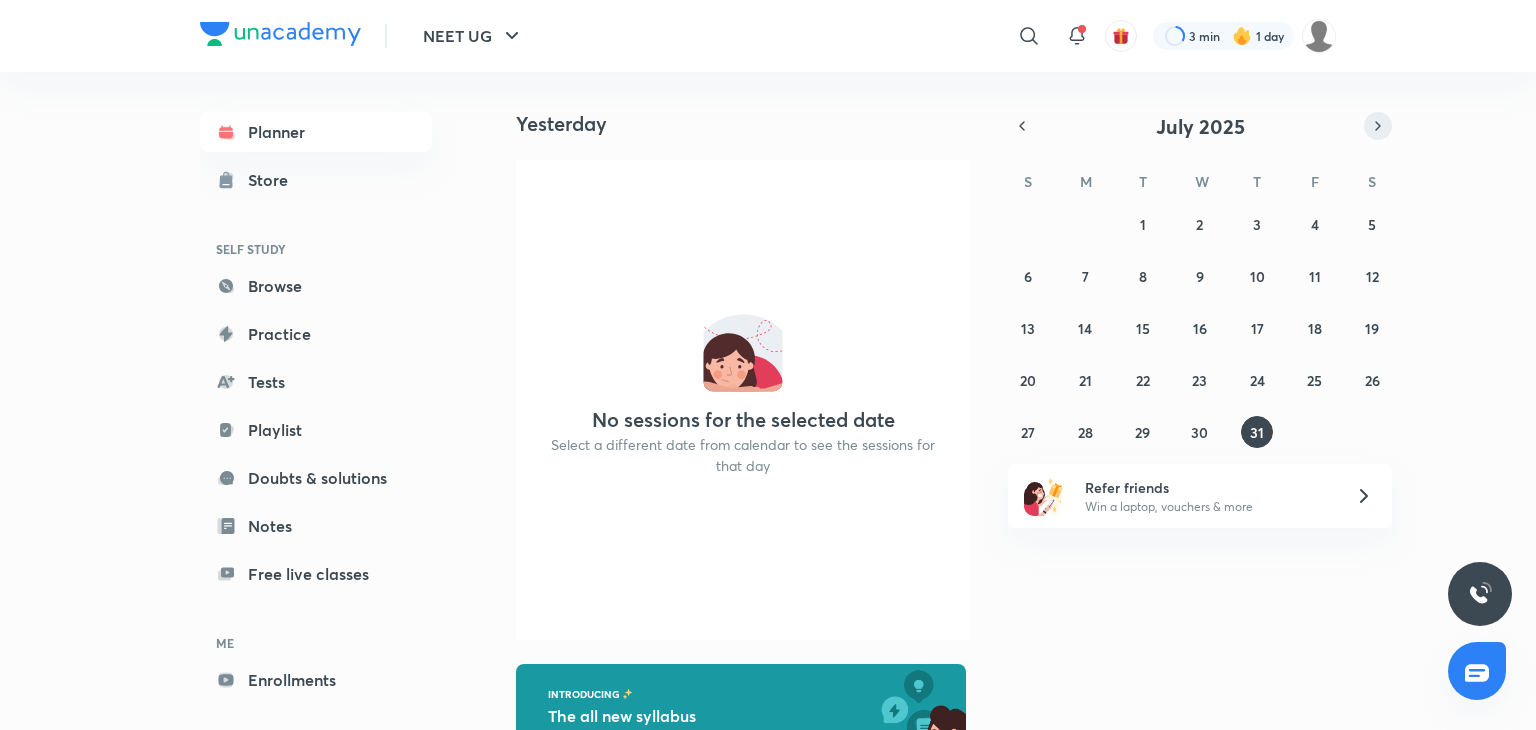click at bounding box center (1378, 126) 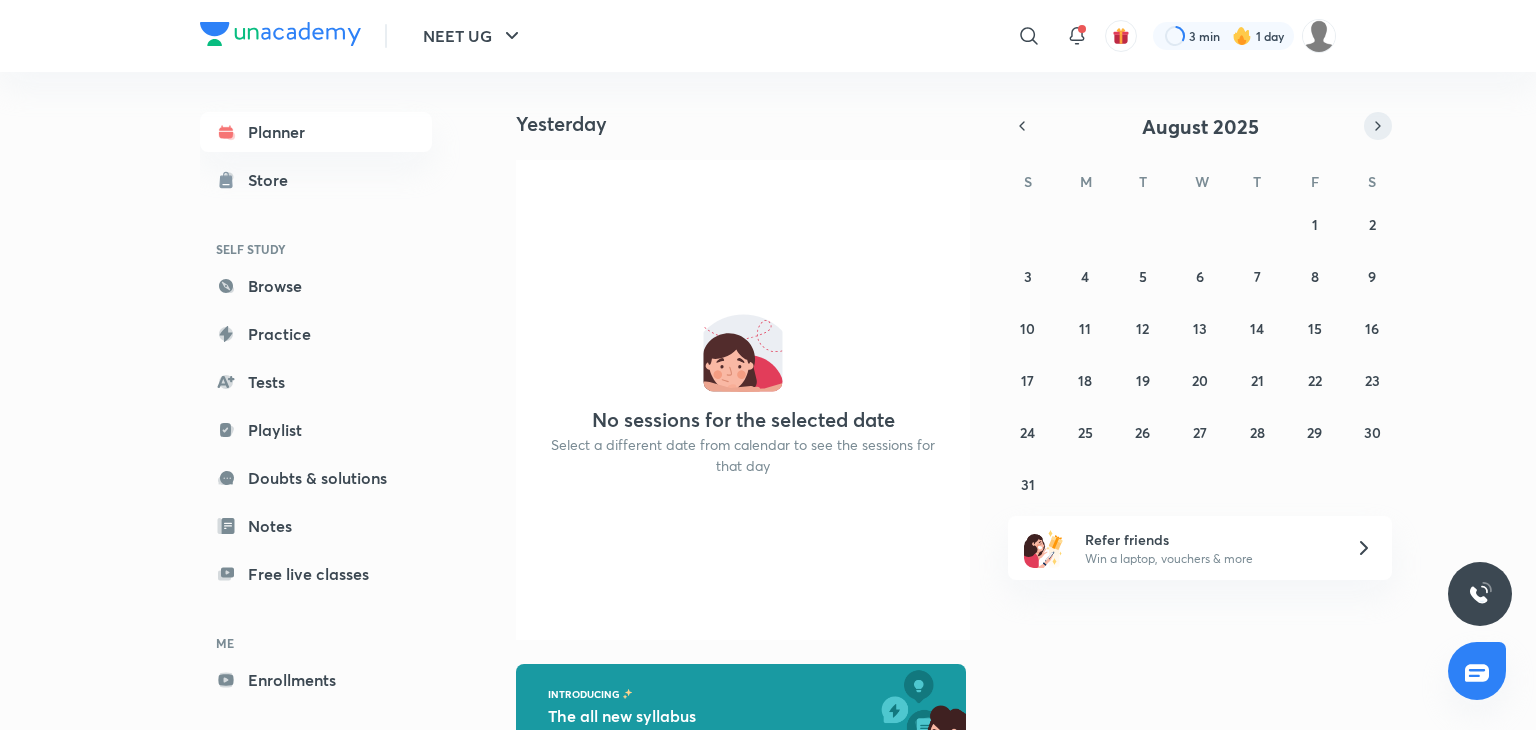 click at bounding box center (1378, 126) 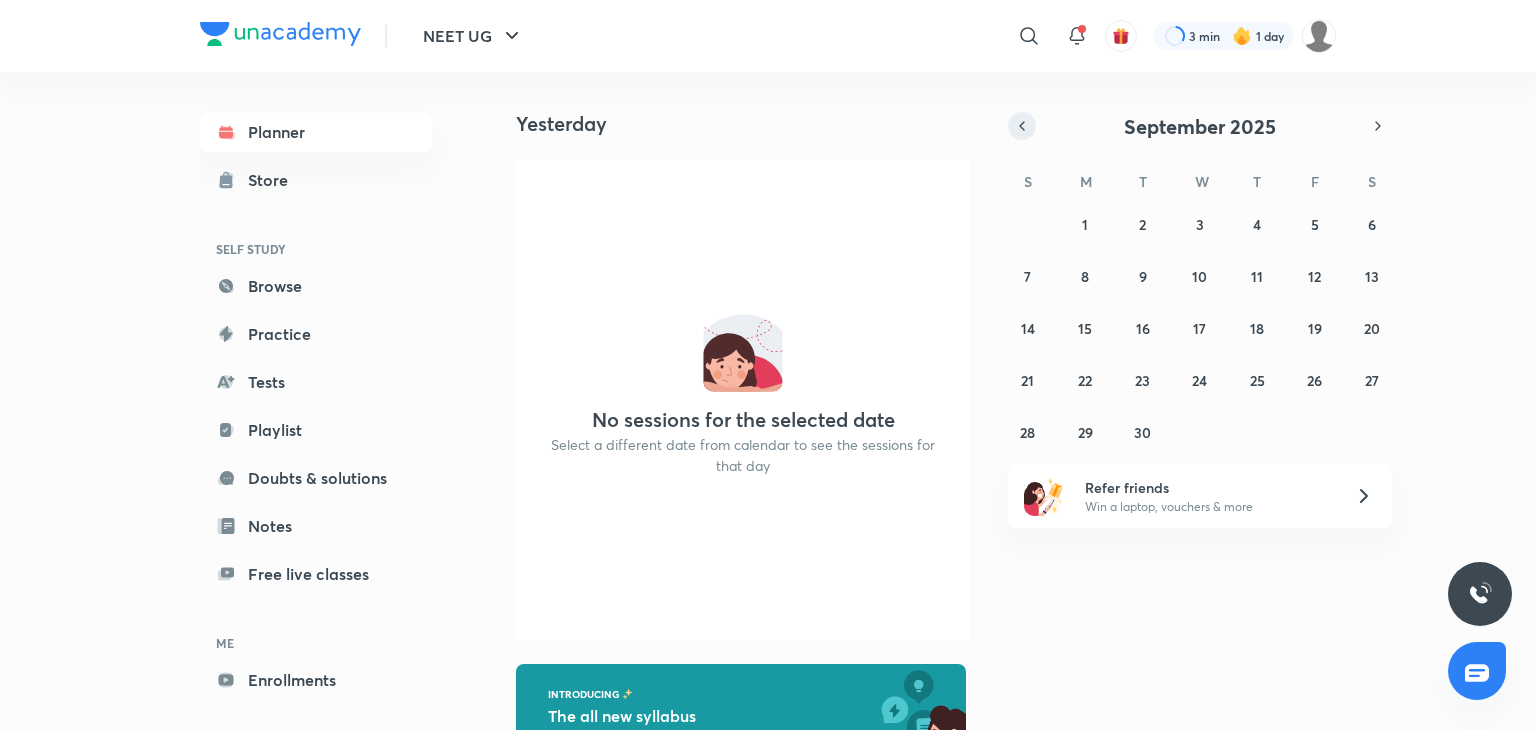 click at bounding box center (1022, 126) 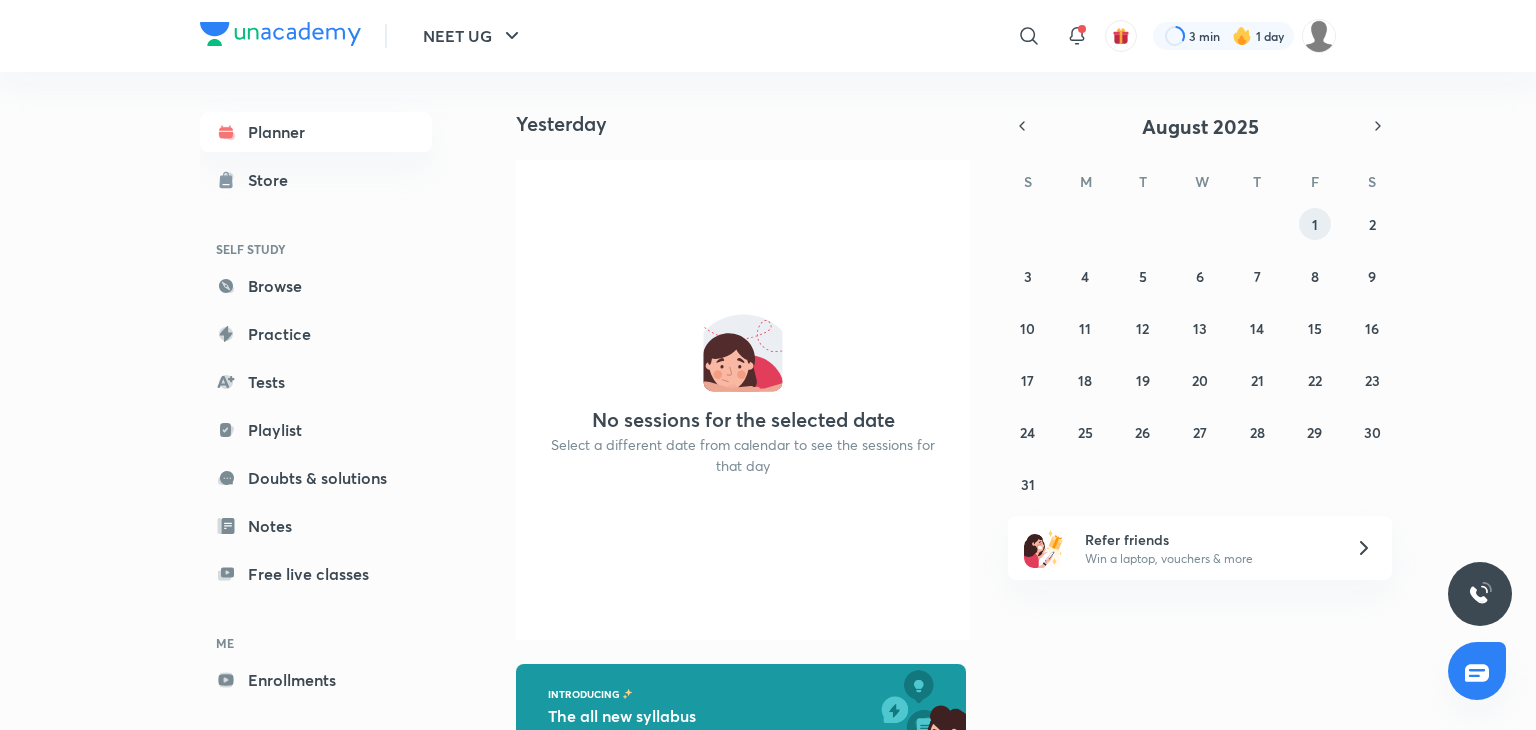 click on "1" at bounding box center [1315, 224] 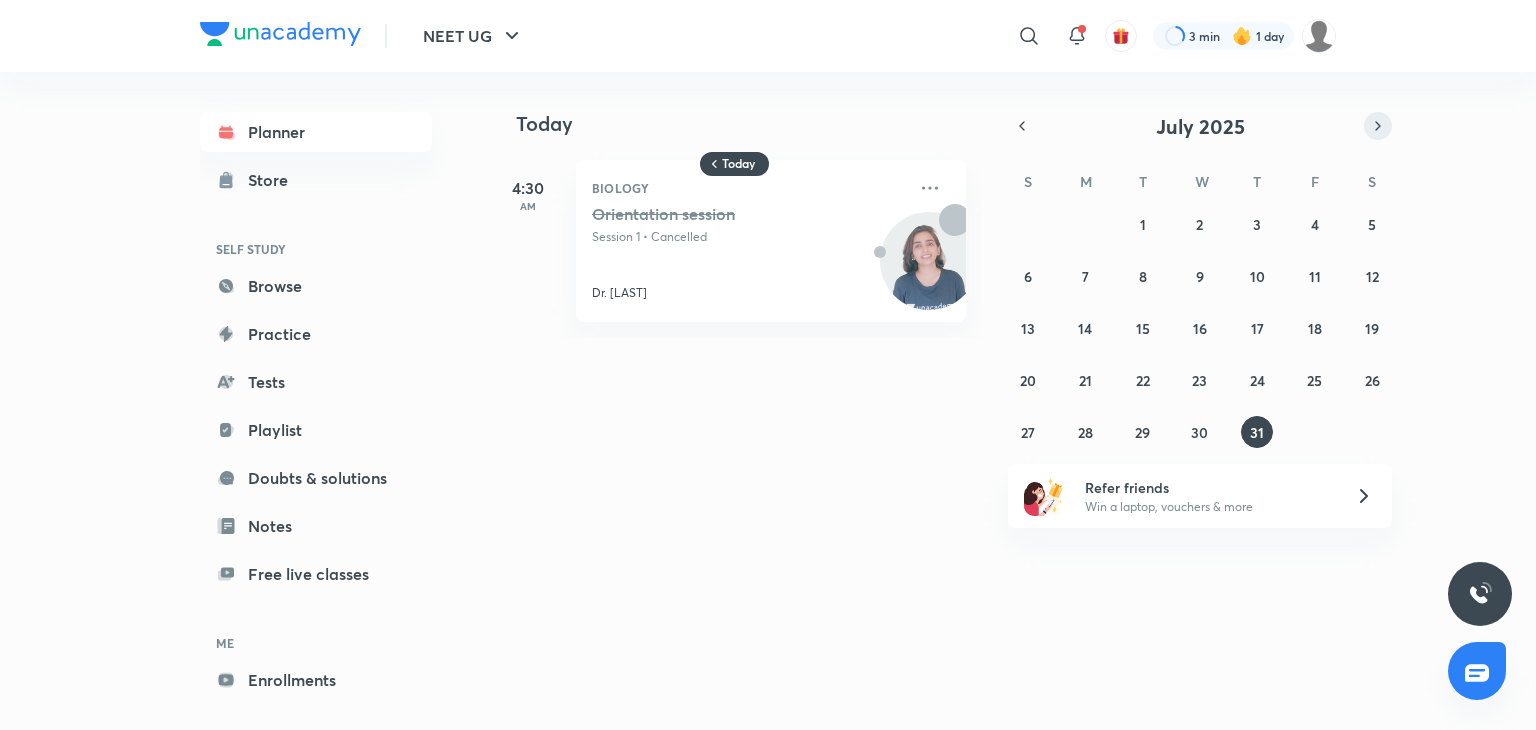 click 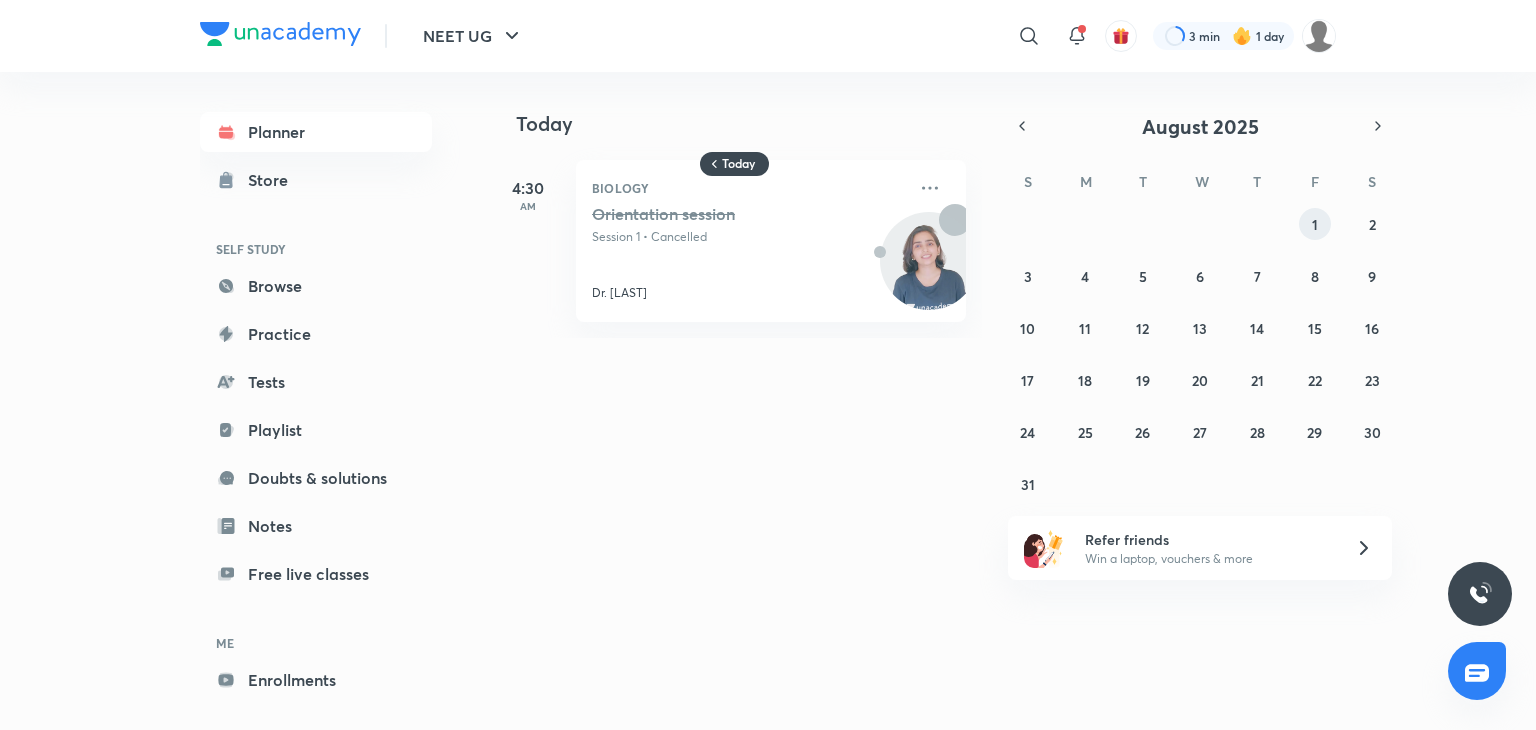 click on "1" at bounding box center (1315, 224) 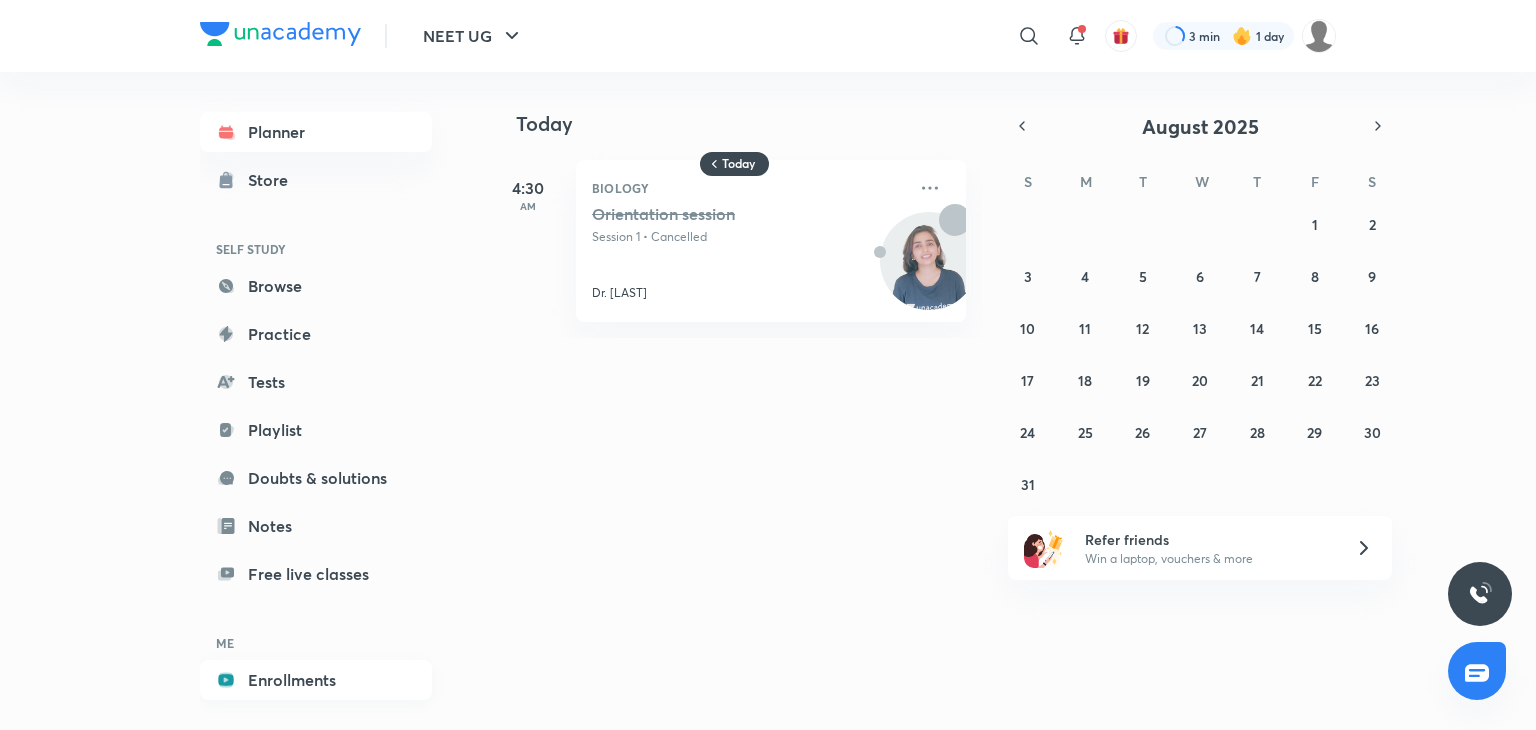 click on "Enrollments" at bounding box center [316, 680] 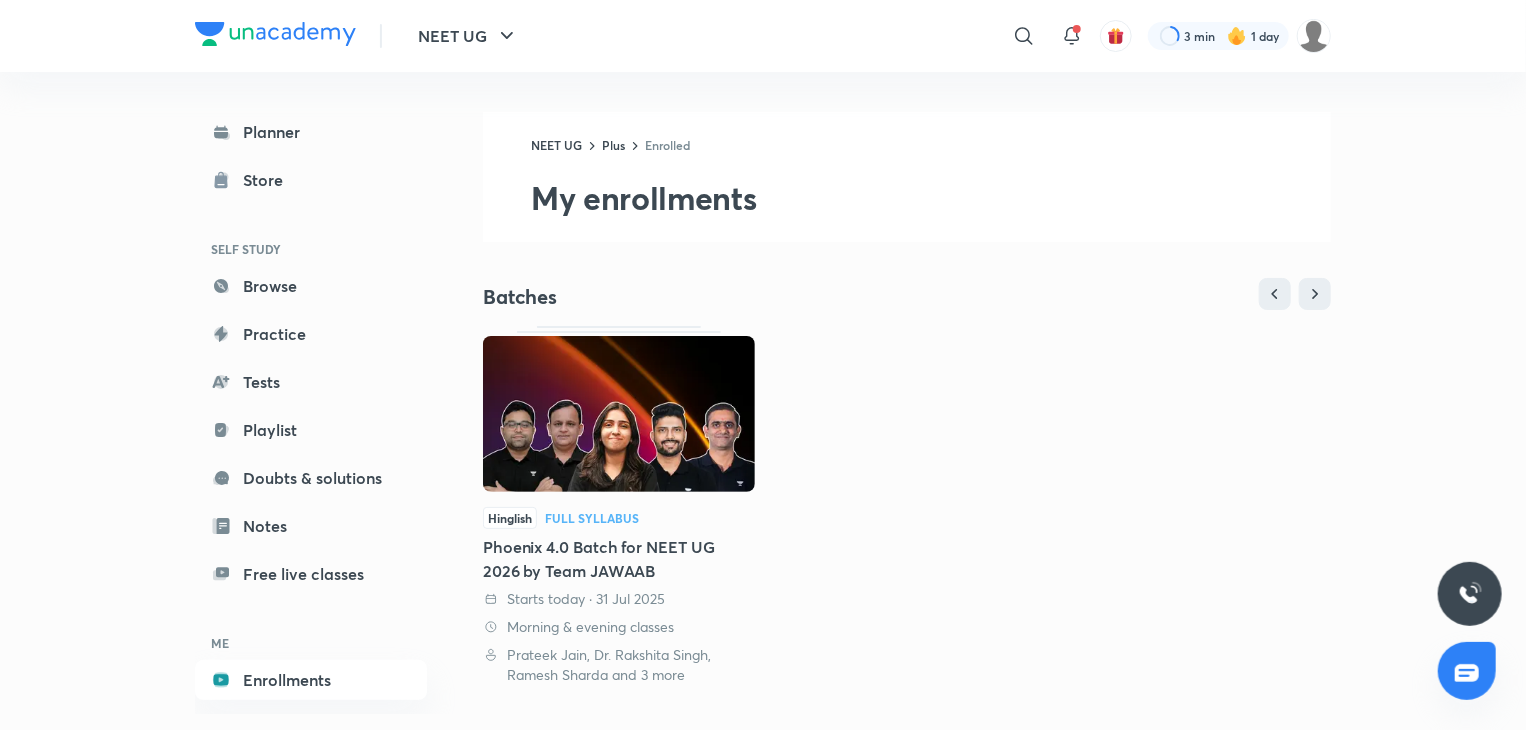 click on "Morning & evening classes" at bounding box center (619, 627) 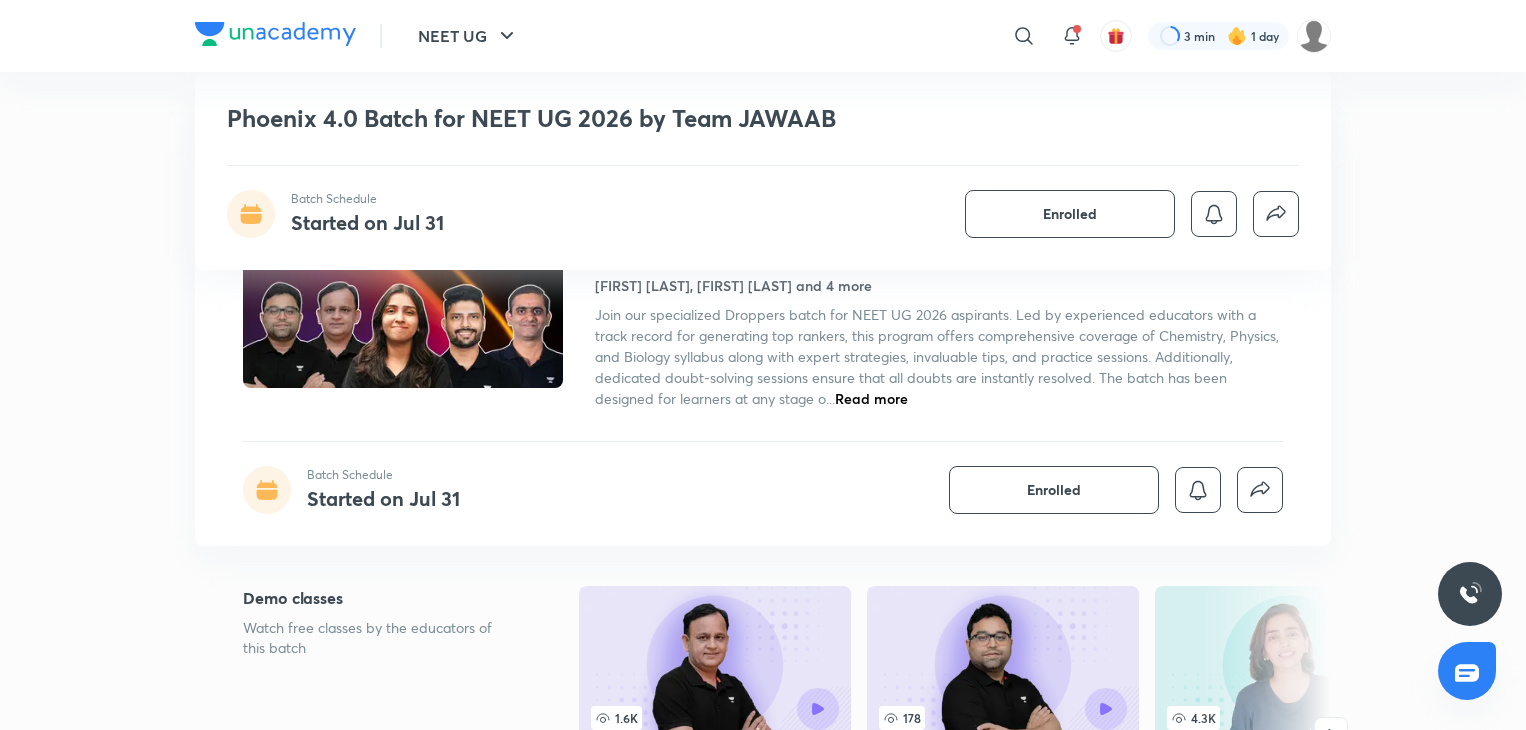 scroll, scrollTop: 932, scrollLeft: 0, axis: vertical 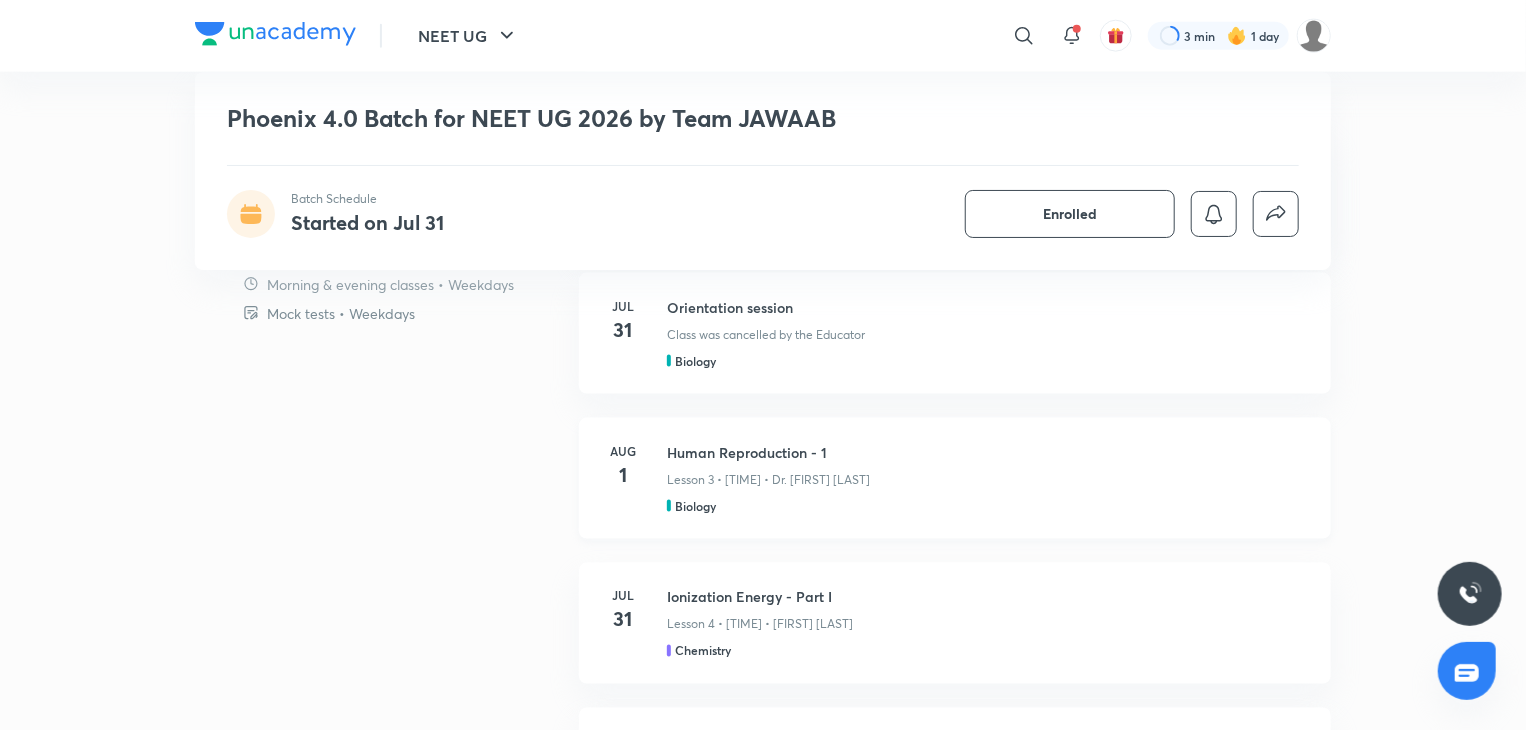 click on "Human Reproduction - 1" at bounding box center [987, 452] 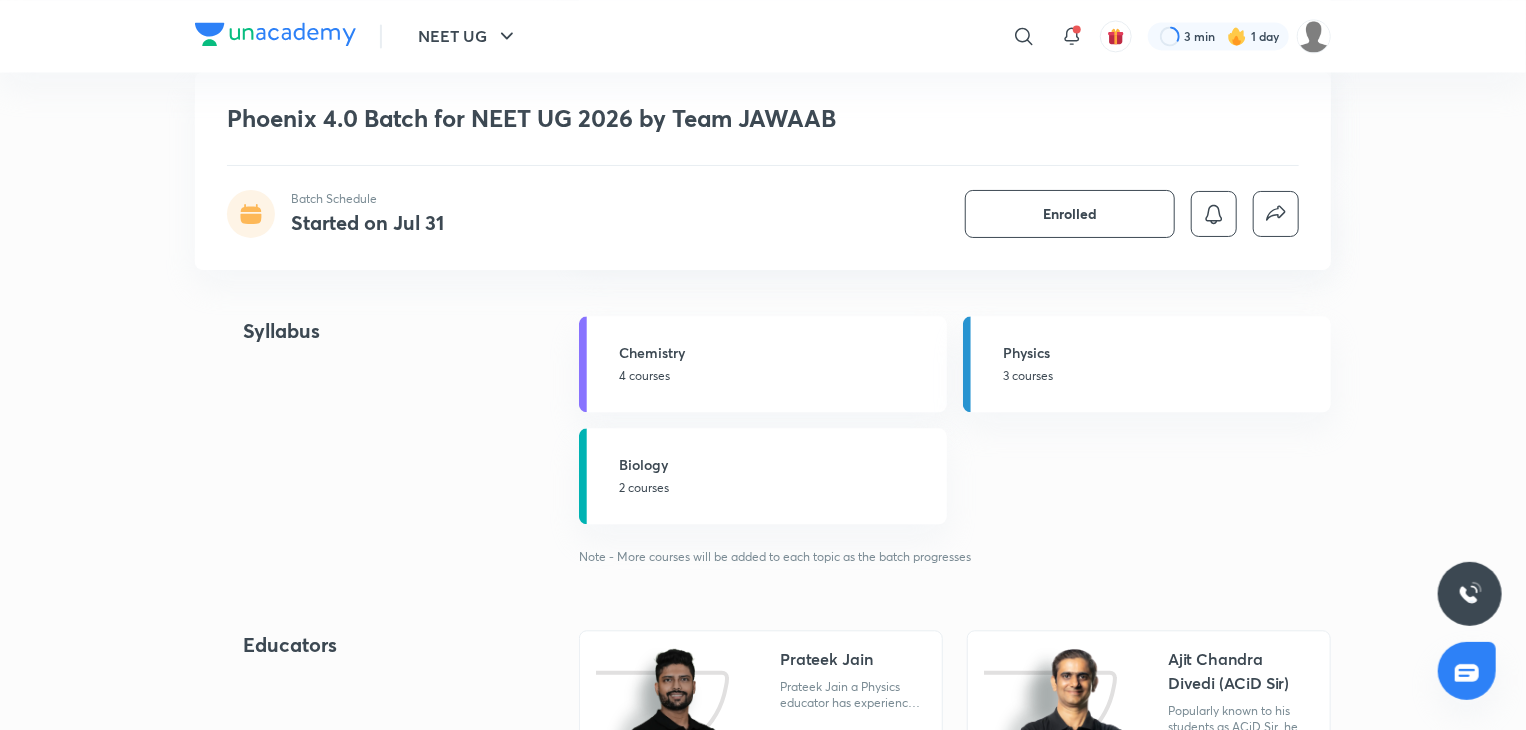 scroll, scrollTop: 2126, scrollLeft: 0, axis: vertical 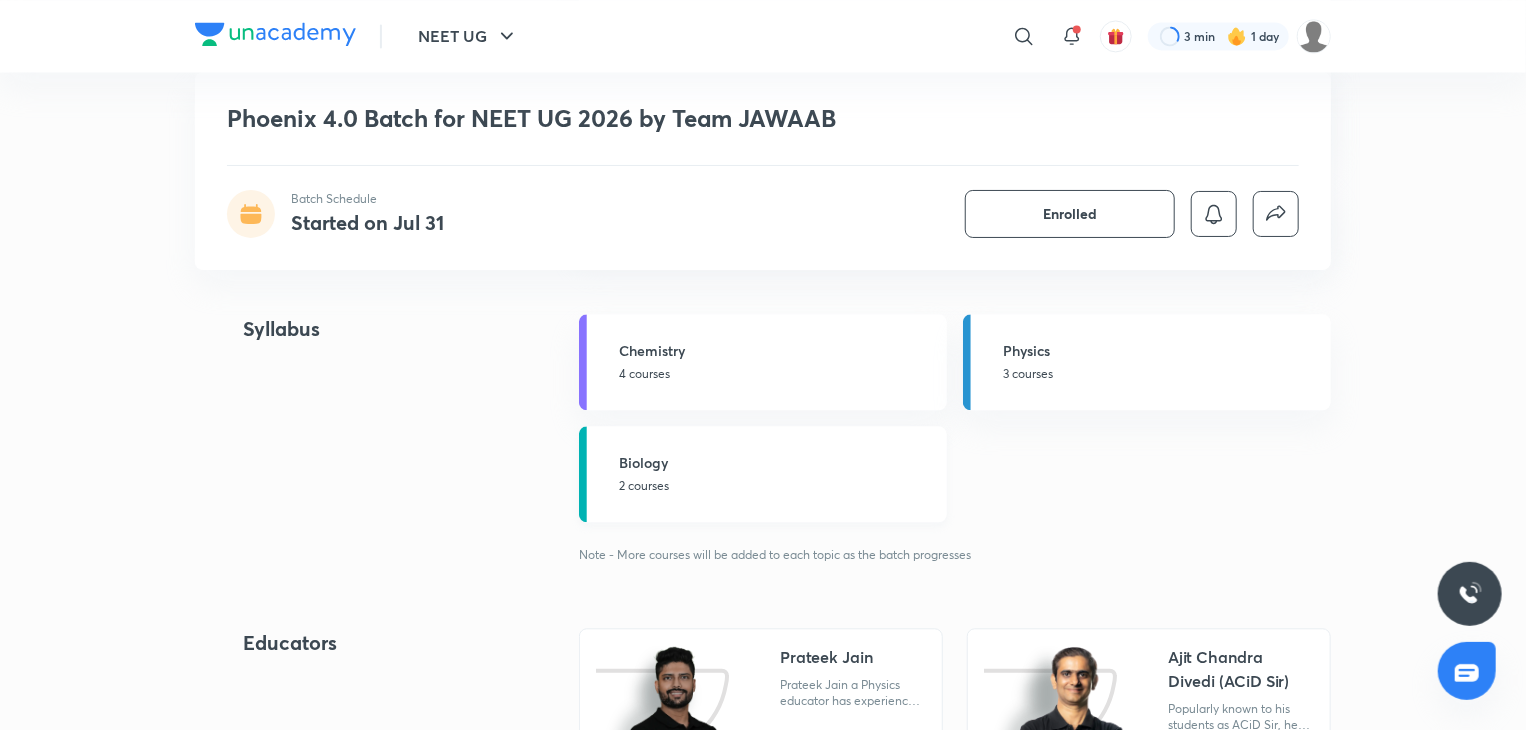 click on "Biology" at bounding box center [777, 462] 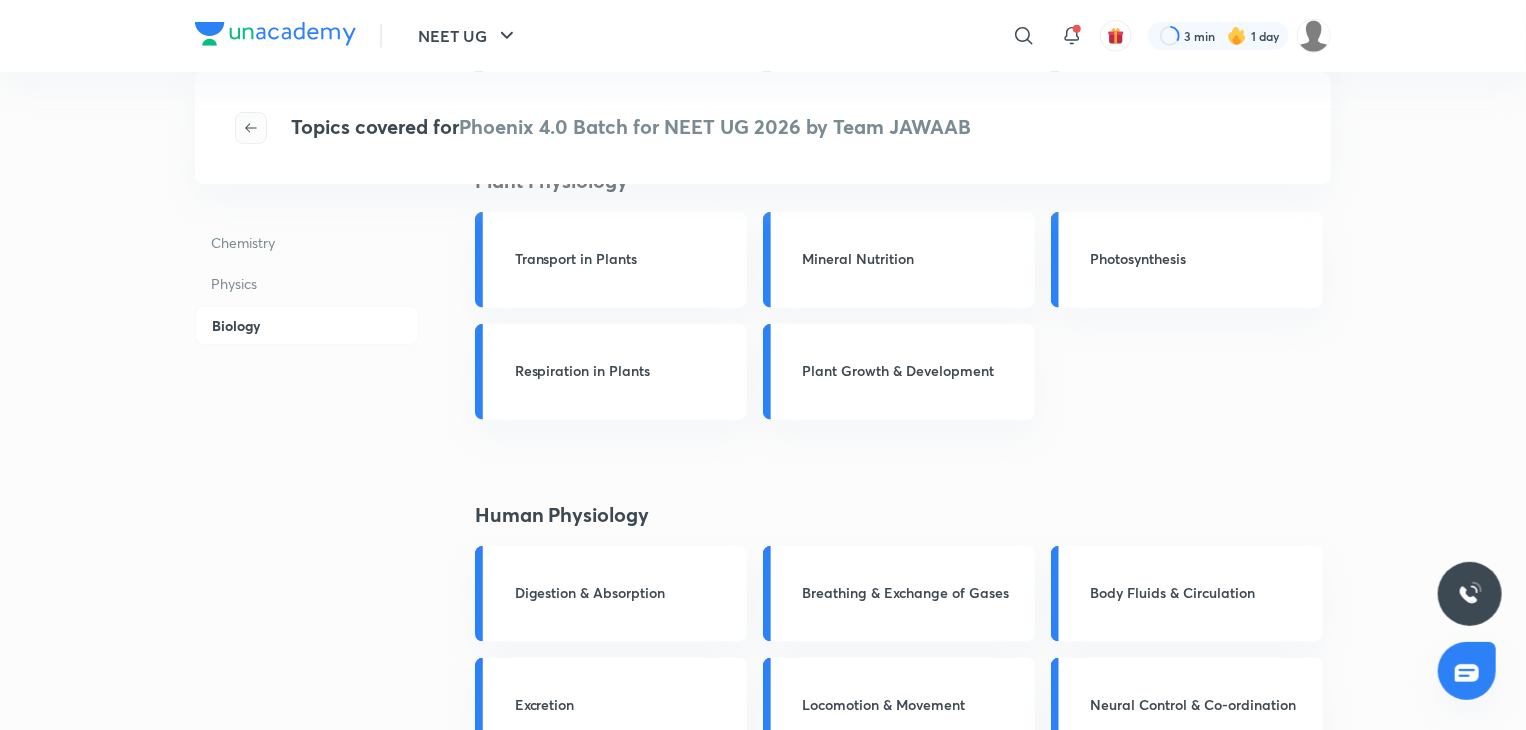 scroll, scrollTop: 835, scrollLeft: 0, axis: vertical 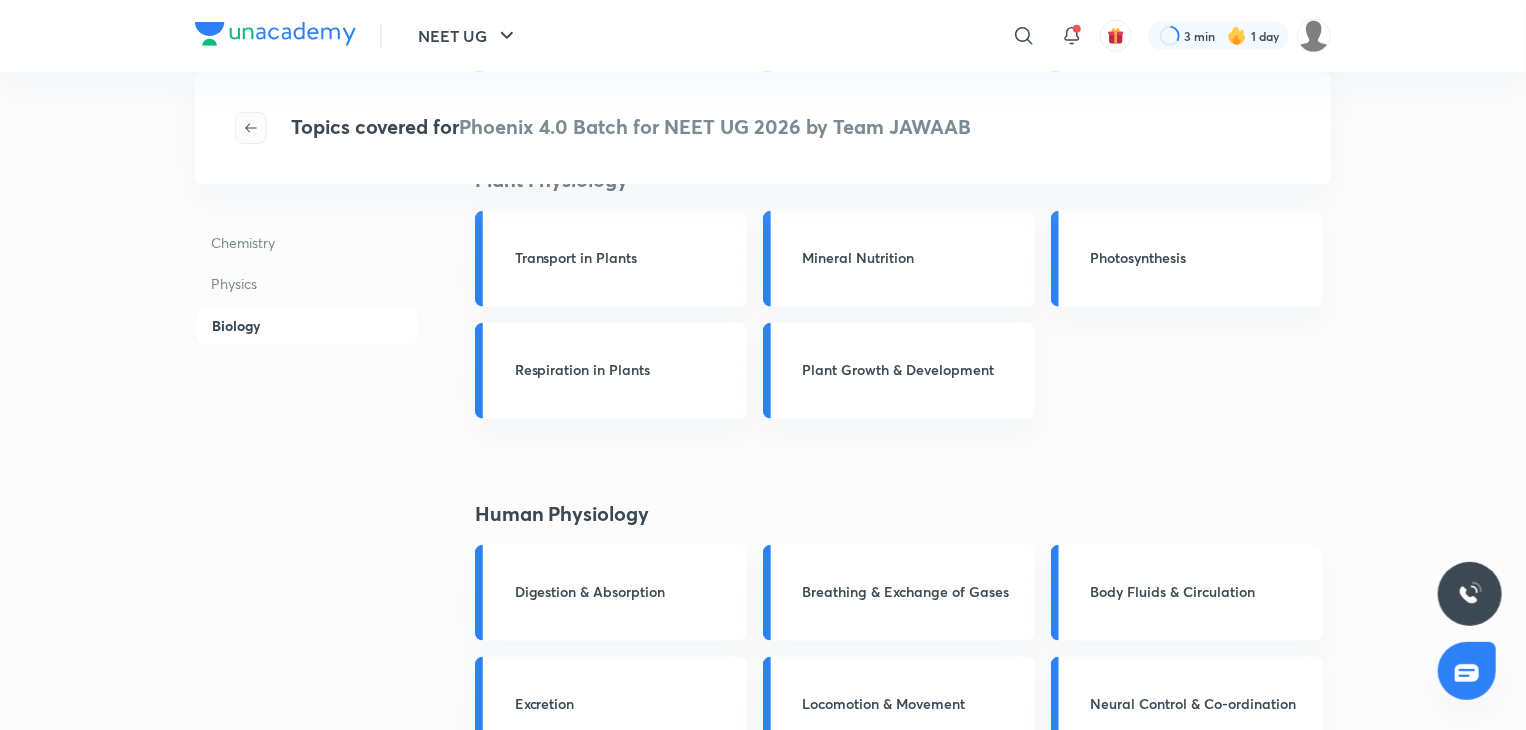 click 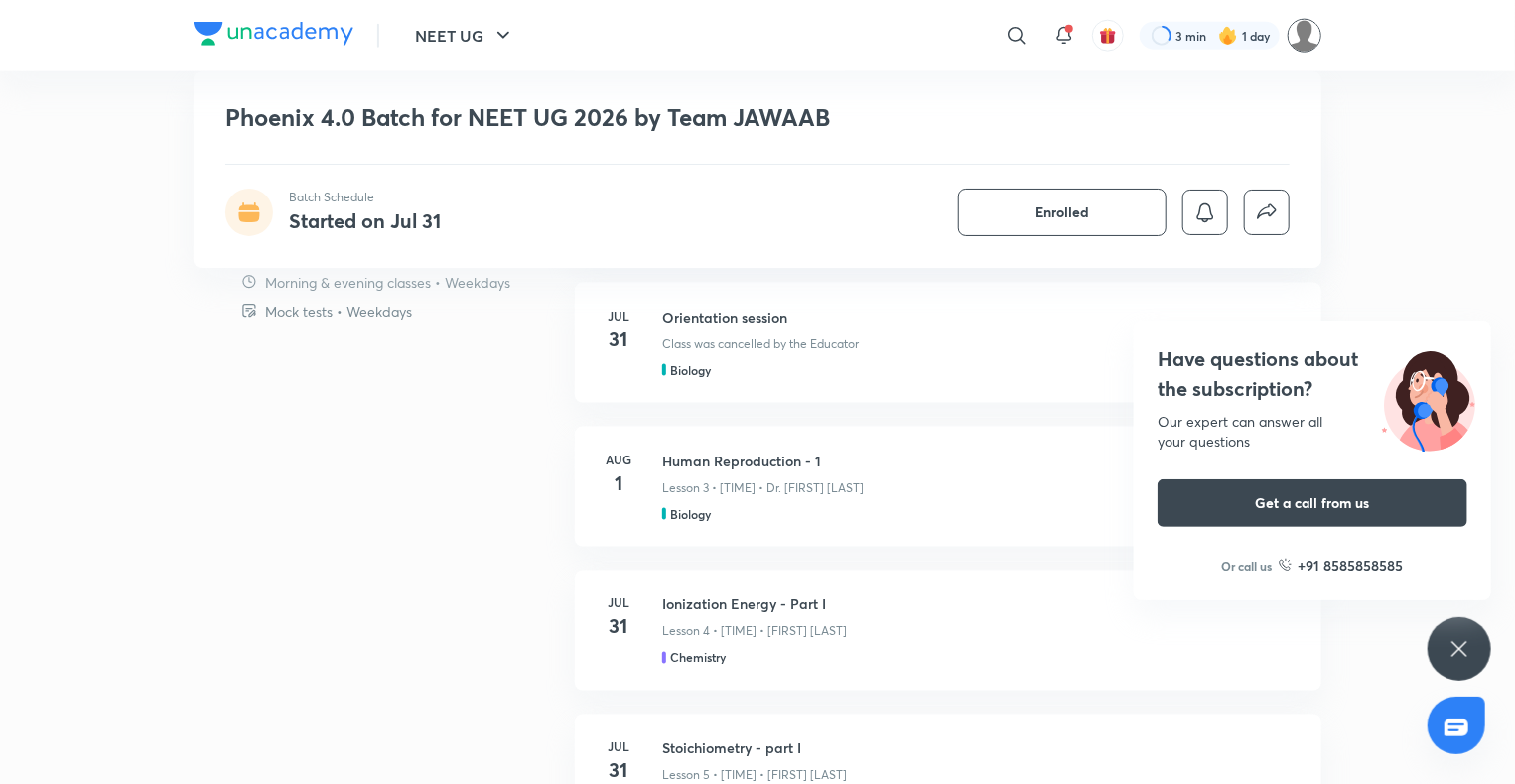 scroll, scrollTop: 1288, scrollLeft: 0, axis: vertical 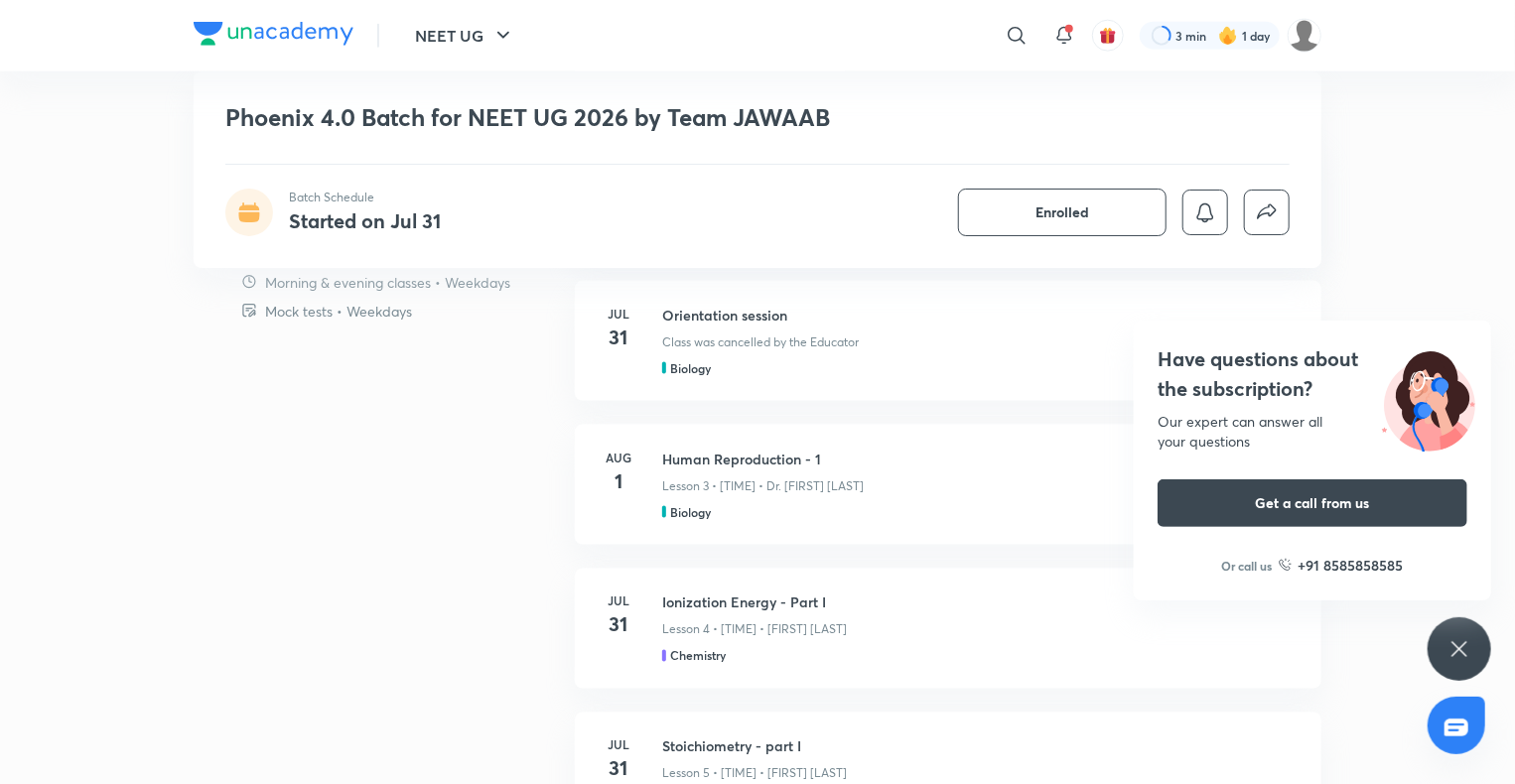 click on "NEET UG ​ 3 min 1 day Phoenix 4.0 Batch for NEET UG 2026 by Team JAWAAB Batch Schedule Started on Jul 31 Enrolled NEET UG Plus Batches हिN Full Syllabus Batch Phoenix 4.0 Batch for NEET UG 2026 by Team JAWAAB  Prateek Jain, Ajit Chandra Divedi (ACiD Sir) and 4 more Join our specialized Droppers batch for NEET UG 2026 aspirants. Led by experienced educators with a track record for generating top rankers, this program offers comprehensive coverage of Chemistry, Physics, and Biology syllabus along with expert strategies, invaluable tips, and practice sessions. Additionally, dedicated doubt-solving sessions ensure that all doubts are instantly resolved. The batch has been designed for learners at any stage o...  Read more Batch Schedule Started on Jul 31 Enrolled Demo classes   Watch free classes by the educators of this batch   1.6K Hindi Chemistry Ranker Series on Complete IOC - Mock Test 1 Ramesh Sharda 6th Mar • 1h 30m   178 Hindi Chemistry Ask me anything about Neet Ug Ajay Mishra (Akm)   4.3K   1.1K" at bounding box center [758, 1373] 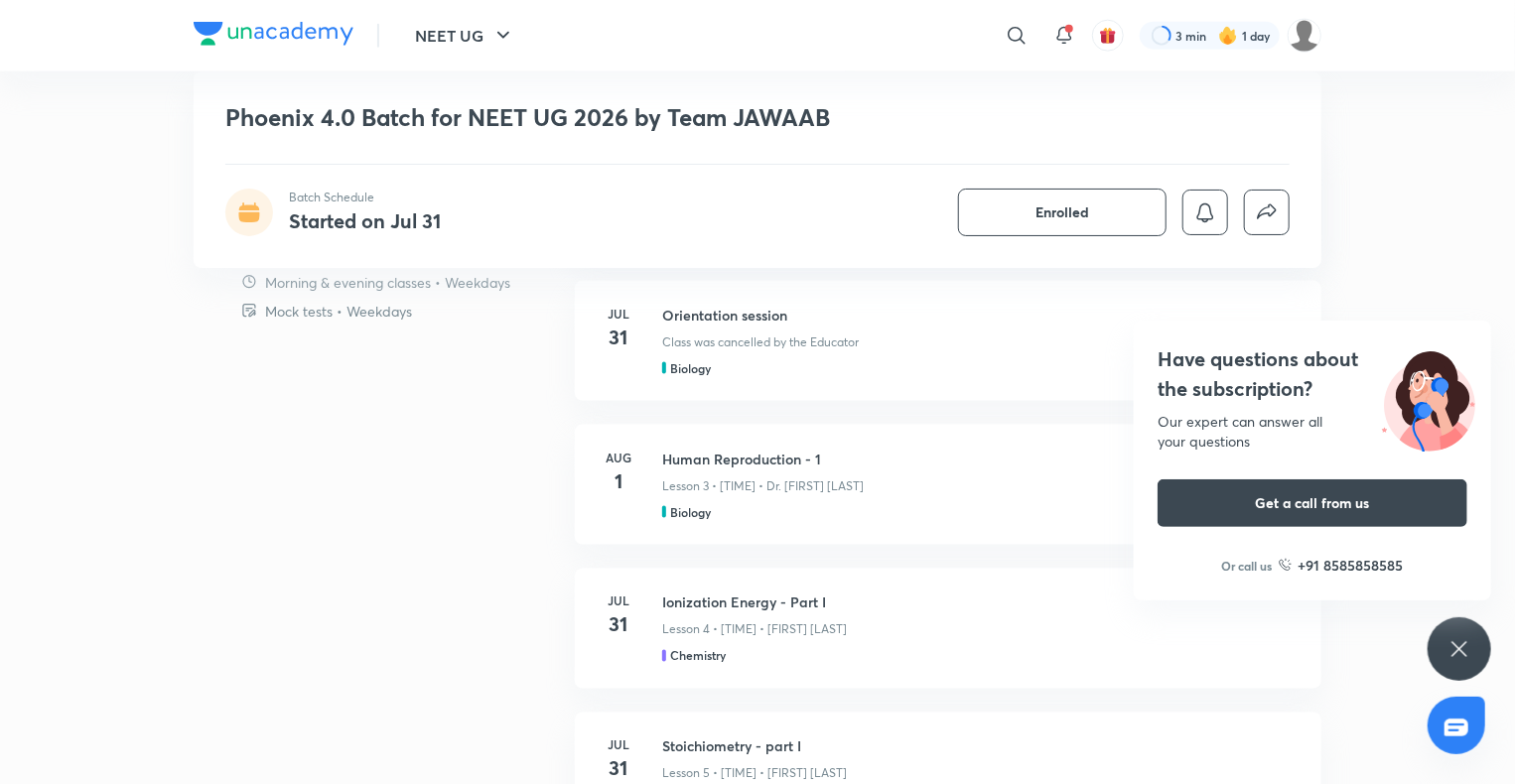 click at bounding box center (1456, 727) 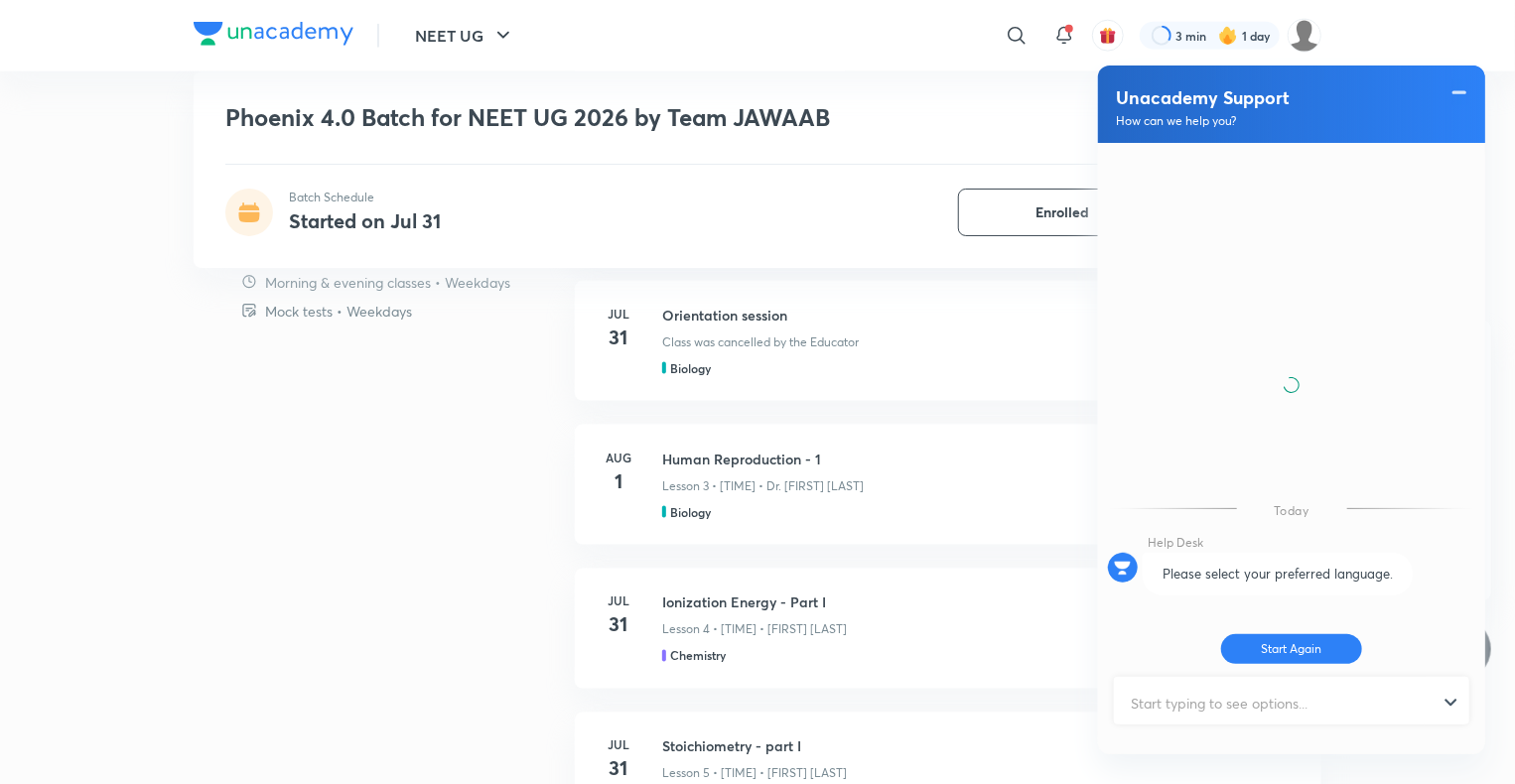 scroll, scrollTop: 450, scrollLeft: 0, axis: vertical 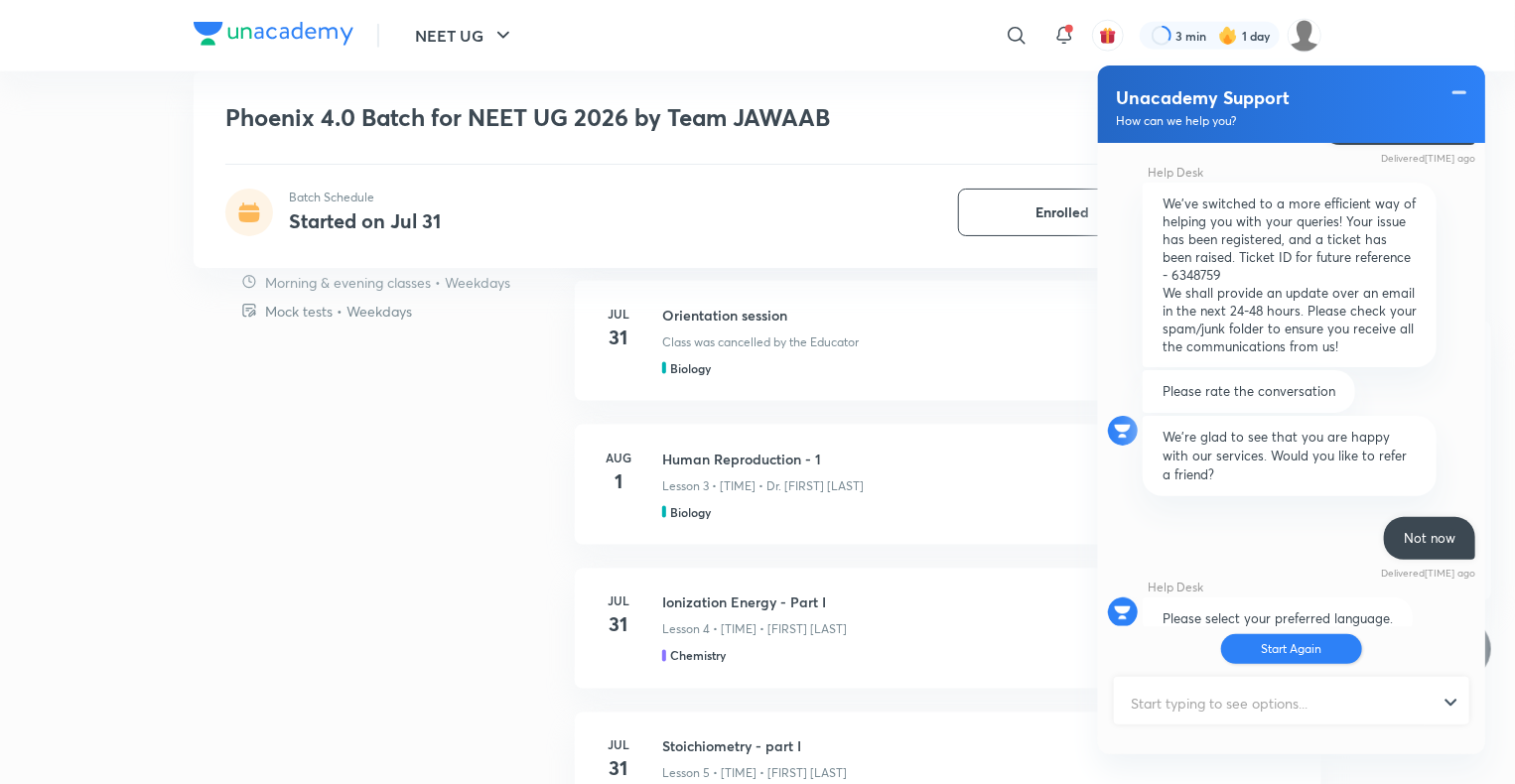click on "Start Again" at bounding box center (1292, 649) 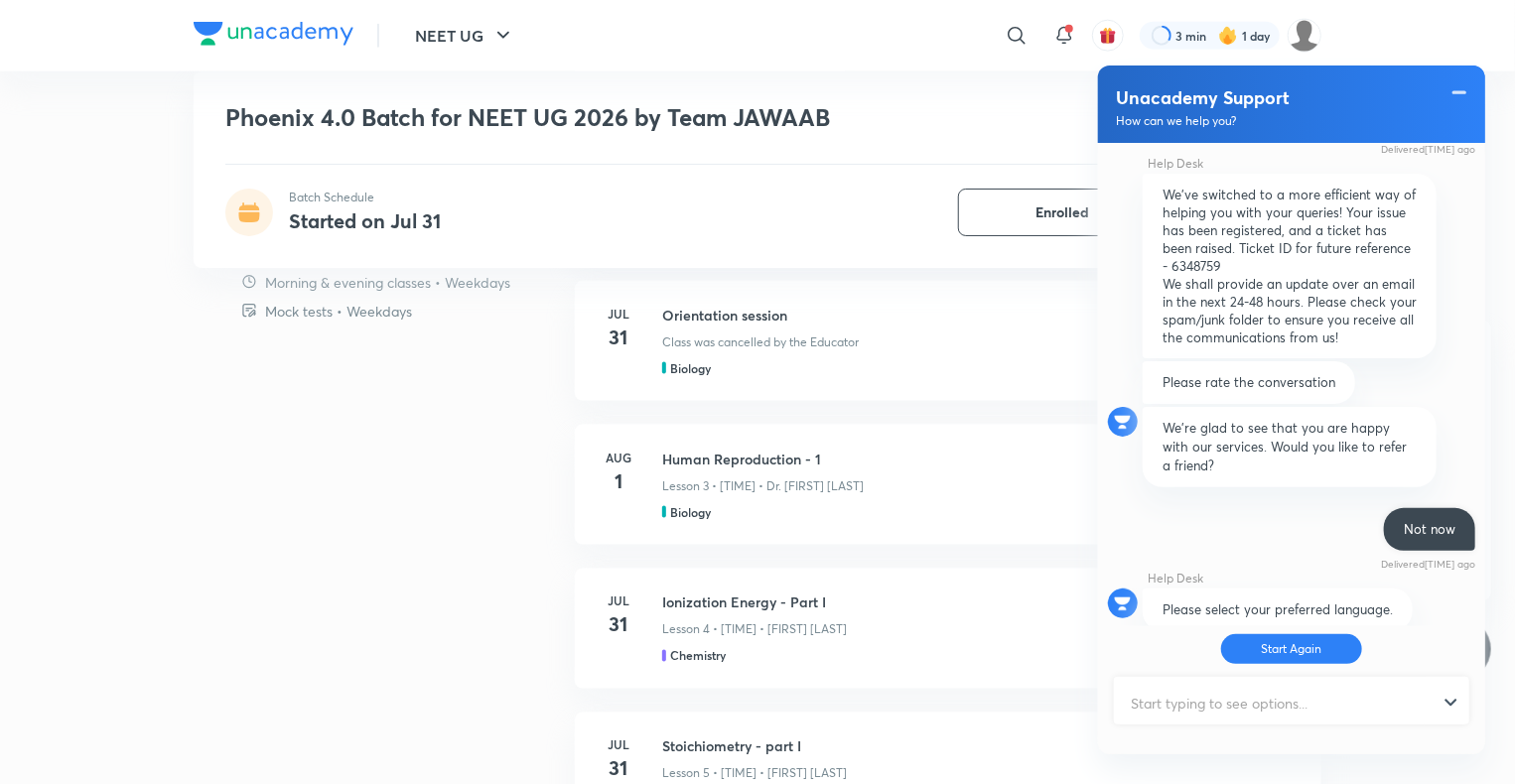 scroll, scrollTop: 591, scrollLeft: 0, axis: vertical 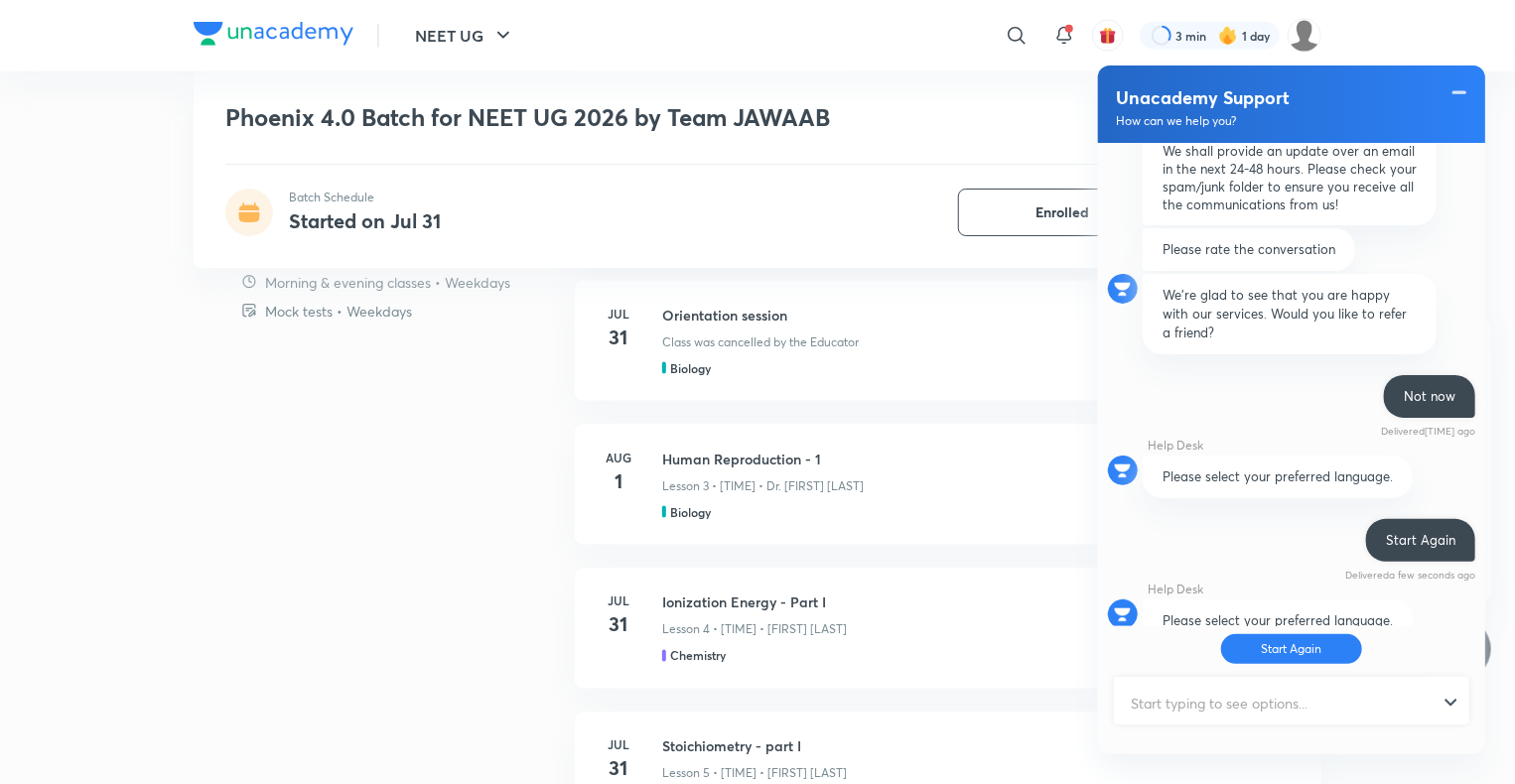 click at bounding box center [1283, 703] 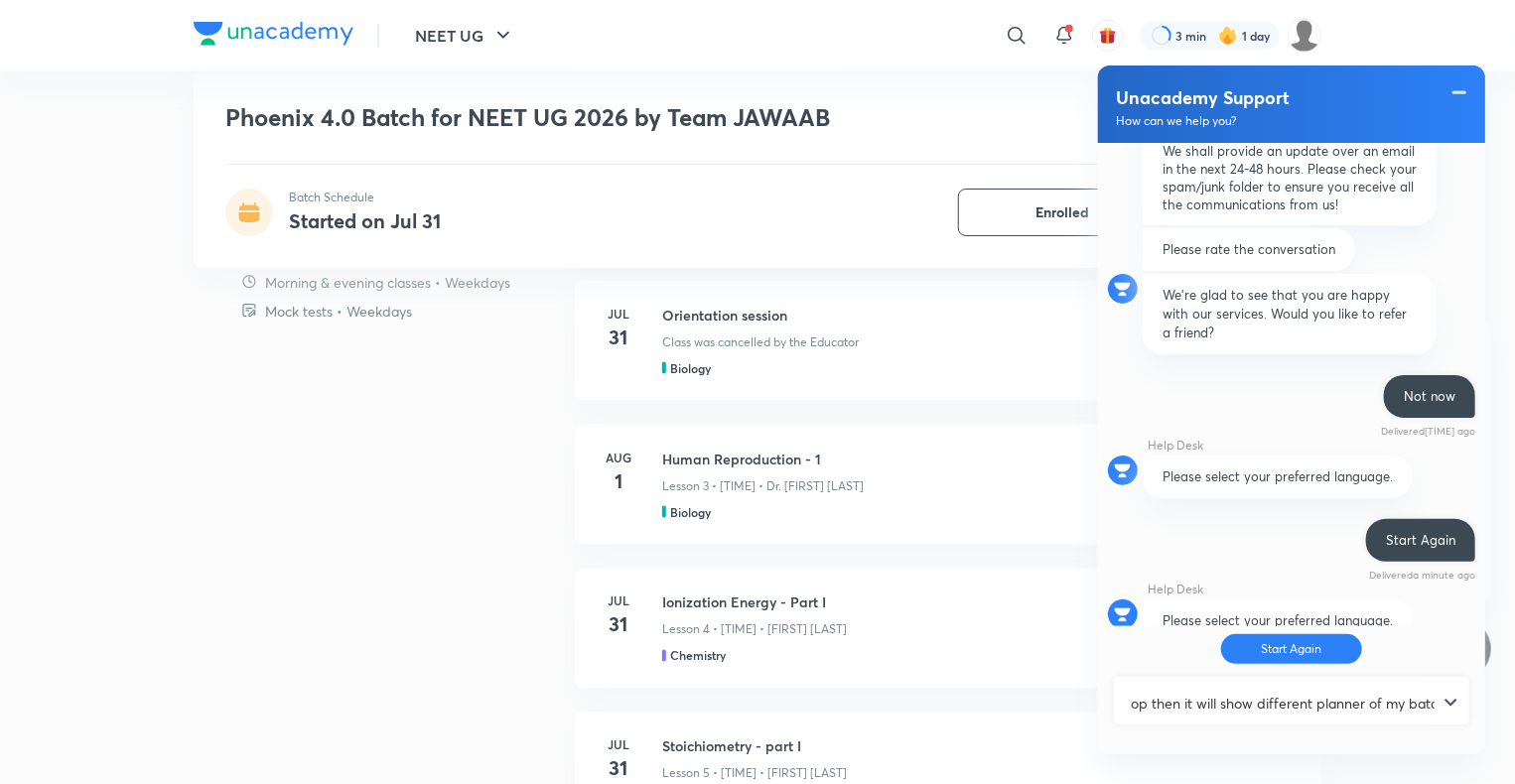 scroll, scrollTop: 0, scrollLeft: 178, axis: horizontal 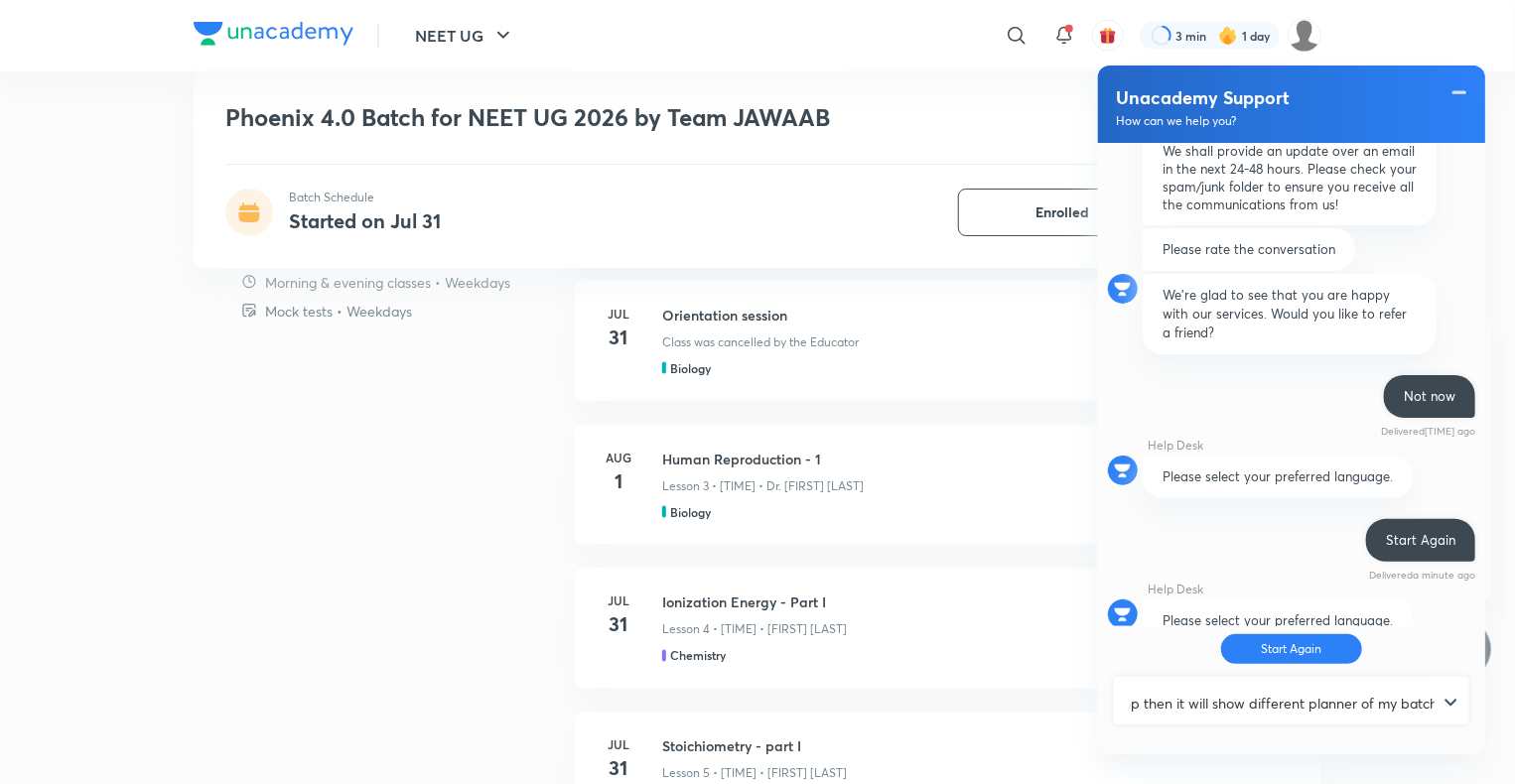 type on "If i logon app from my laptop then it will show different planner of my batch" 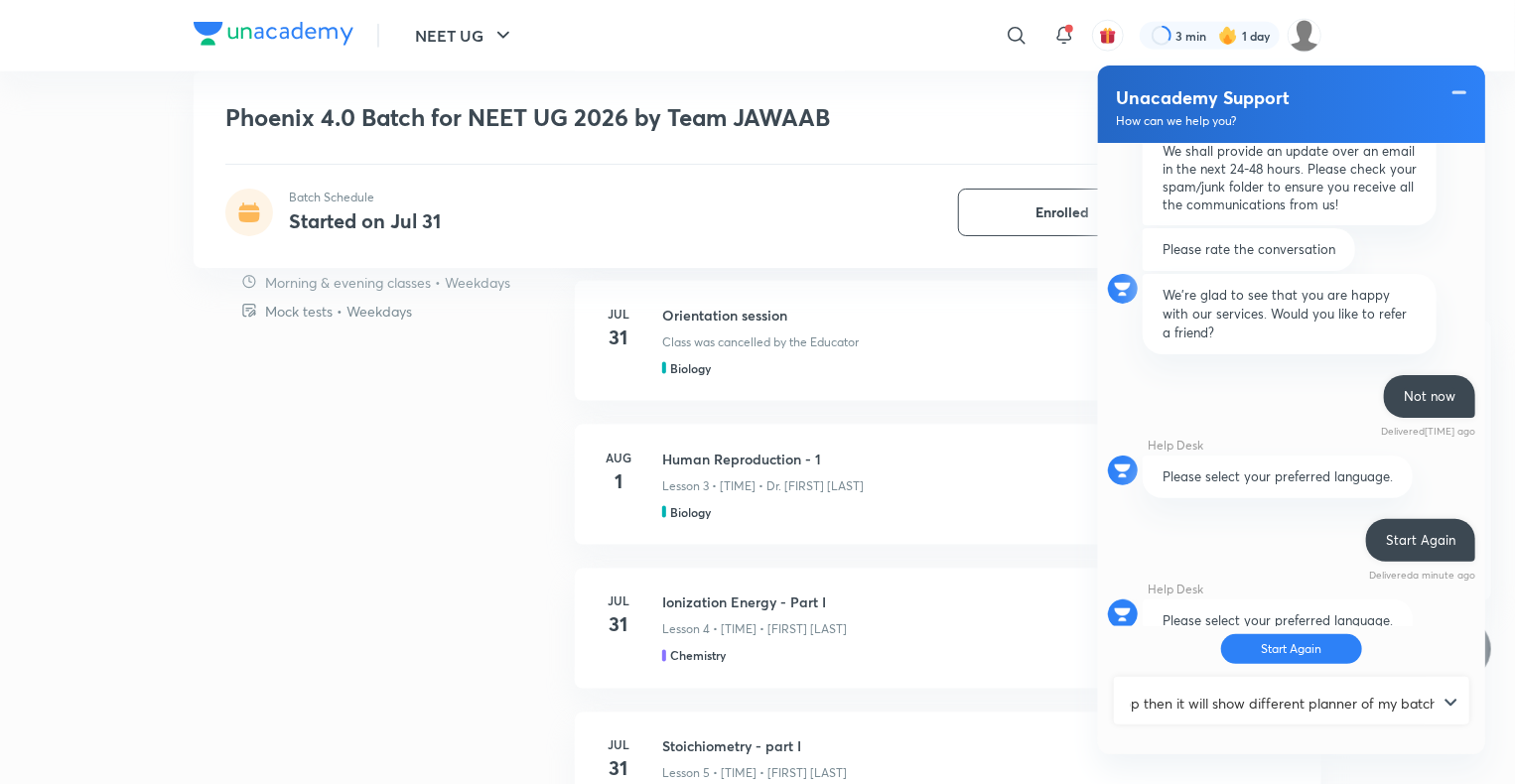 type 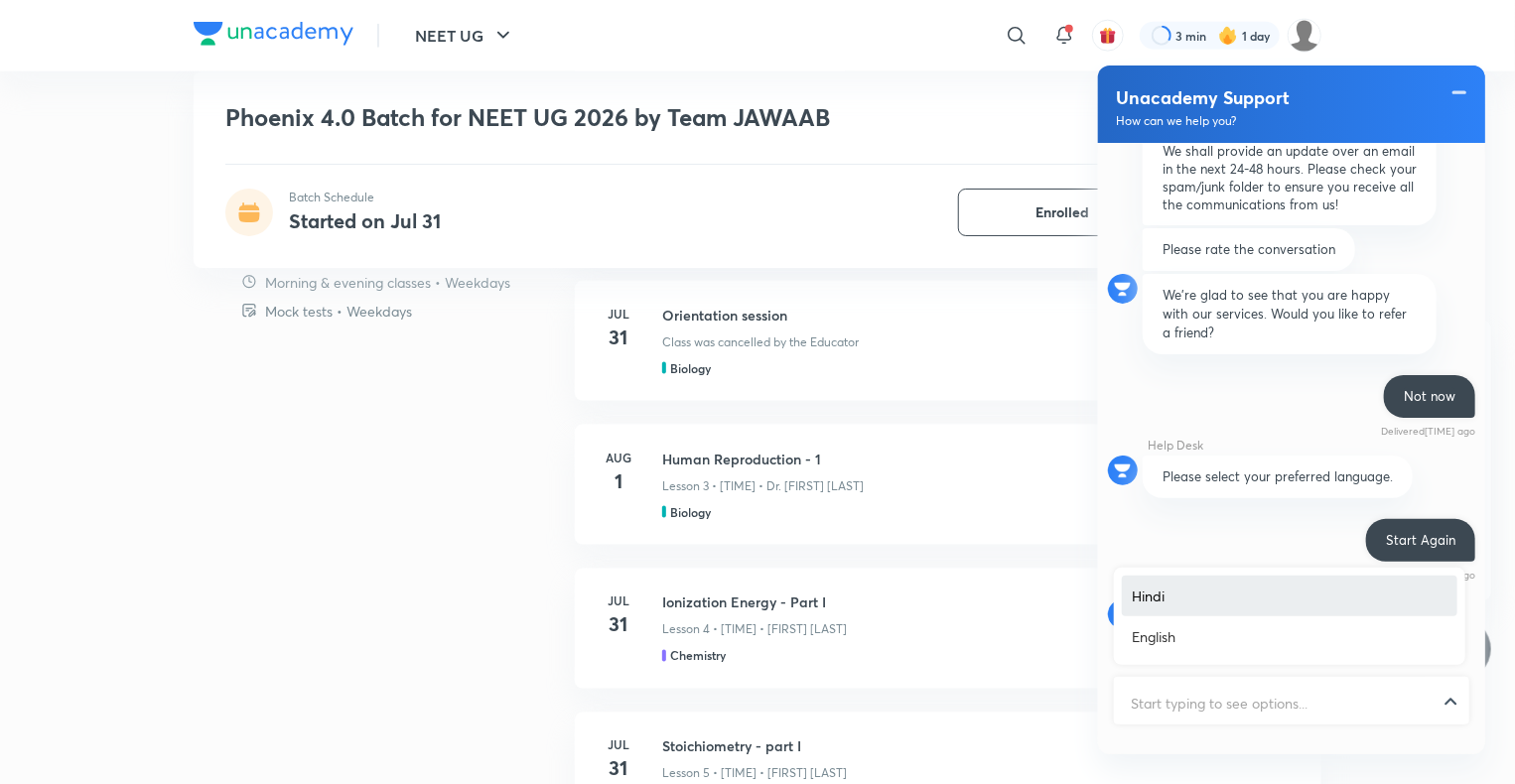 scroll, scrollTop: 0, scrollLeft: 0, axis: both 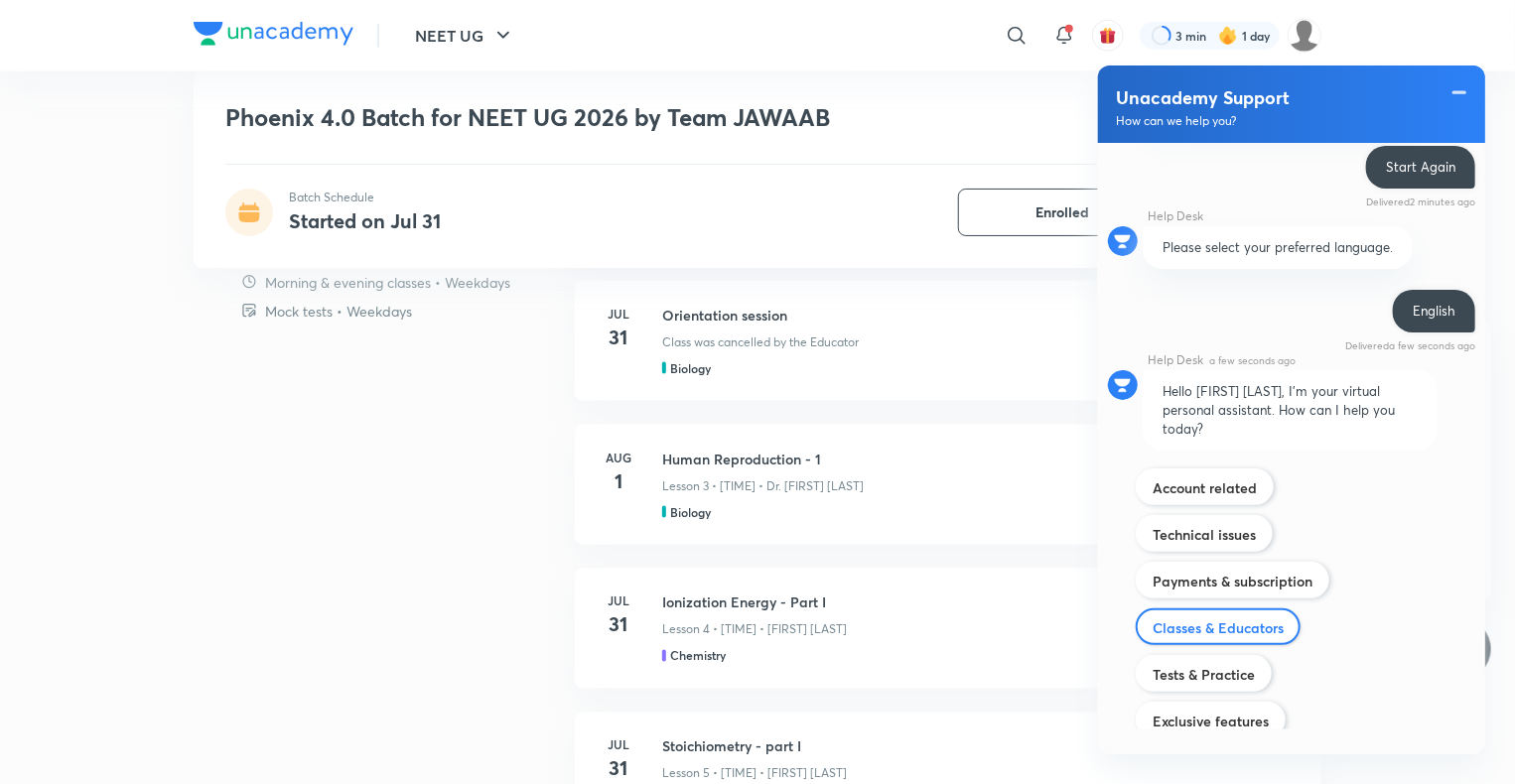 click on "Classes & Educators" at bounding box center (1218, 627) 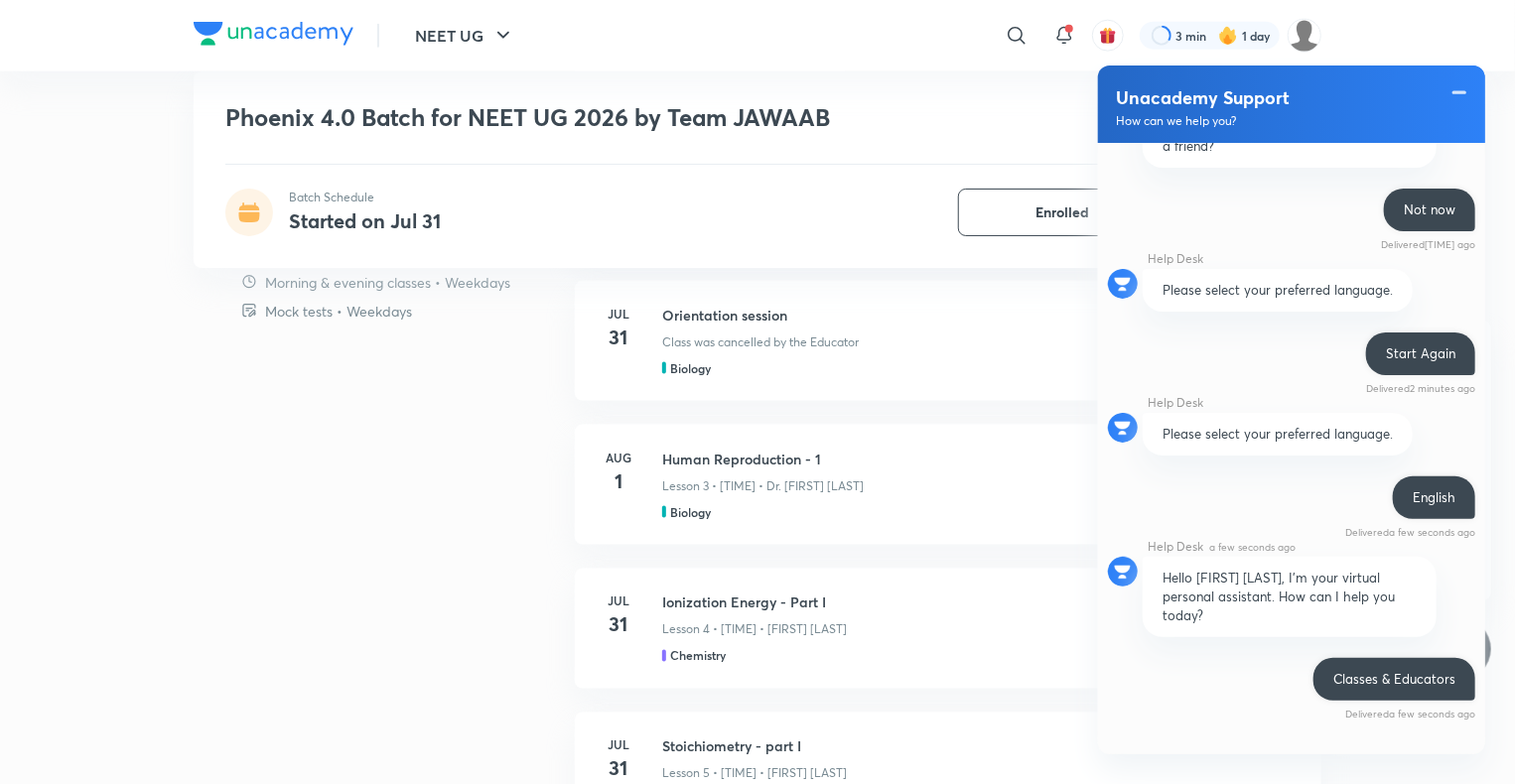 scroll, scrollTop: 1396, scrollLeft: 0, axis: vertical 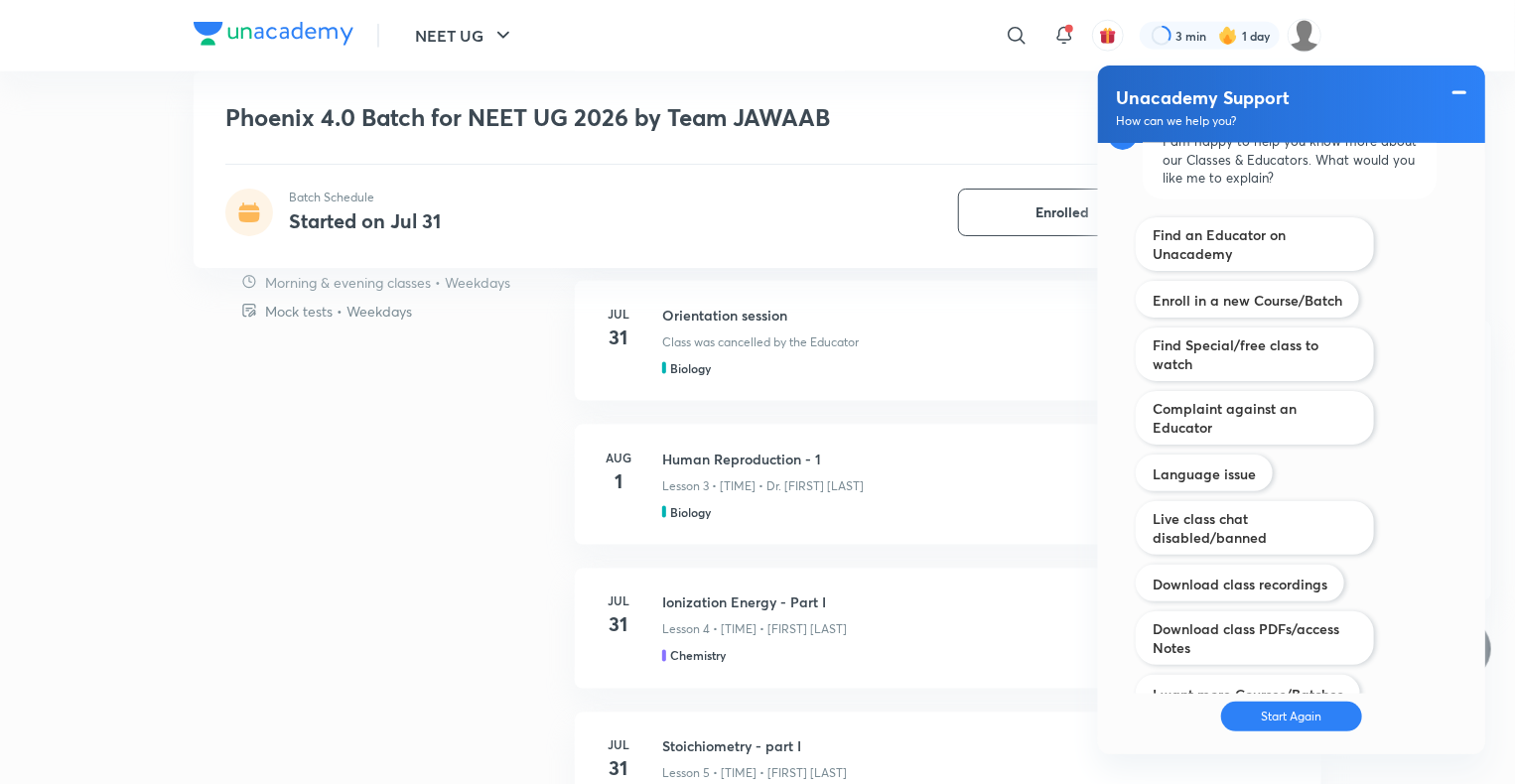click at bounding box center [1459, 92] 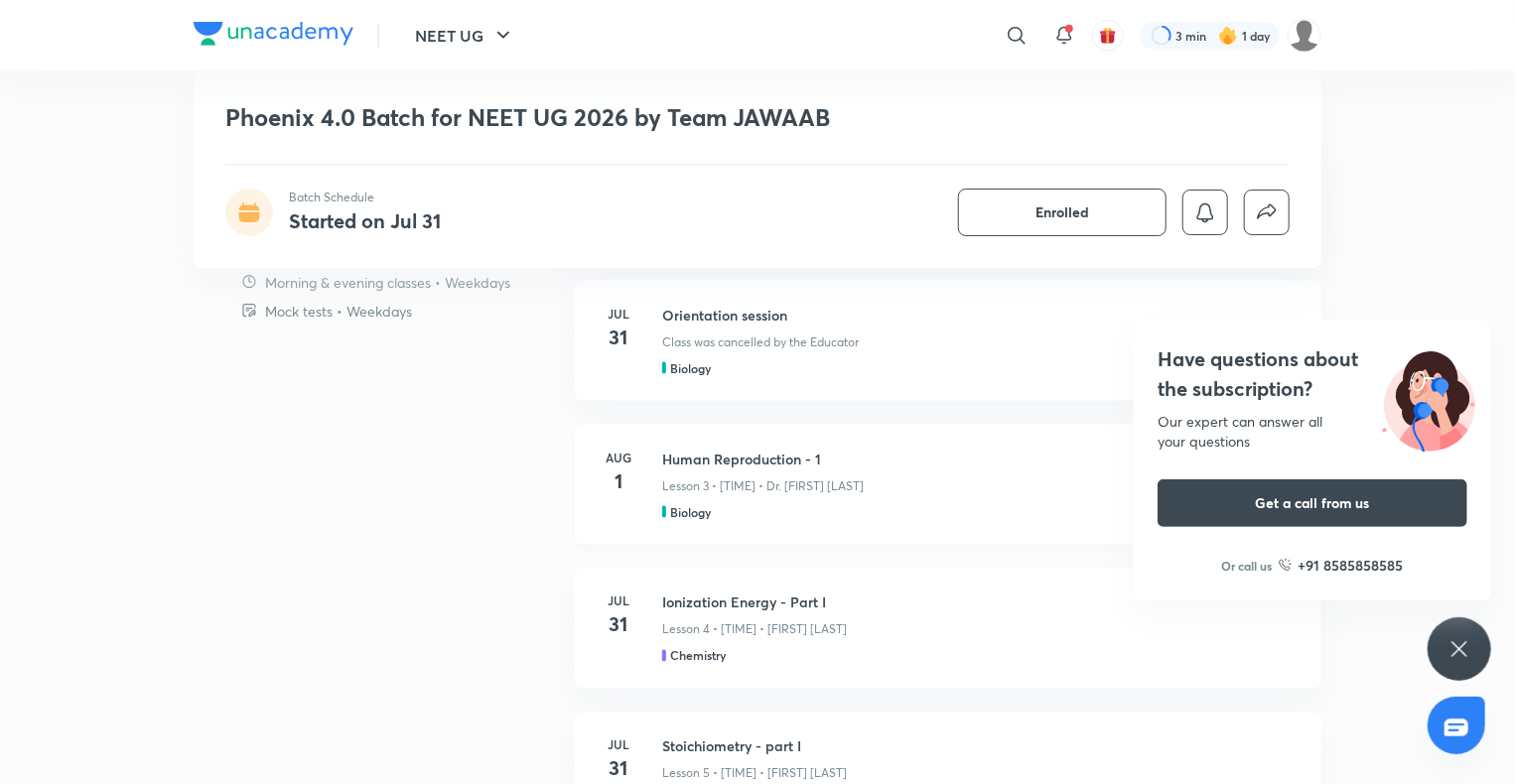 click on "Biology" at bounding box center (690, 512) 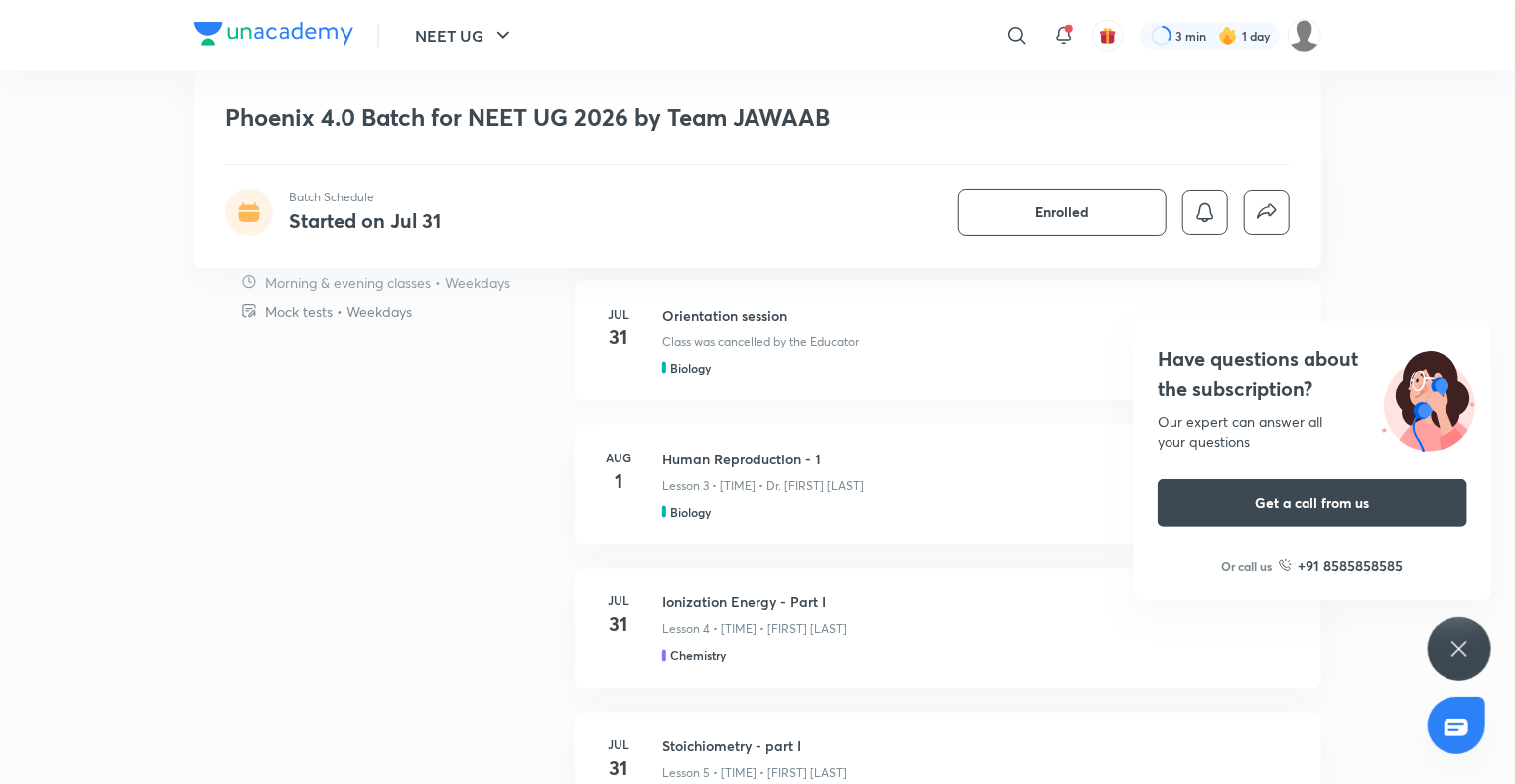 click on "Class was cancelled by the Educator" at bounding box center (760, 342) 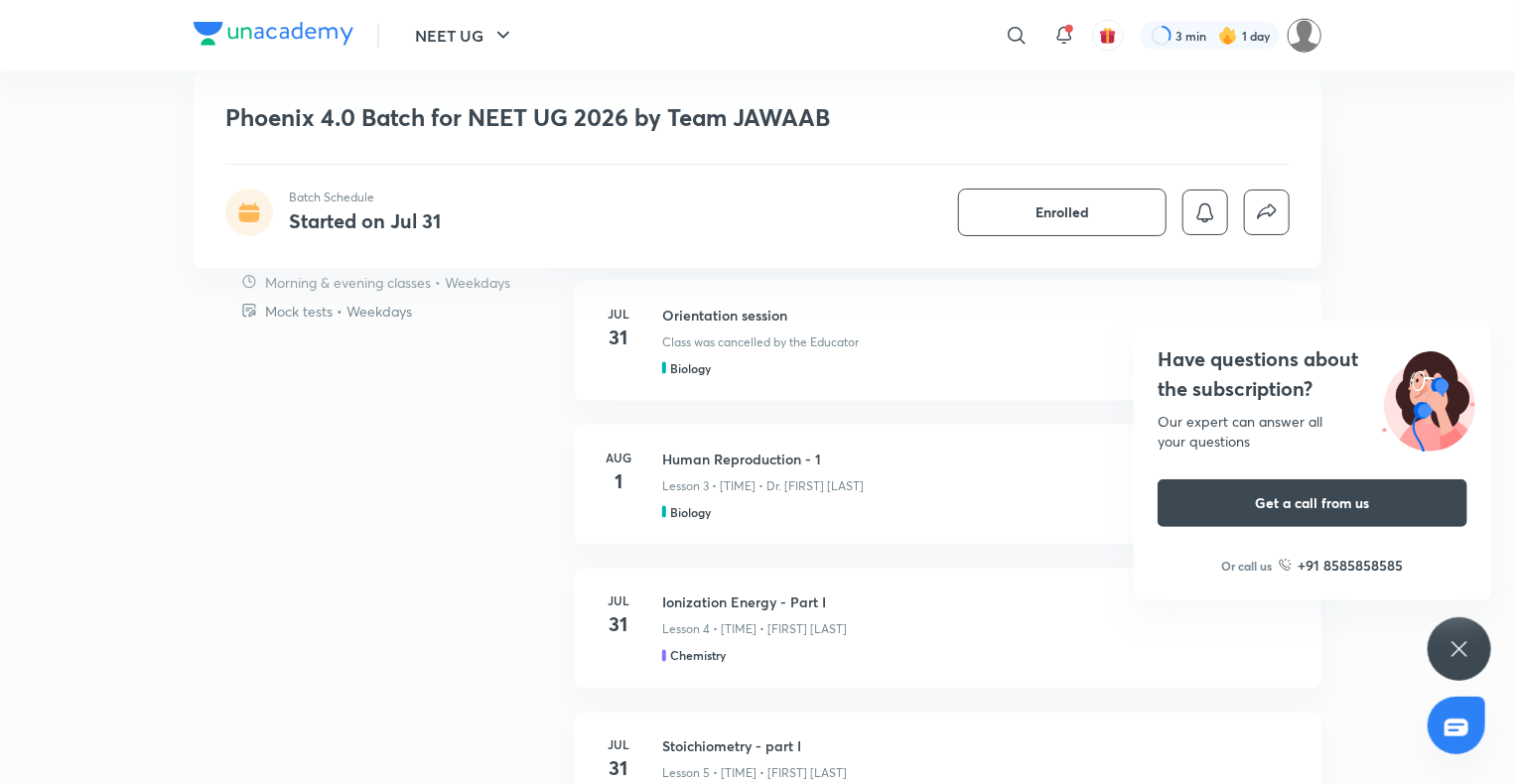 click at bounding box center (1305, 36) 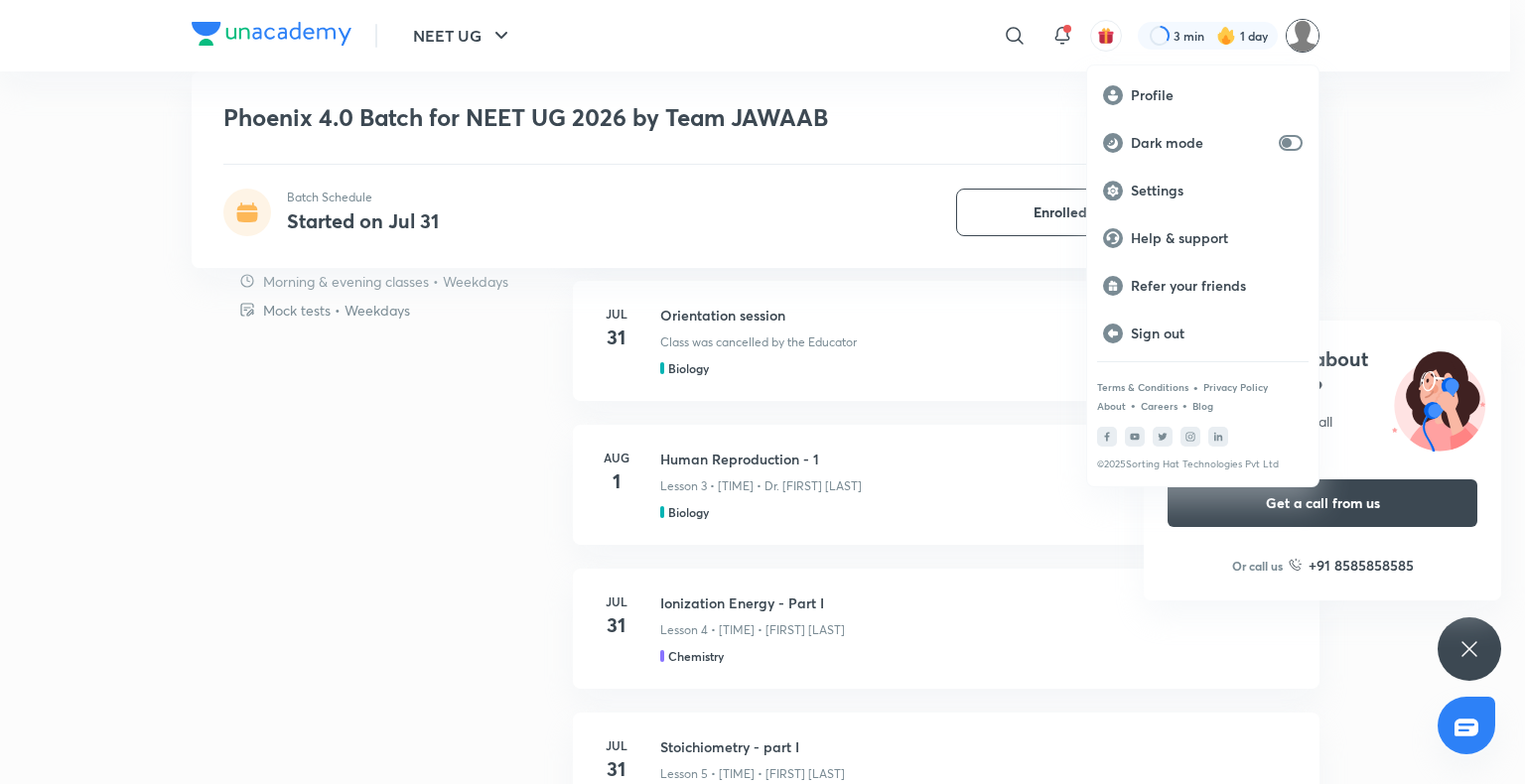 click on "Profile Dark mode Settings Help & support Refer your friends Sign out Terms & Conditions • Privacy Policy About • Careers • Blog ©  2025  Sorting Hat Technologies Pvt Ltd" at bounding box center (1202, 276) 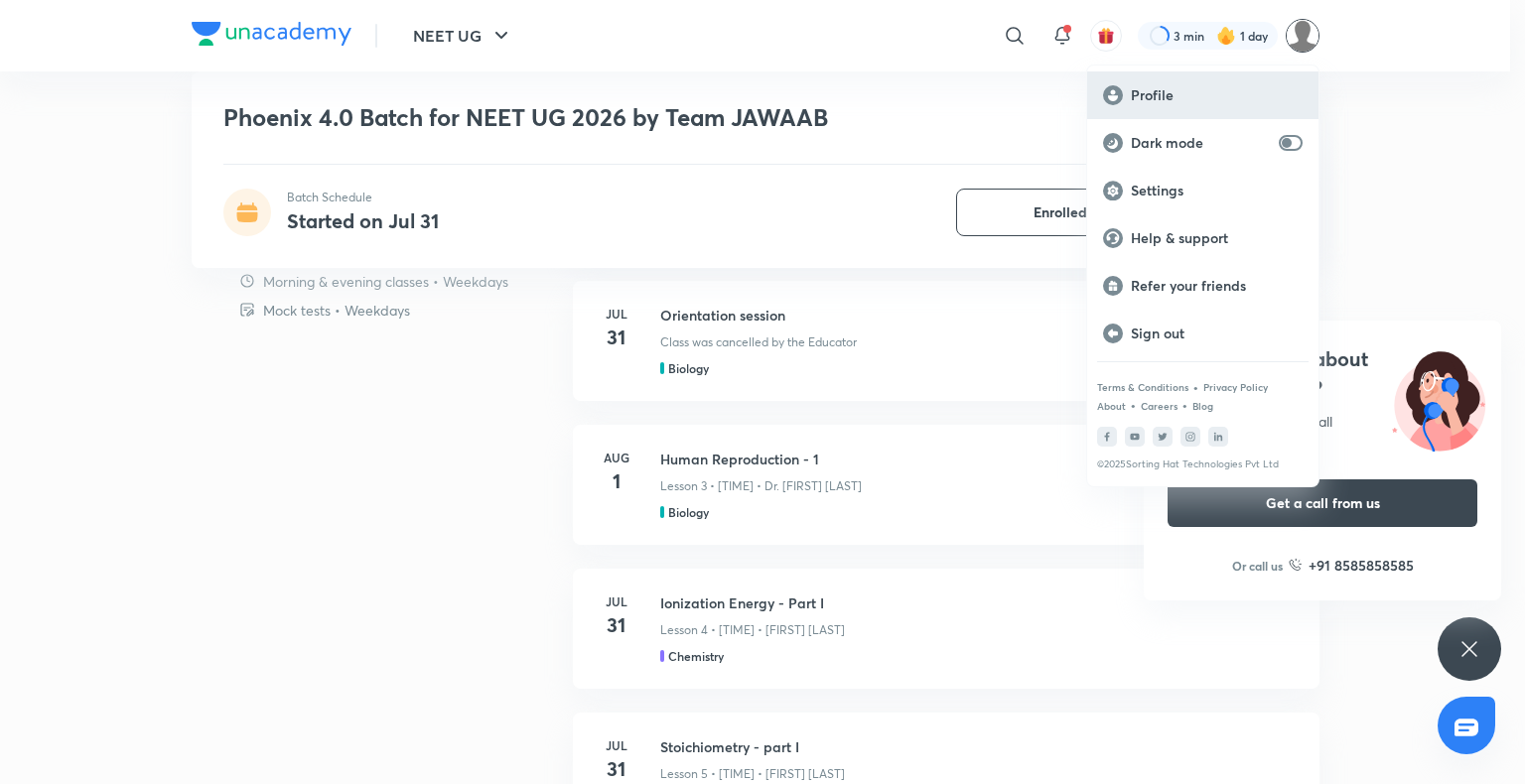 click on "Profile" at bounding box center [1216, 95] 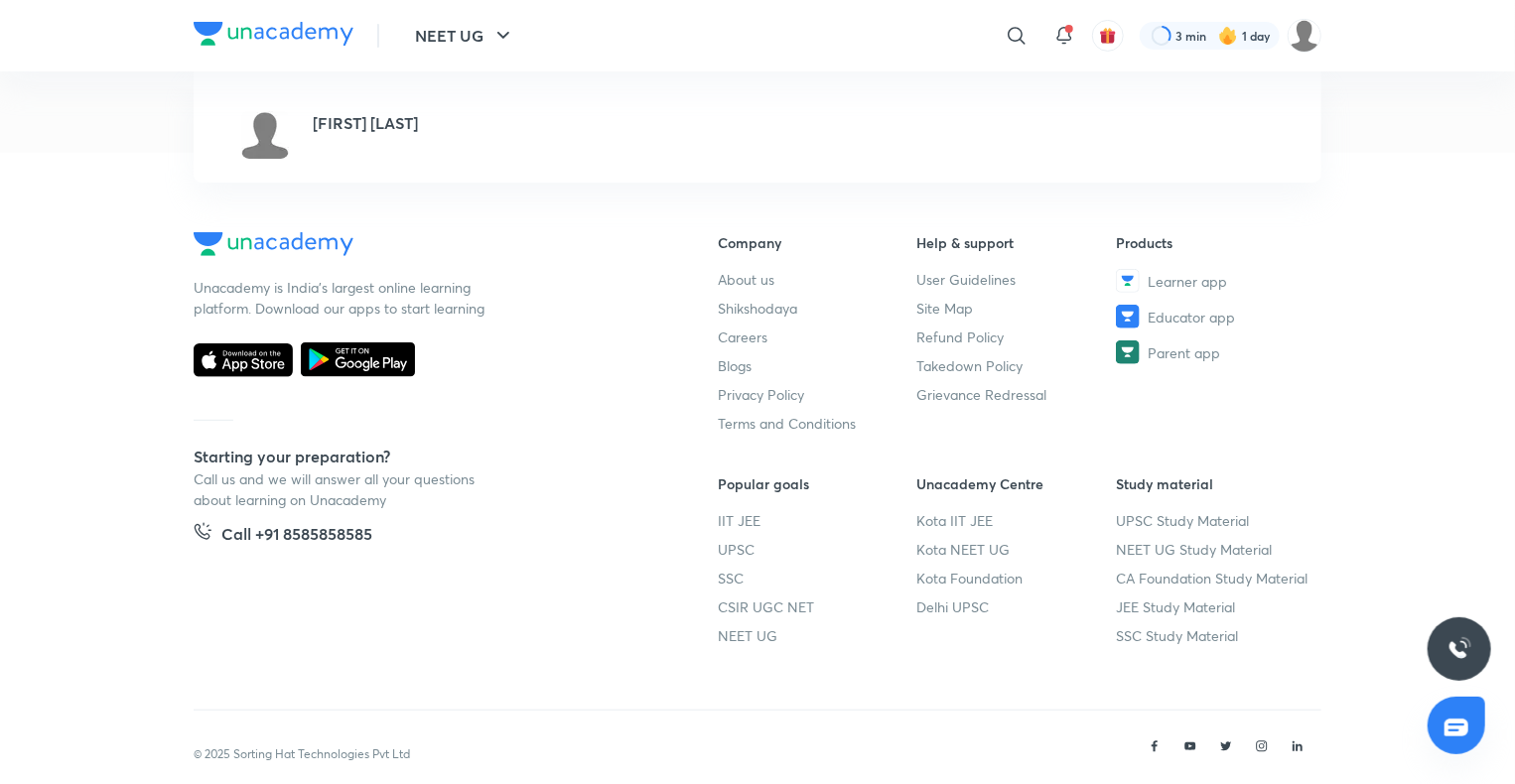 scroll, scrollTop: 391, scrollLeft: 0, axis: vertical 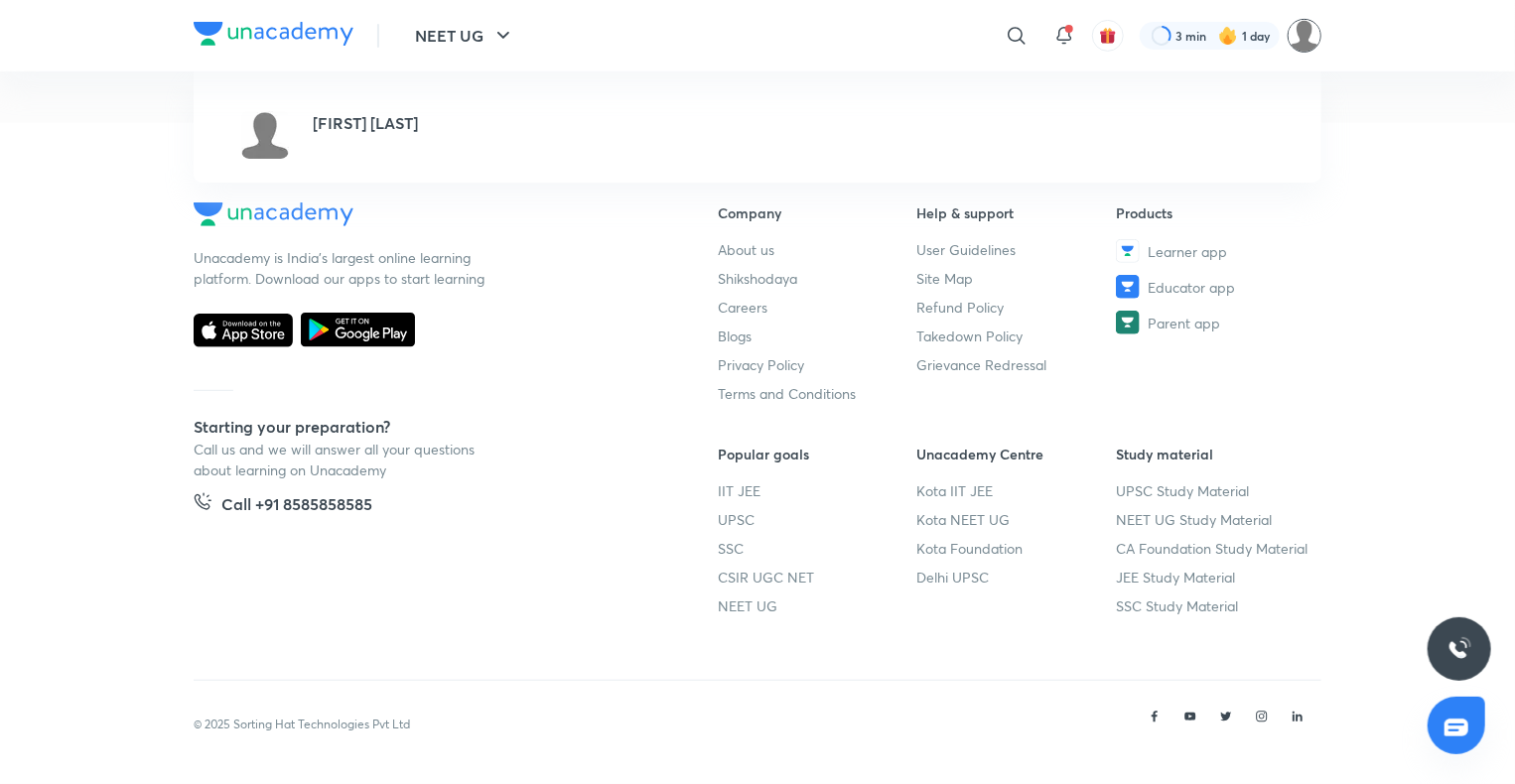 click at bounding box center (1305, 36) 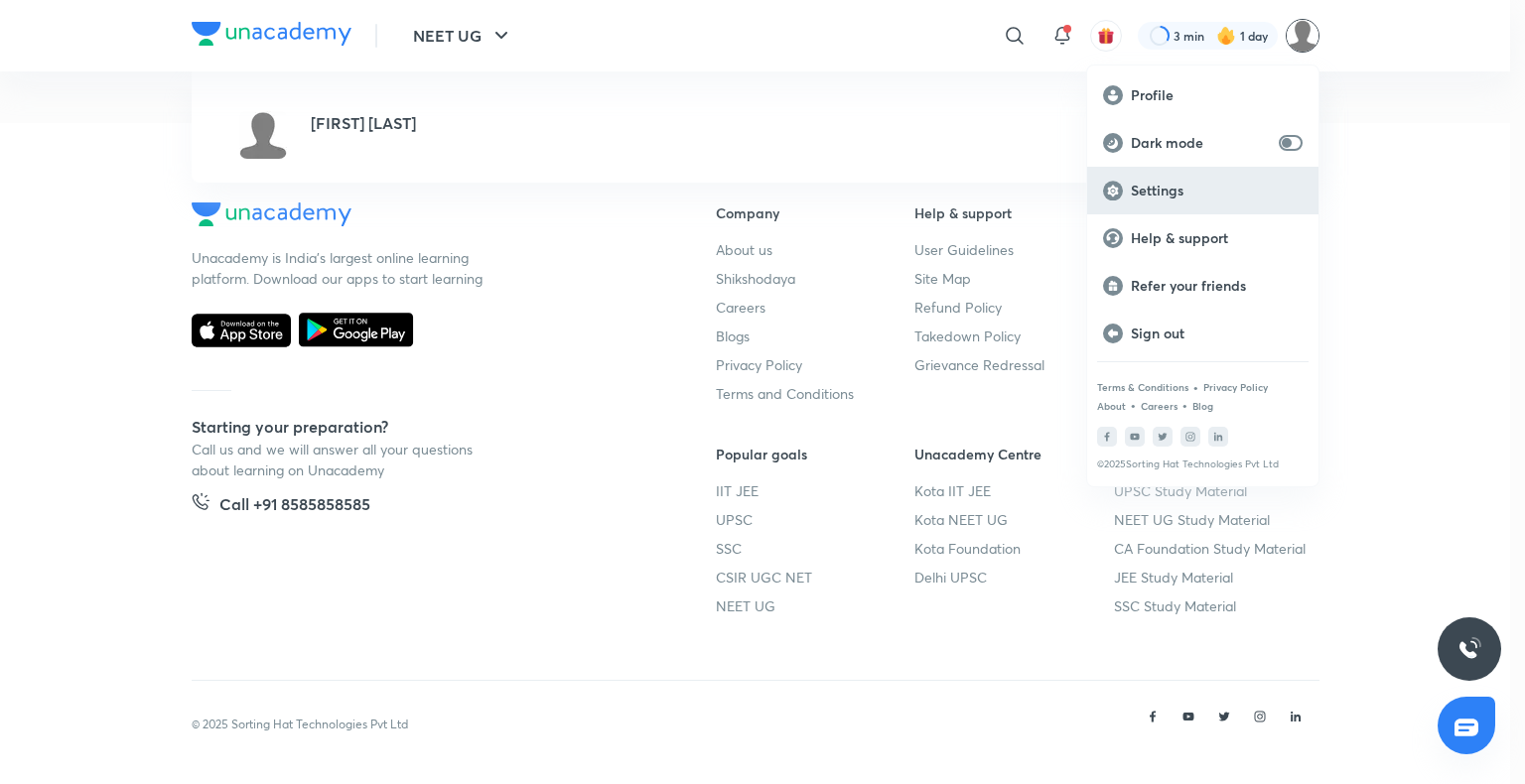 click on "Settings" at bounding box center (1202, 191) 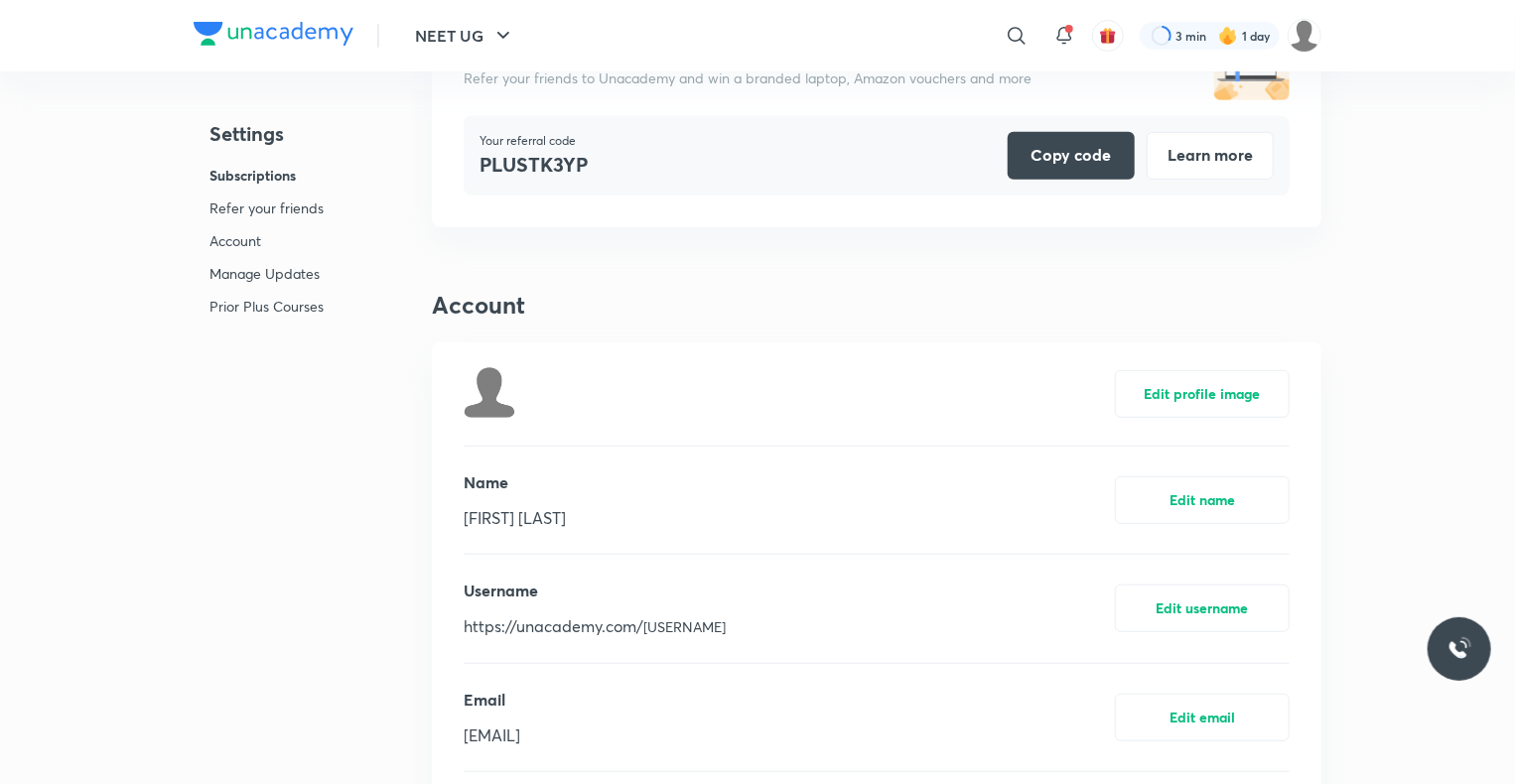 scroll, scrollTop: 0, scrollLeft: 0, axis: both 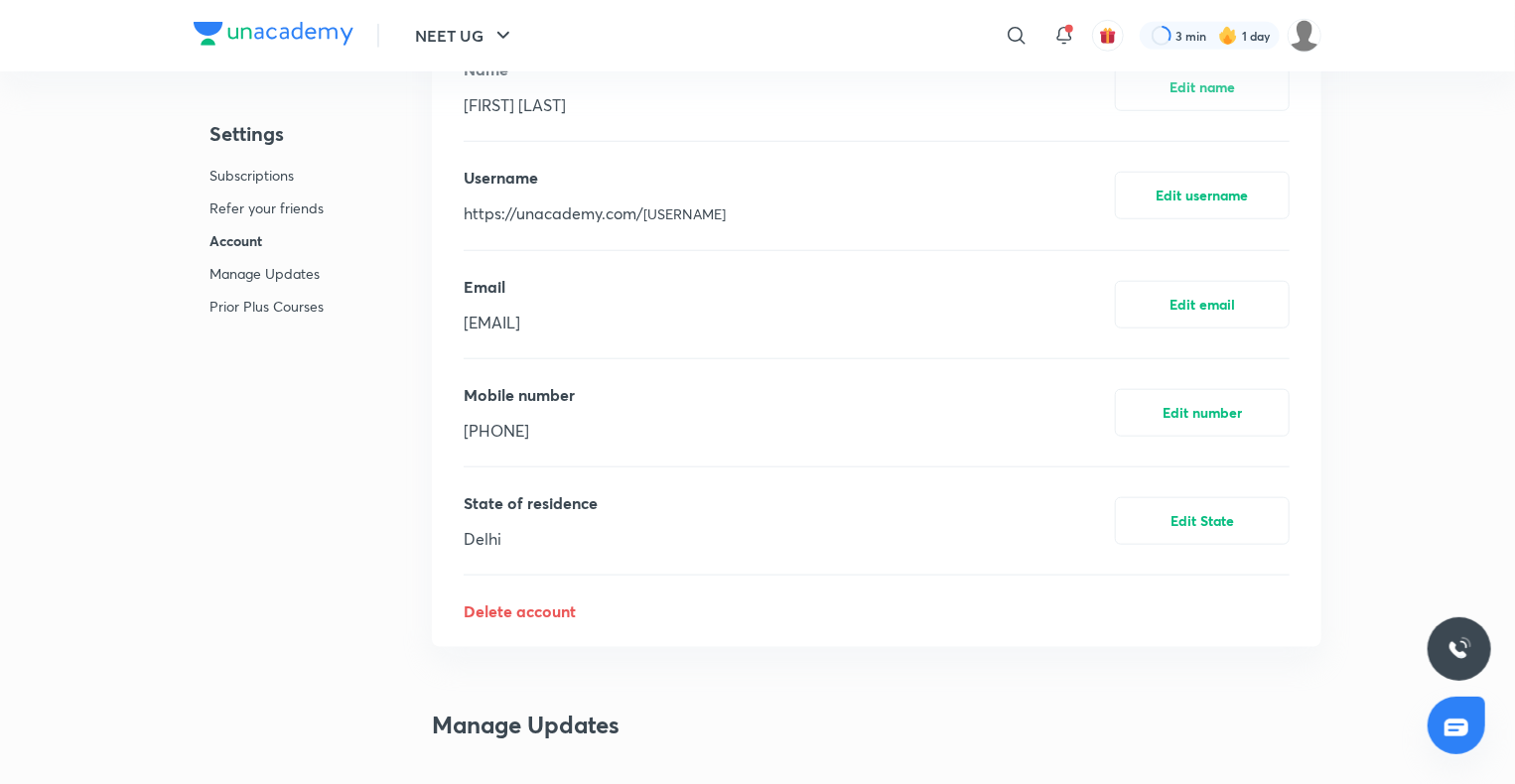 click on "NEET UG ​ 3 min 1 day" at bounding box center (758, 36) 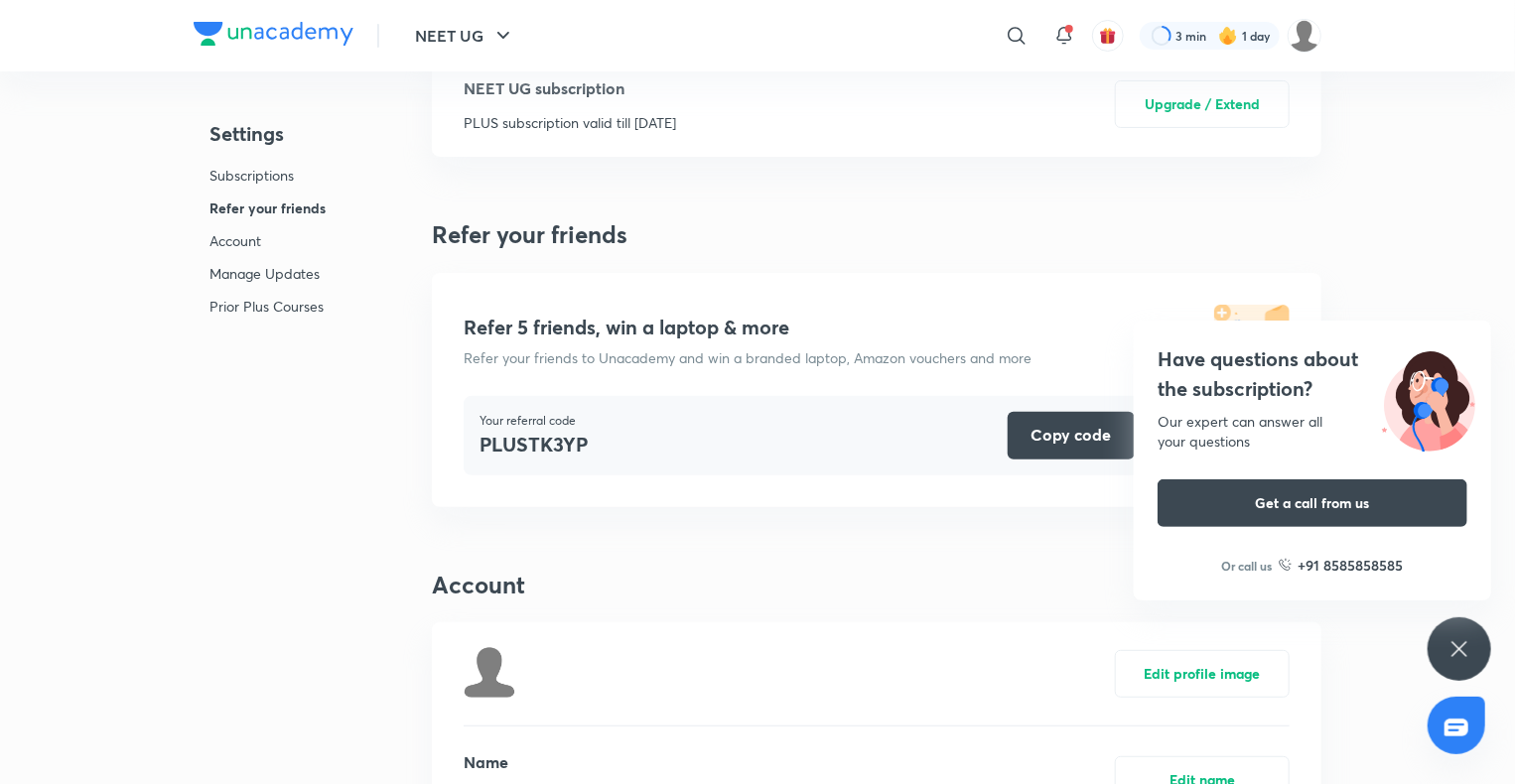 scroll, scrollTop: 0, scrollLeft: 0, axis: both 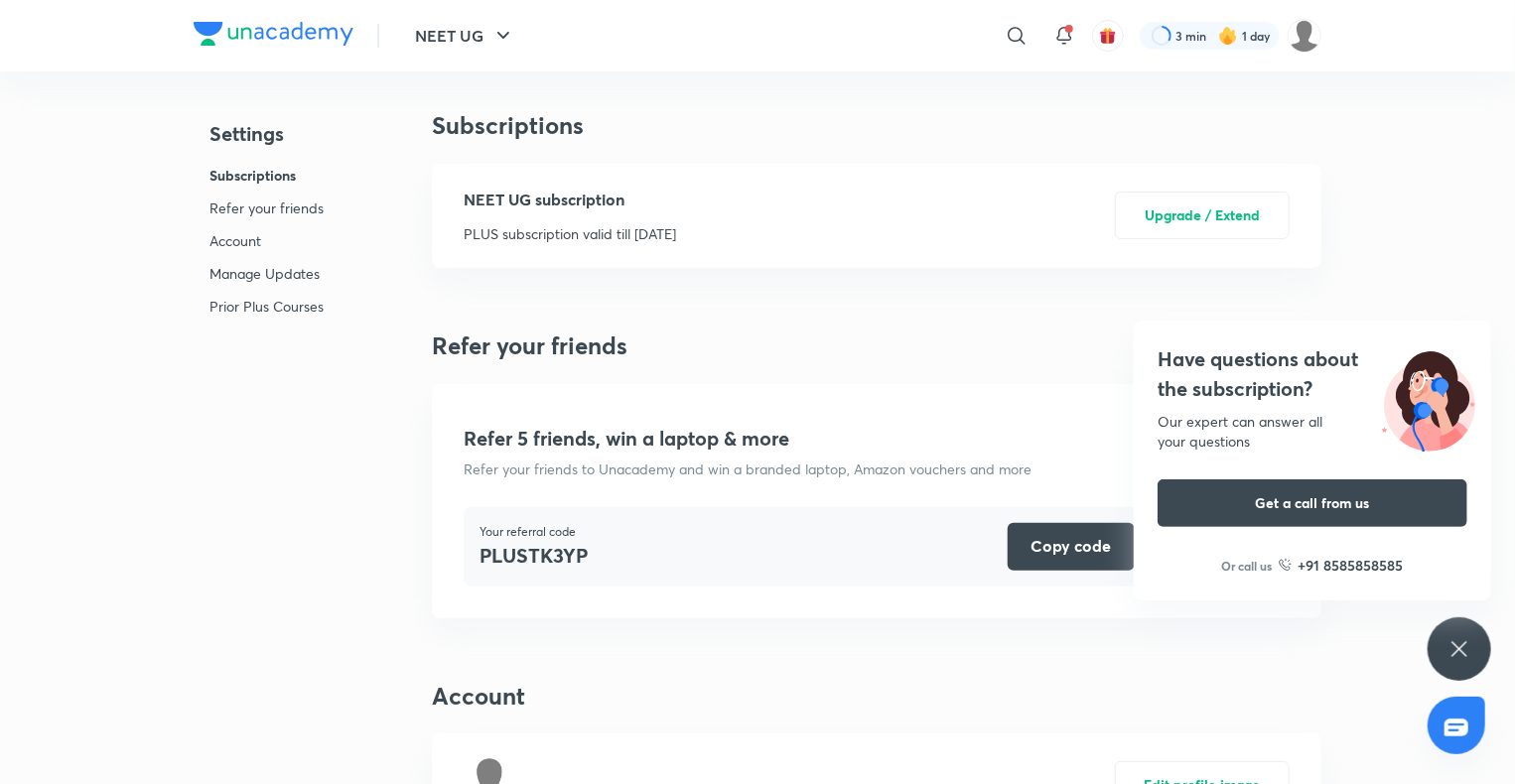 click on "NEET UG subscription PLUS subscription valid till May 20, 2026 Upgrade / Extend" at bounding box center [877, 215] 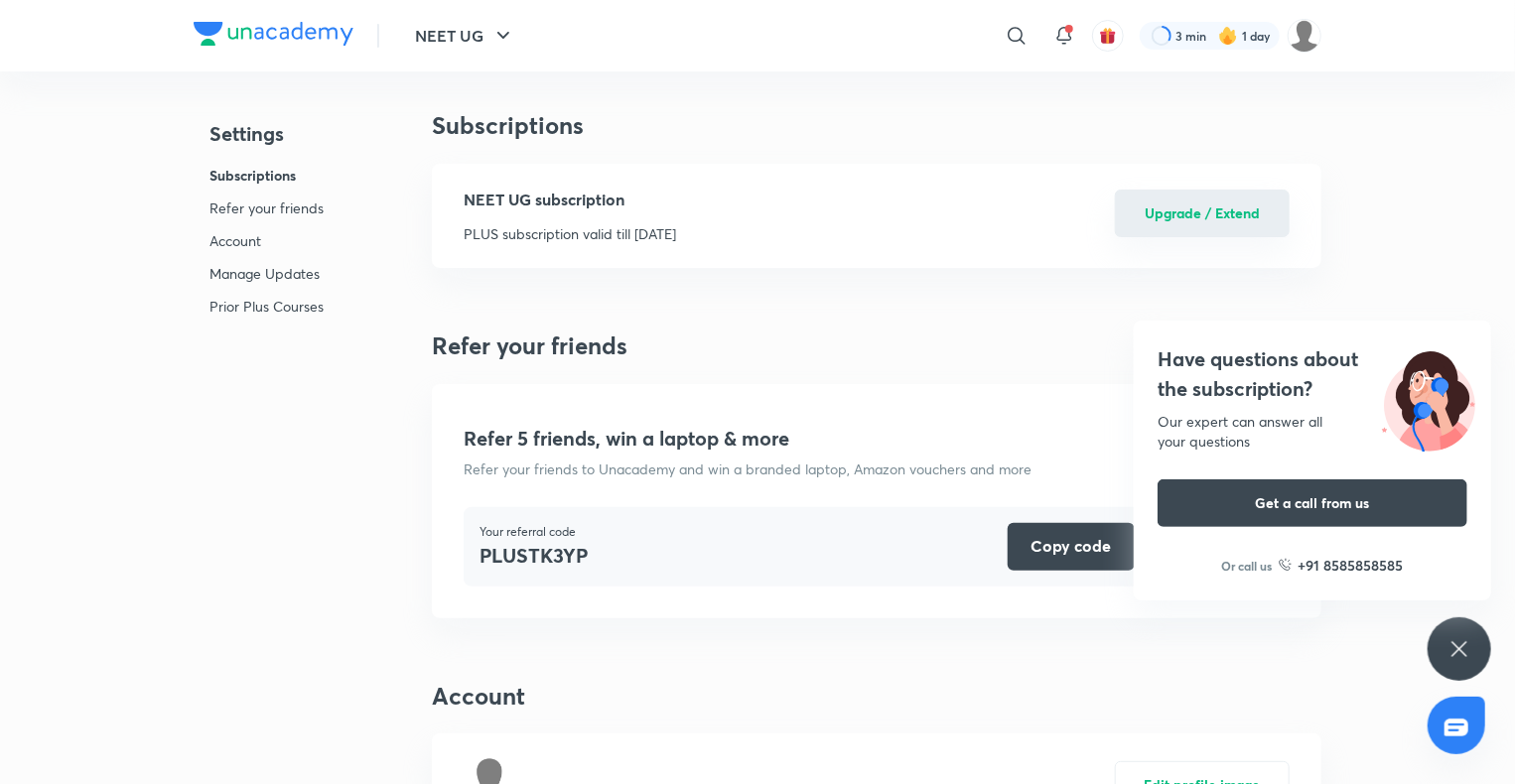 click on "Upgrade / Extend" at bounding box center [1202, 213] 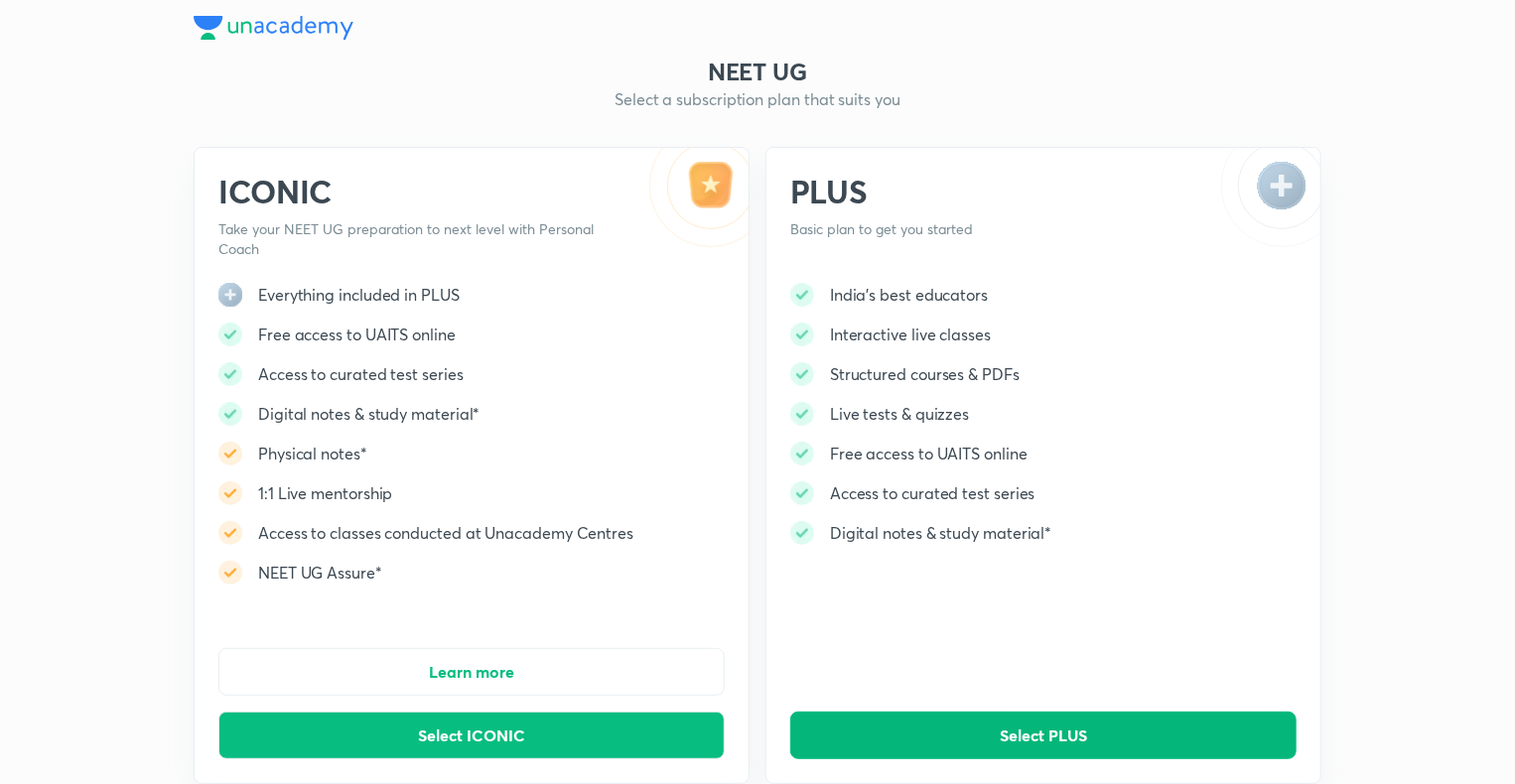 click on "Select PLUS" at bounding box center (1043, 735) 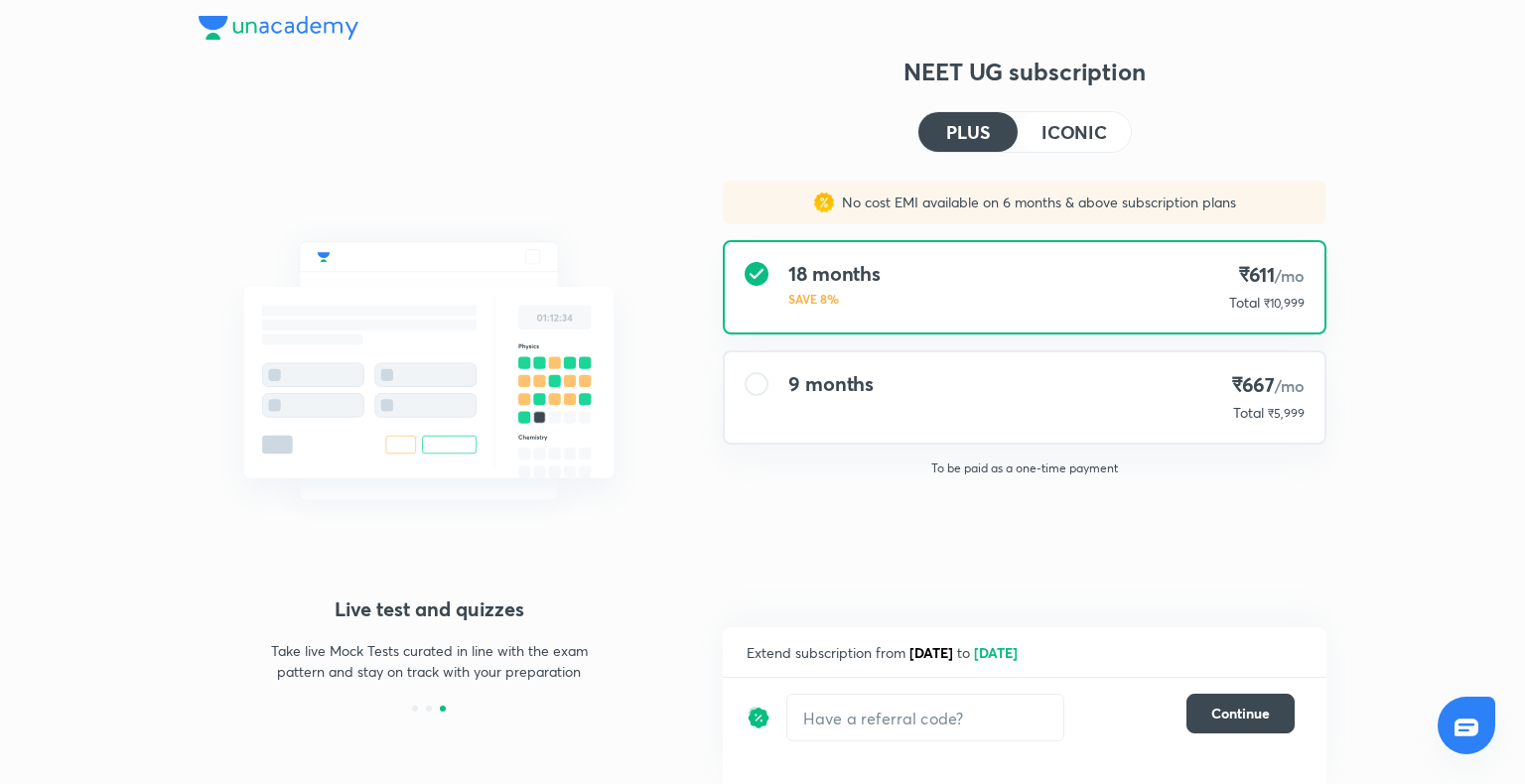 click on "​ Continue" at bounding box center (1021, 718) 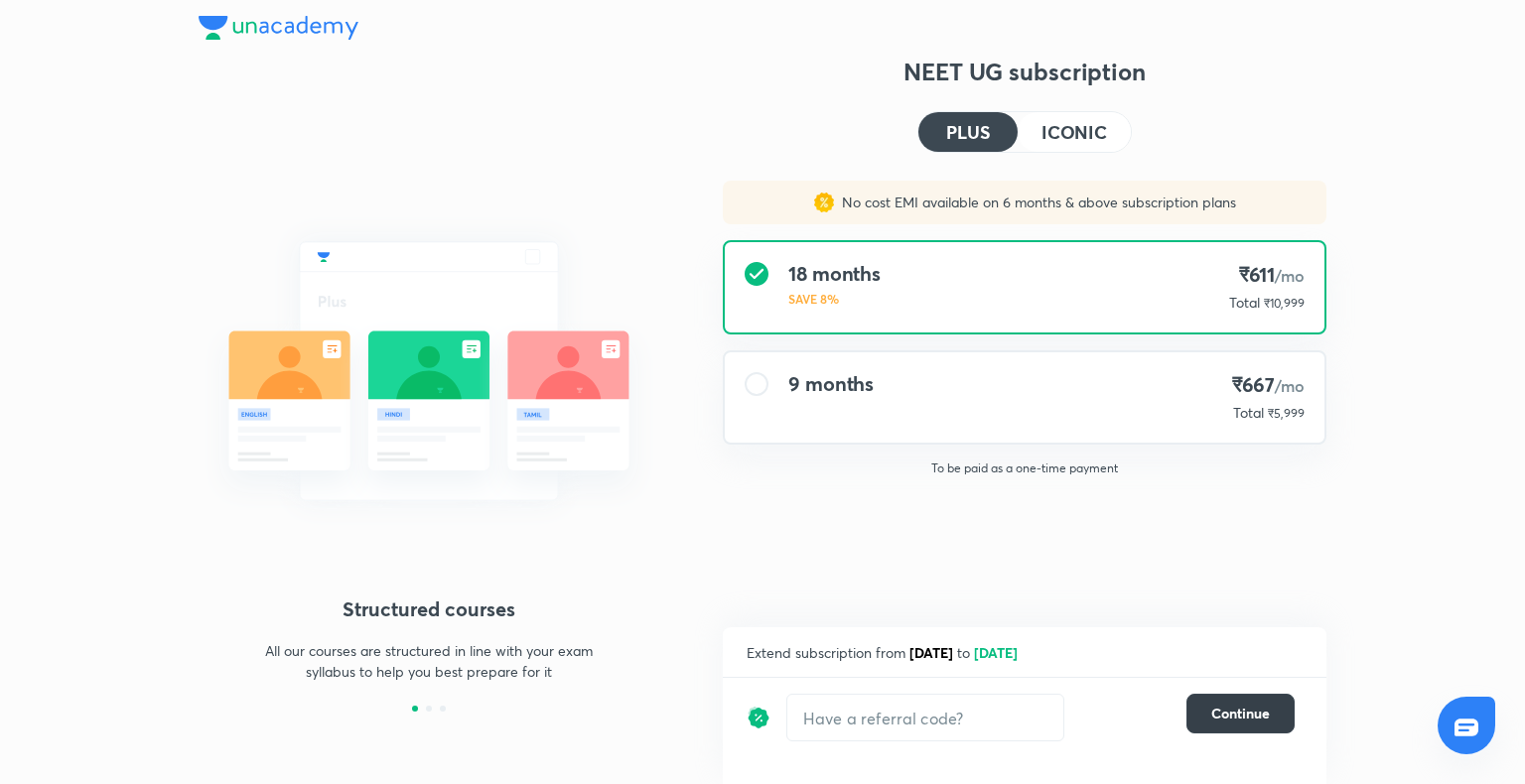 click on "Continue" at bounding box center [1240, 714] 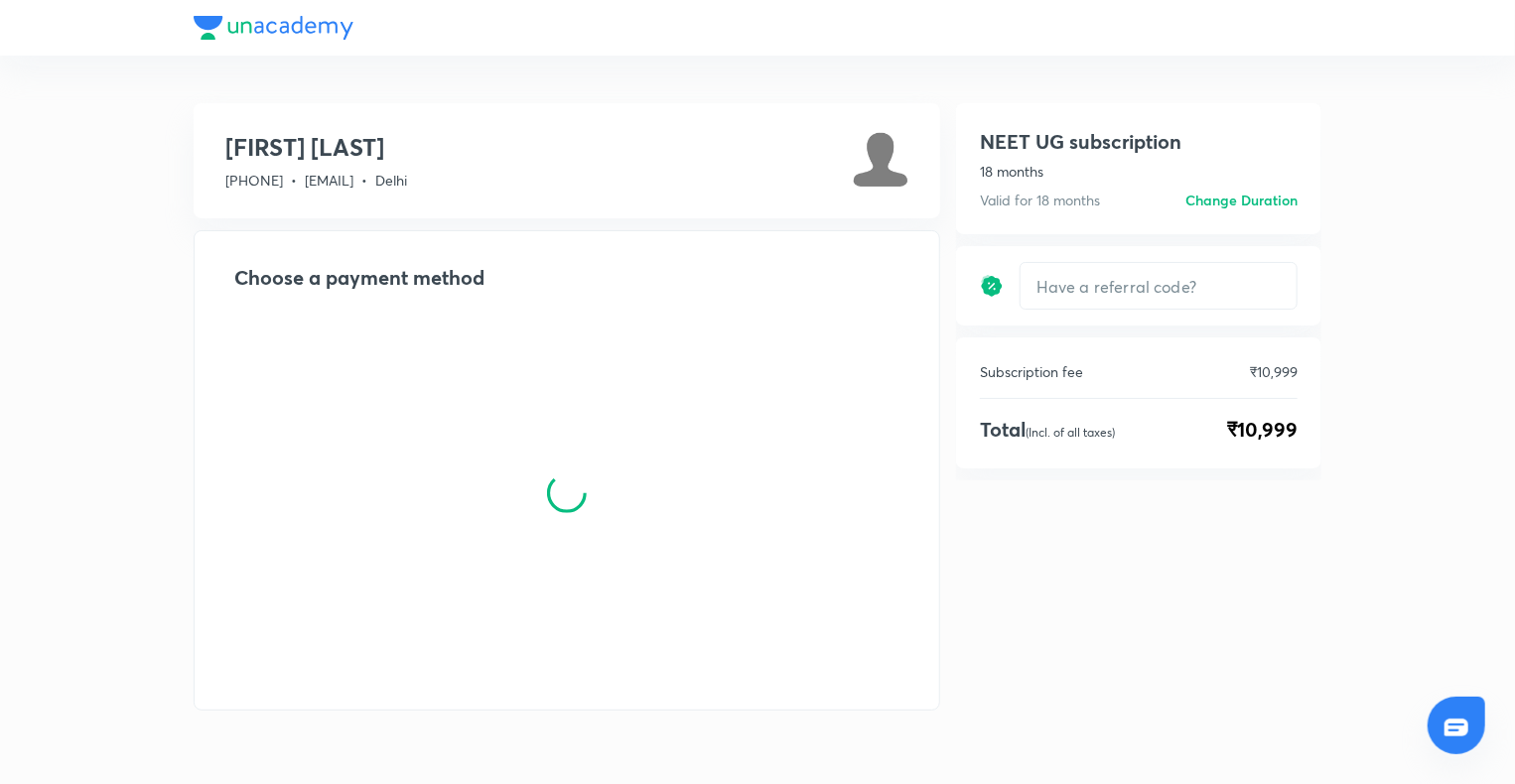 click on "NEET UG subscription 18 months  Valid for 18 months Change duration NEET UG subscription 18 months  Valid for 18 months Change Duration ​ Subscription fee ₹10,999 Total  (Incl. of all taxes) ₹10,999" at bounding box center [1139, 472] 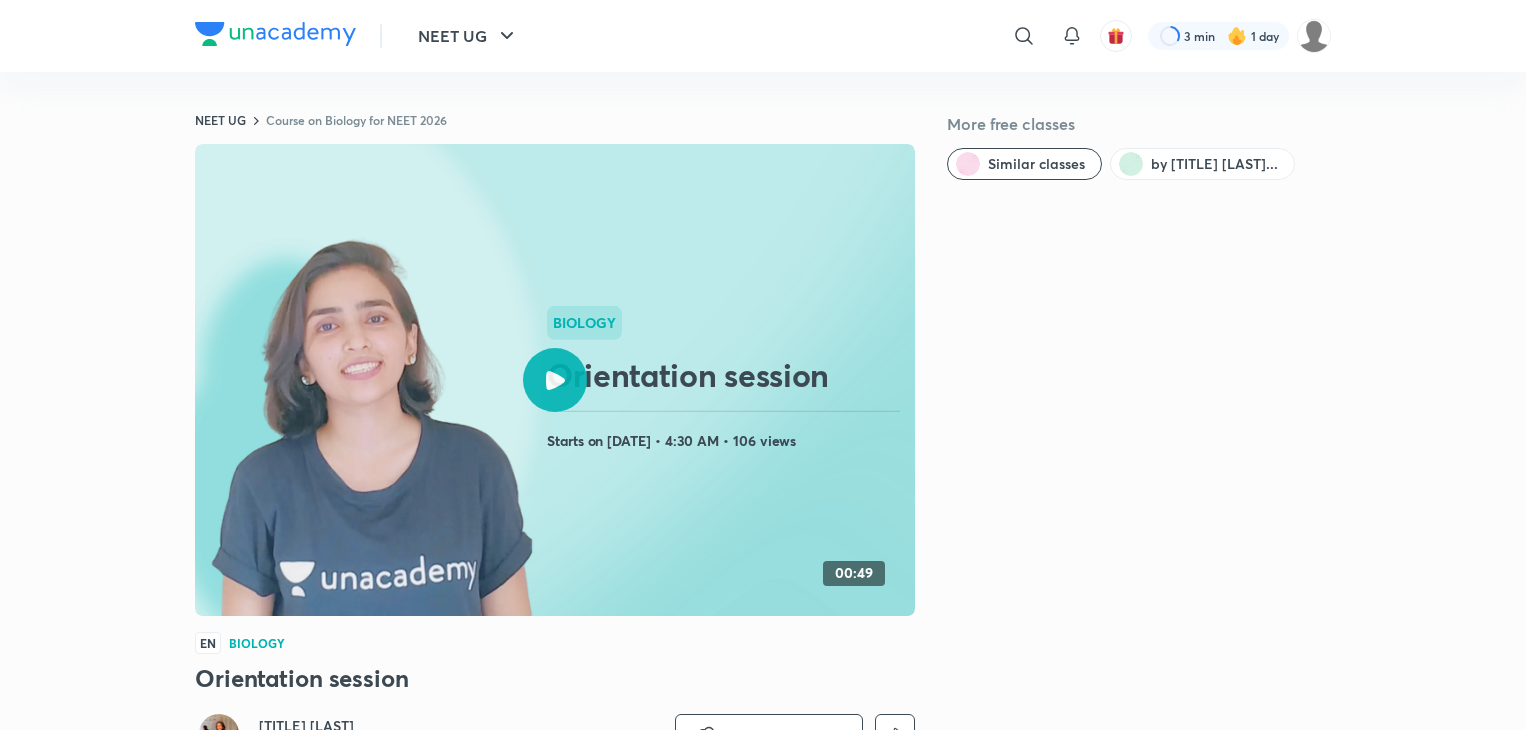 scroll, scrollTop: 0, scrollLeft: 0, axis: both 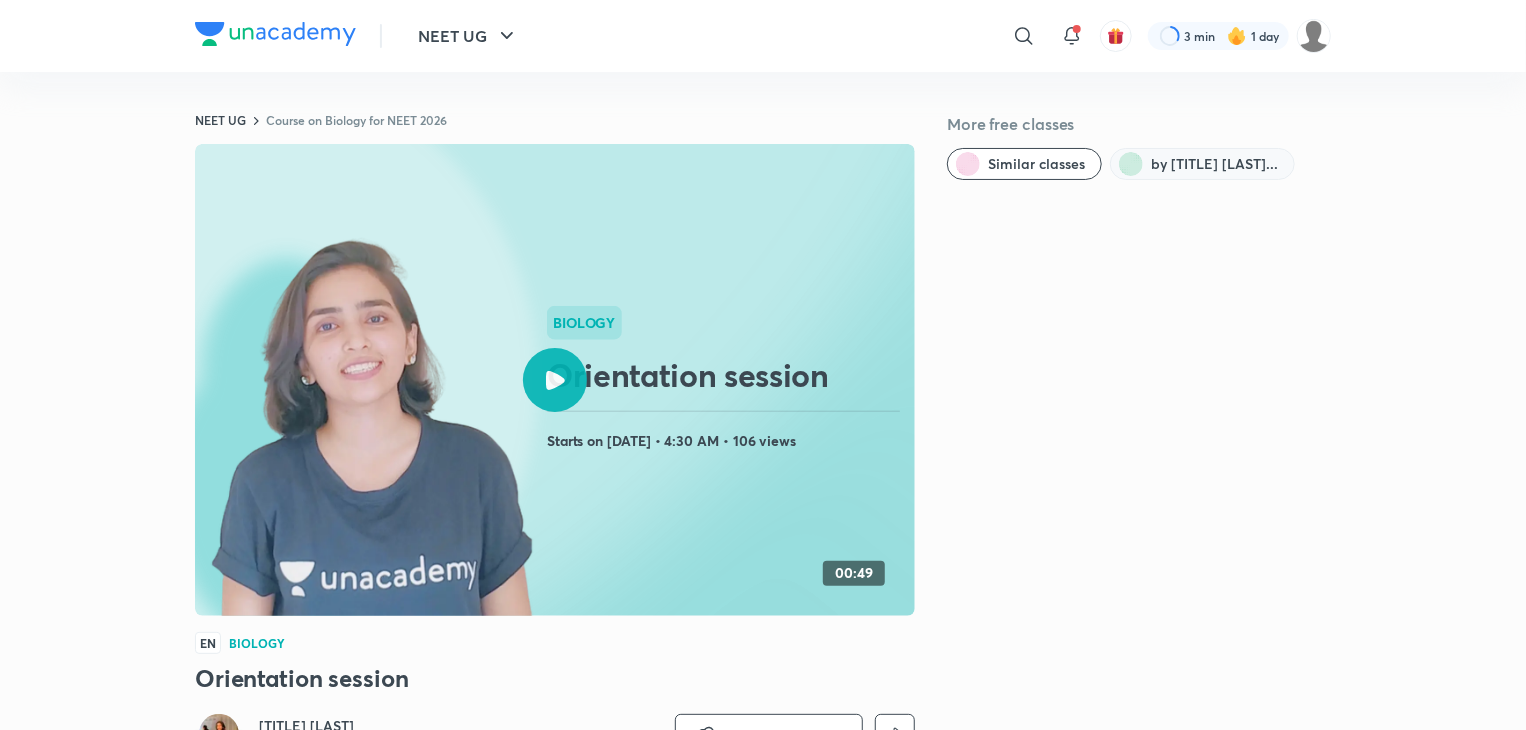 click on "by Dr. [LAST]..." at bounding box center (1214, 164) 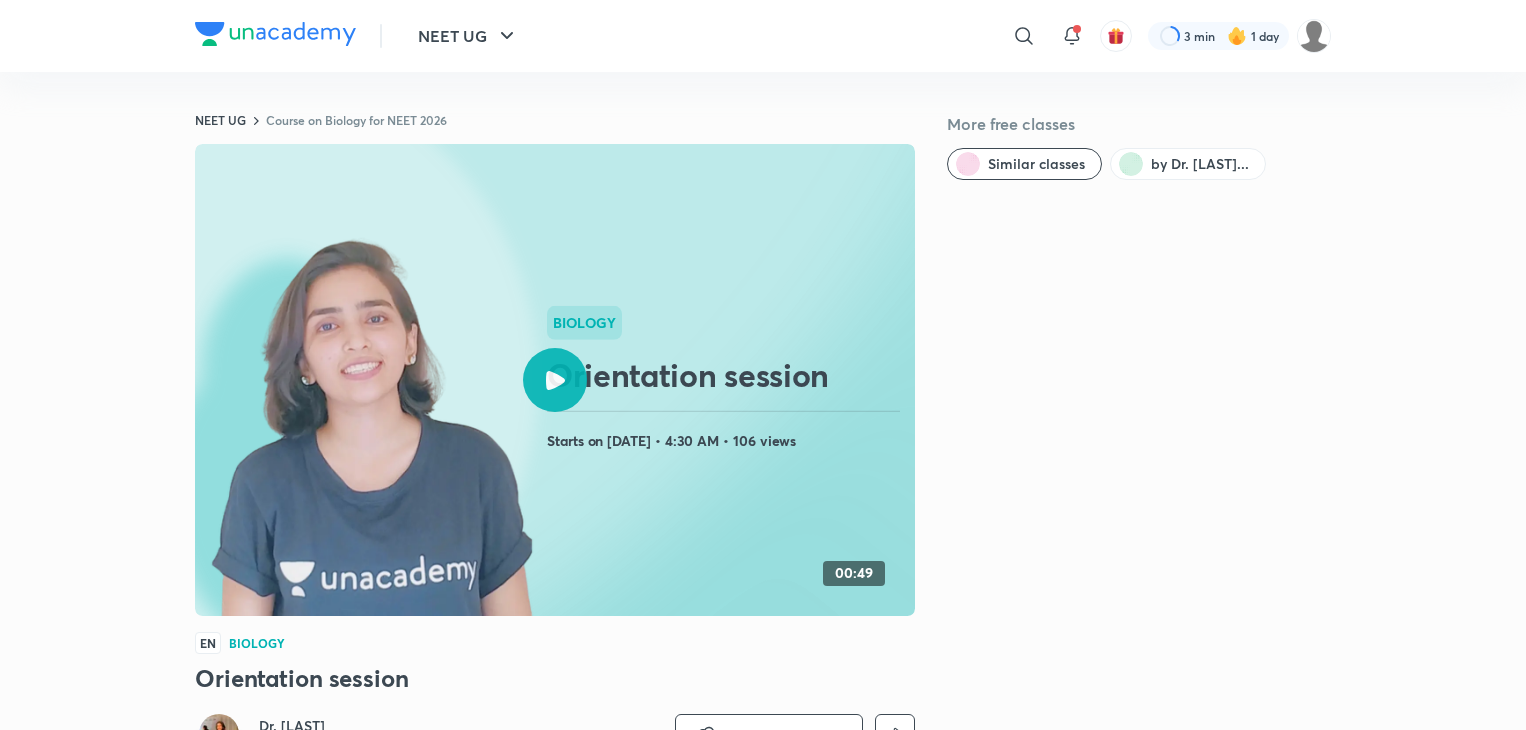 scroll, scrollTop: 0, scrollLeft: 0, axis: both 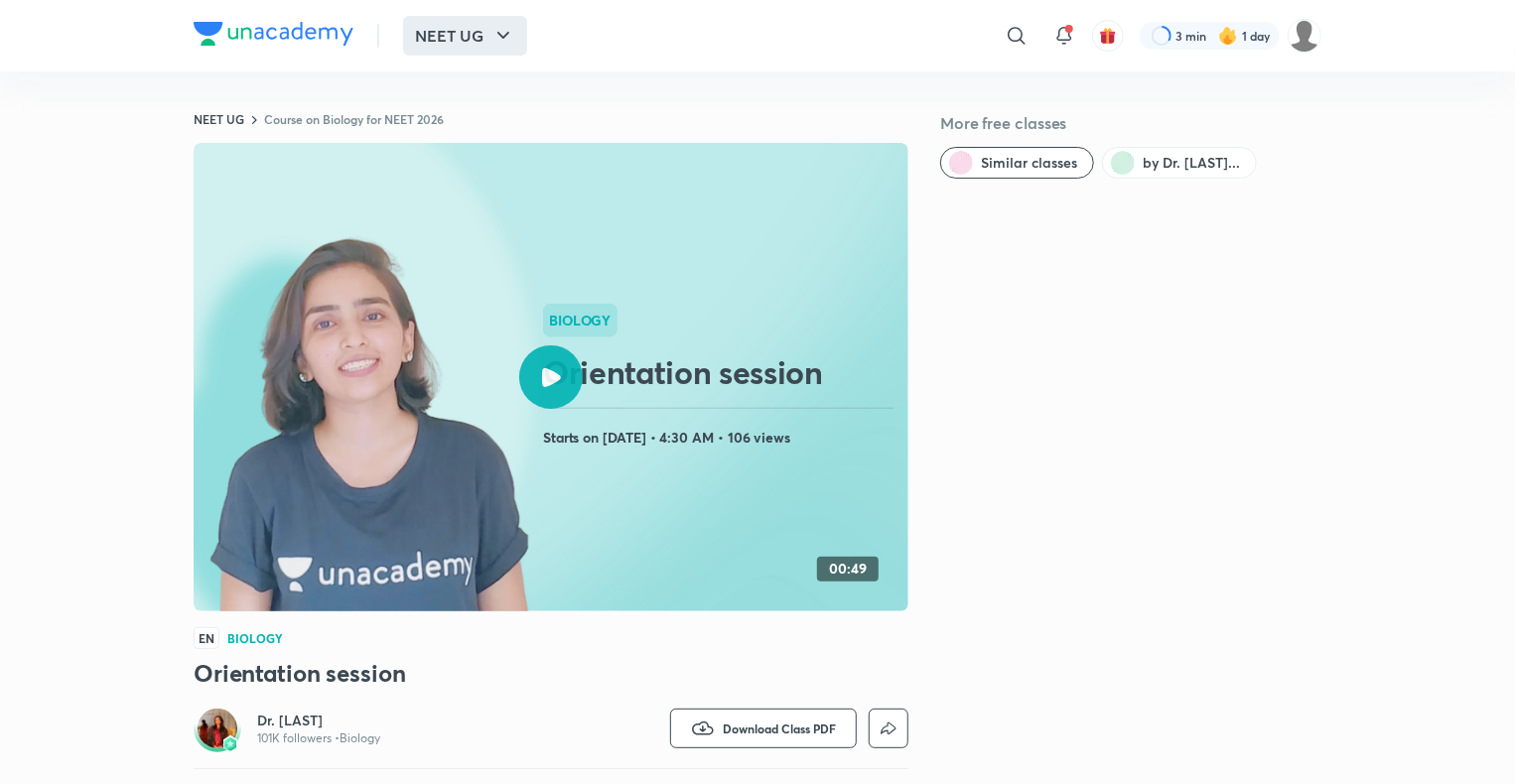 click 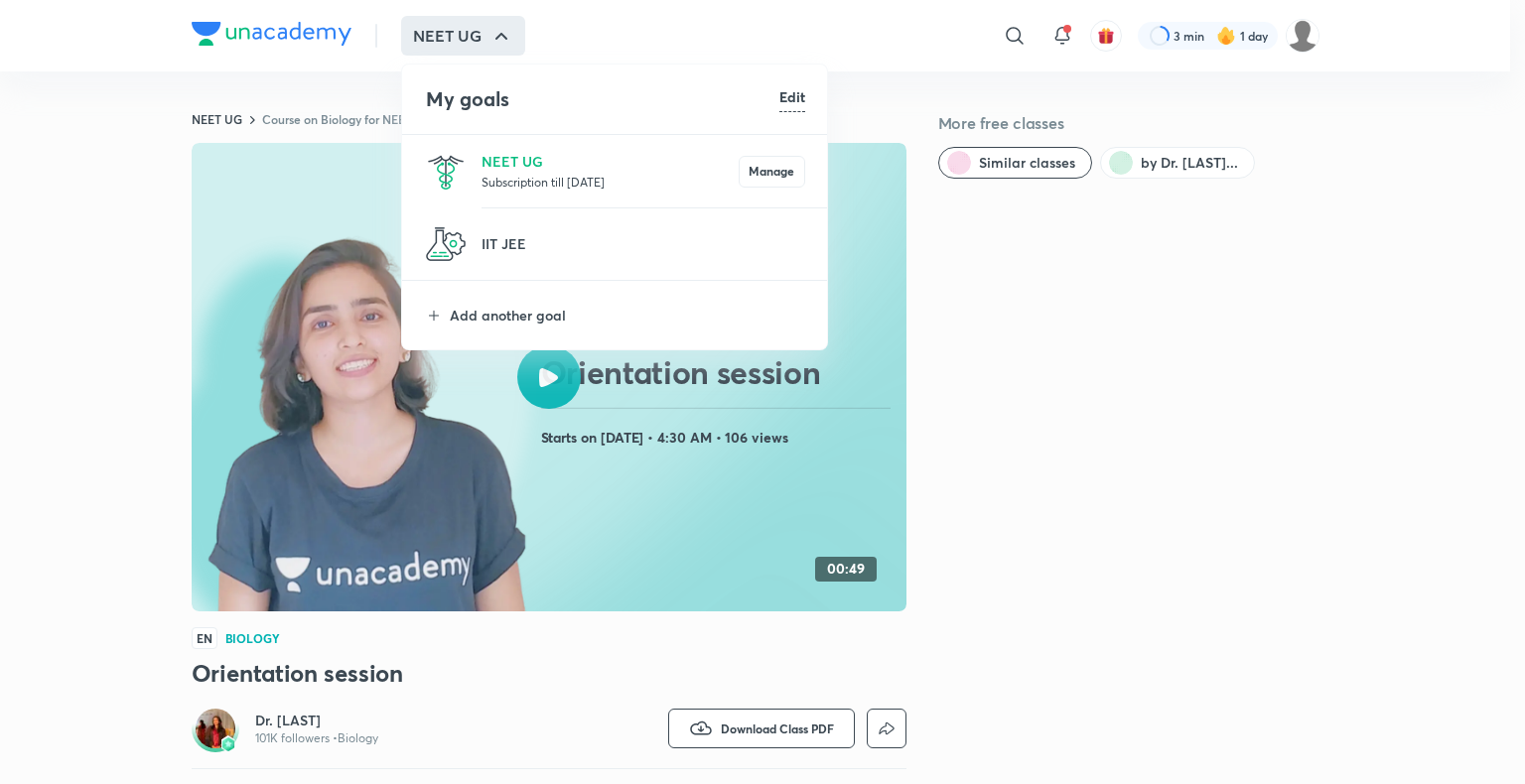 click on "Subscription till [DATE]" at bounding box center [610, 182] 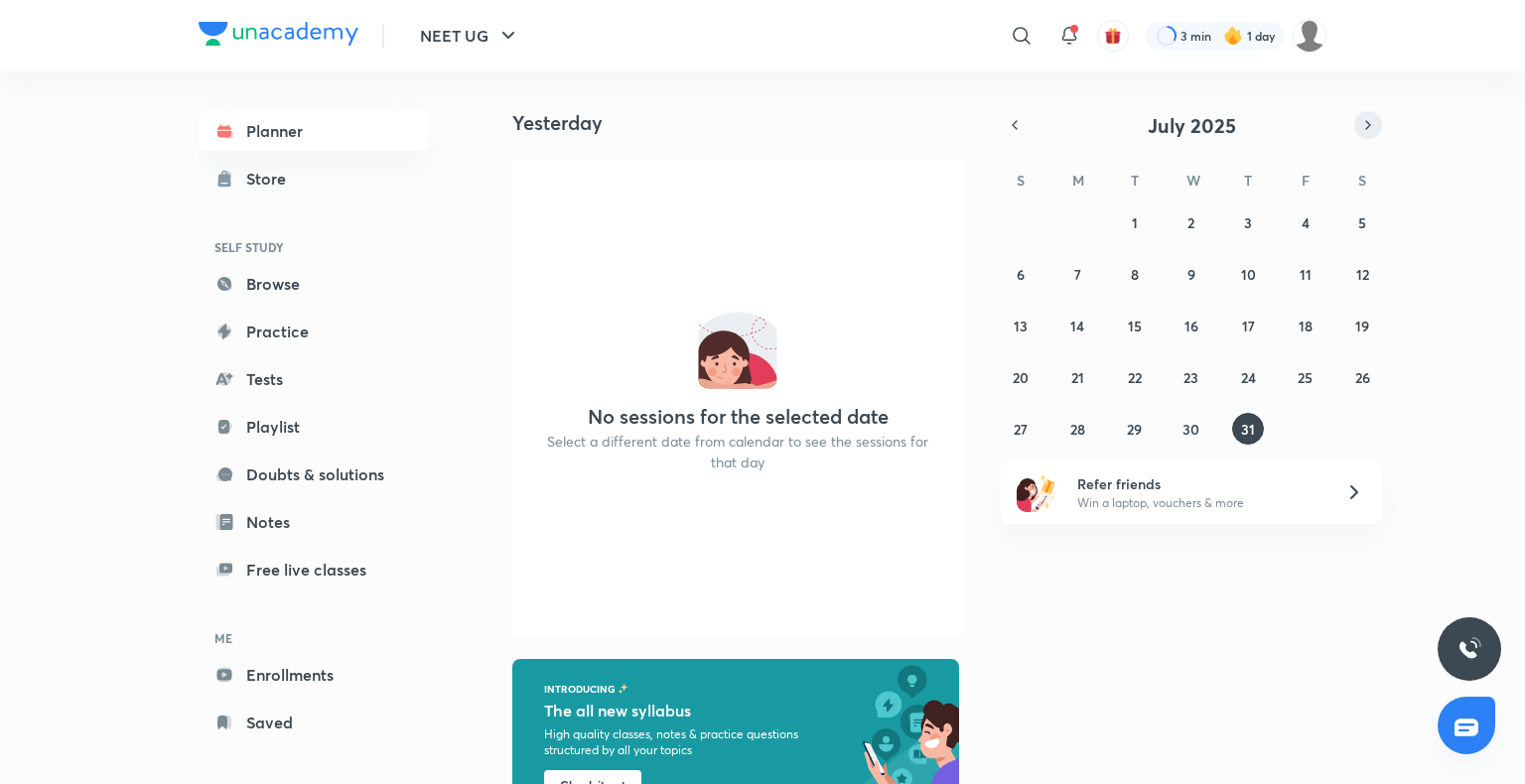 click at bounding box center [1368, 125] 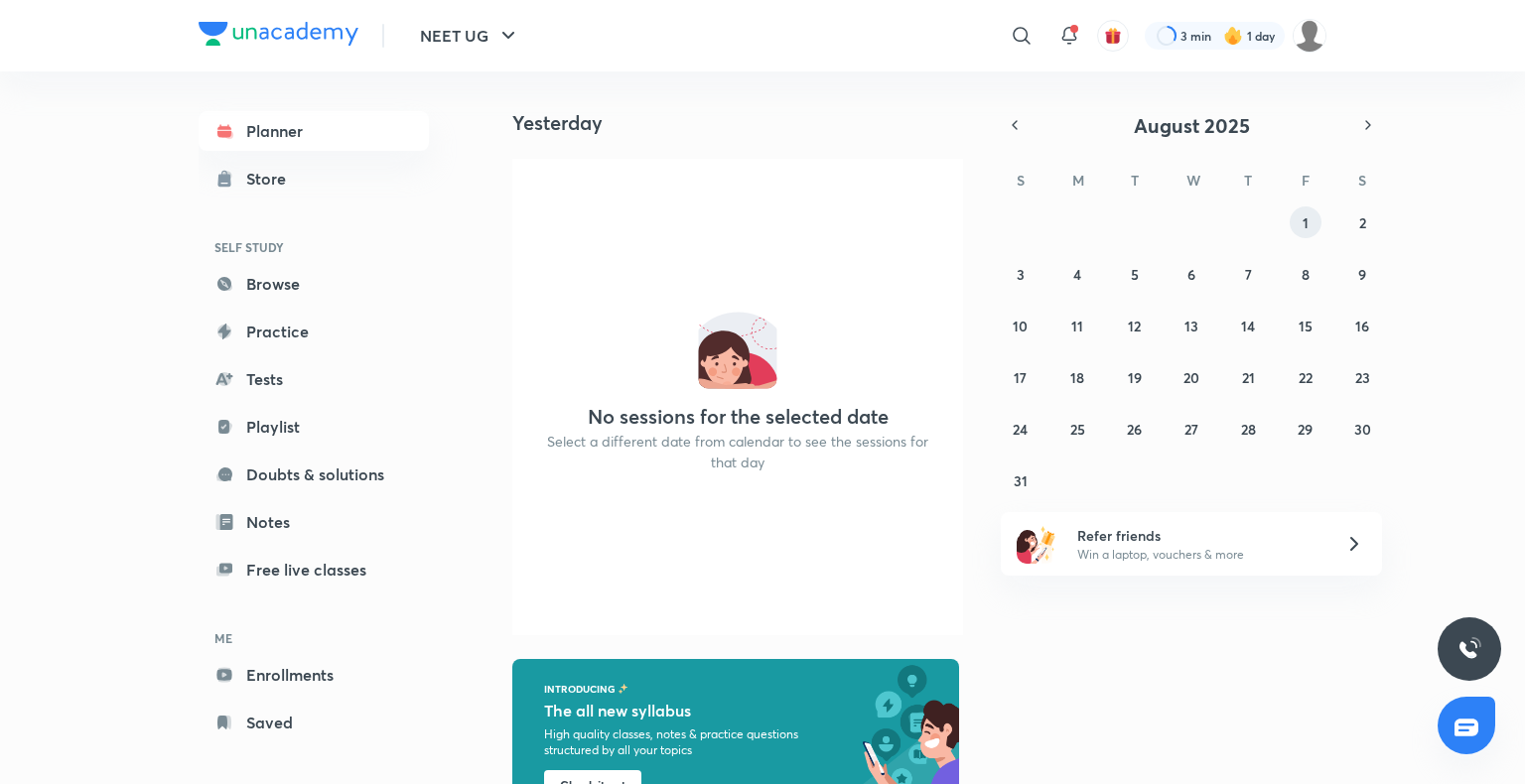 click on "1" at bounding box center (1306, 222) 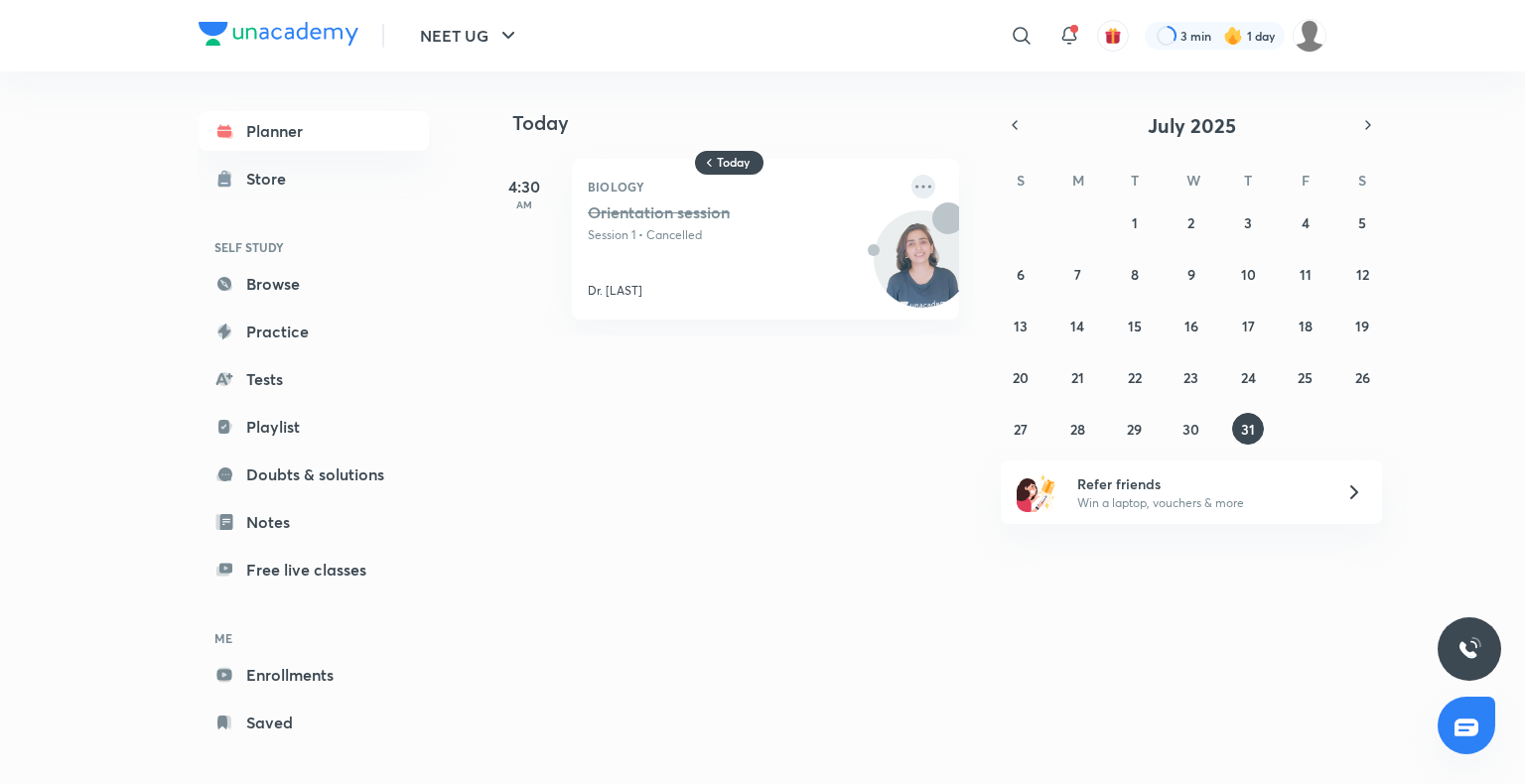 click 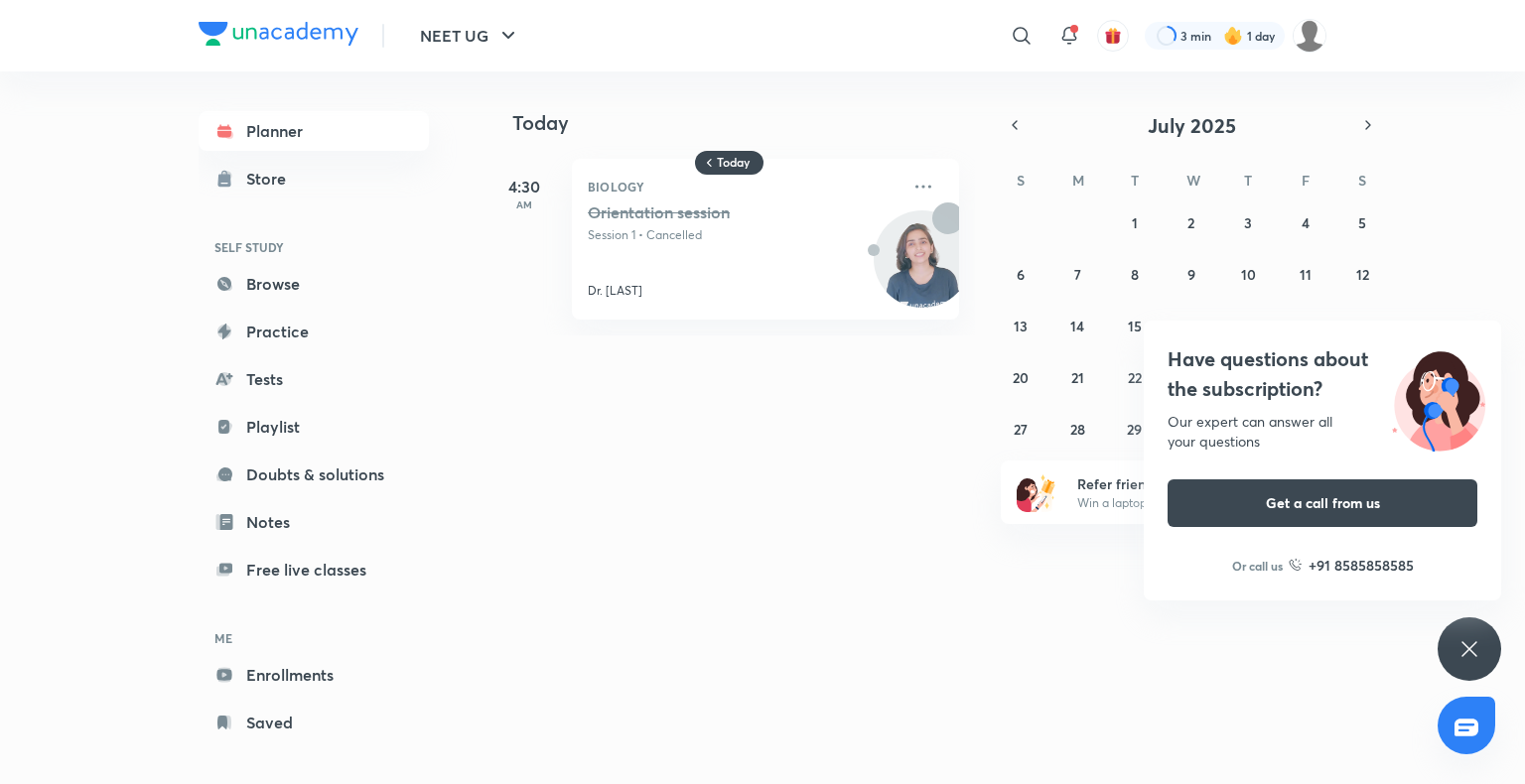 click on "Today Today 4:30 AM Biology Orientation session Session 1 • Cancelled Dr. [LAST] [DATE] S M T W T F S 29 30 1 2 3 4 5 6 7 8 9 10 11 12 13 14 15 16 17 18 19 20 21 22 23 24 25 26 27 28 29 30 31 1 2 Refer friends Win a laptop, vouchers & more" at bounding box center [905, 420] 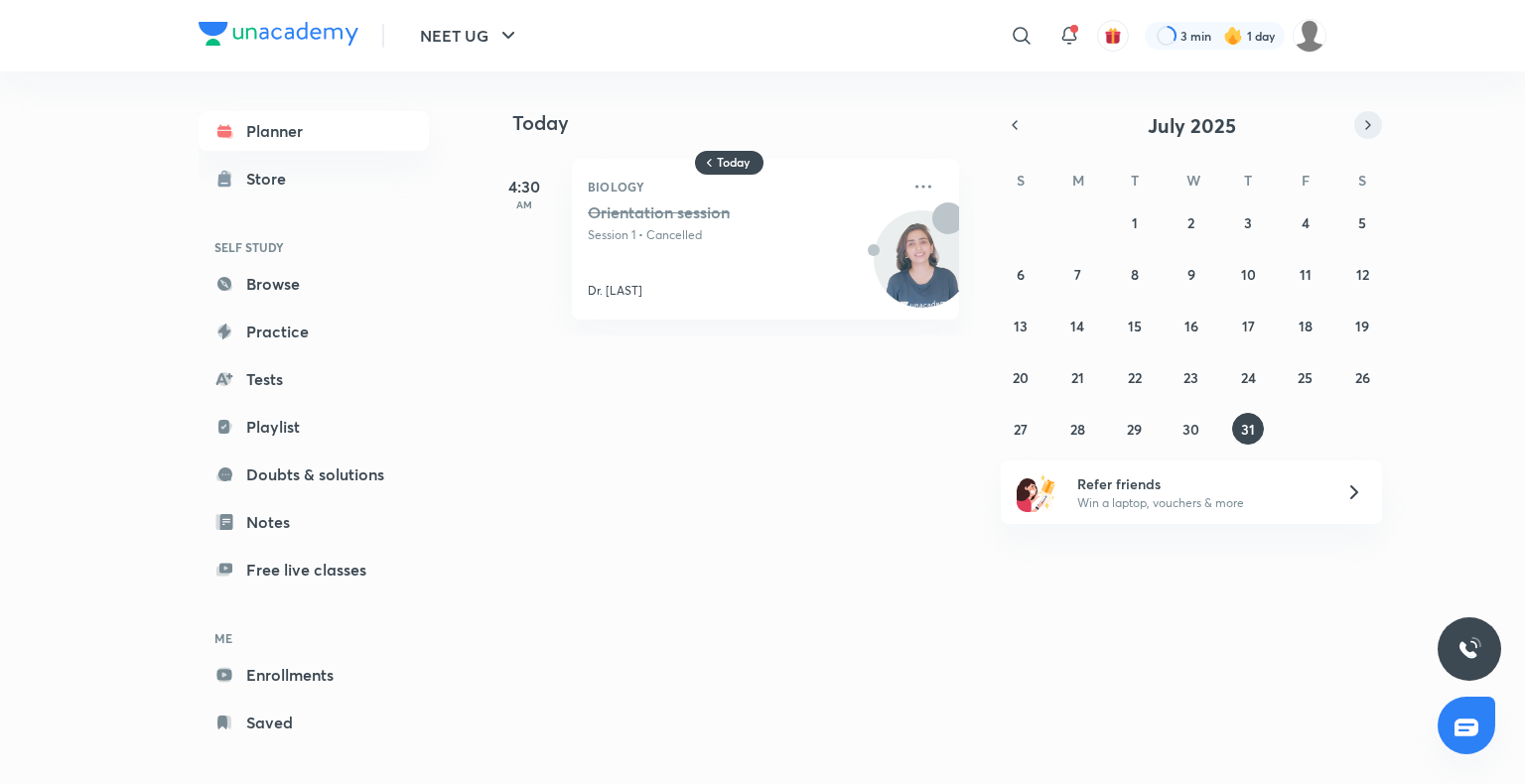 click 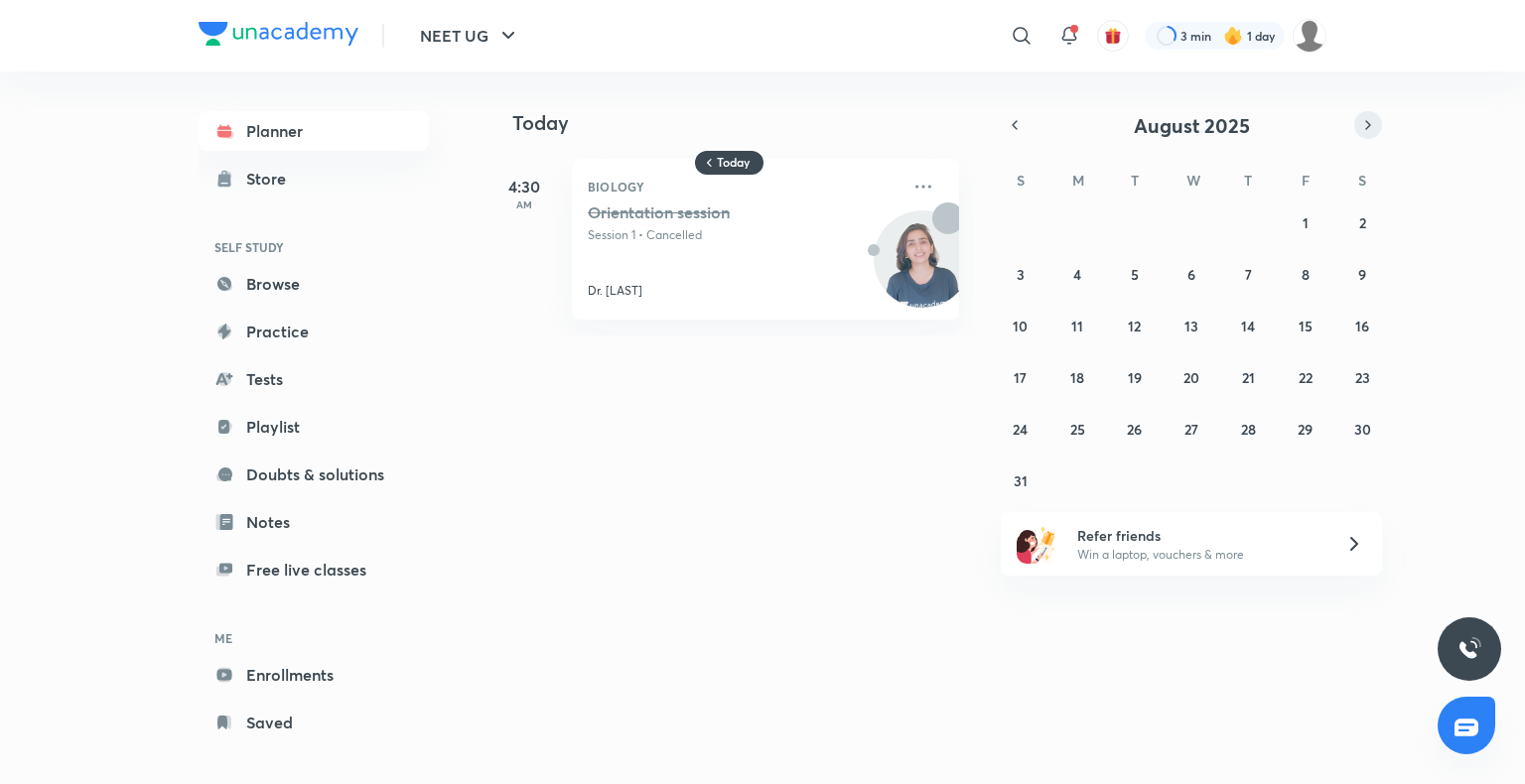 click 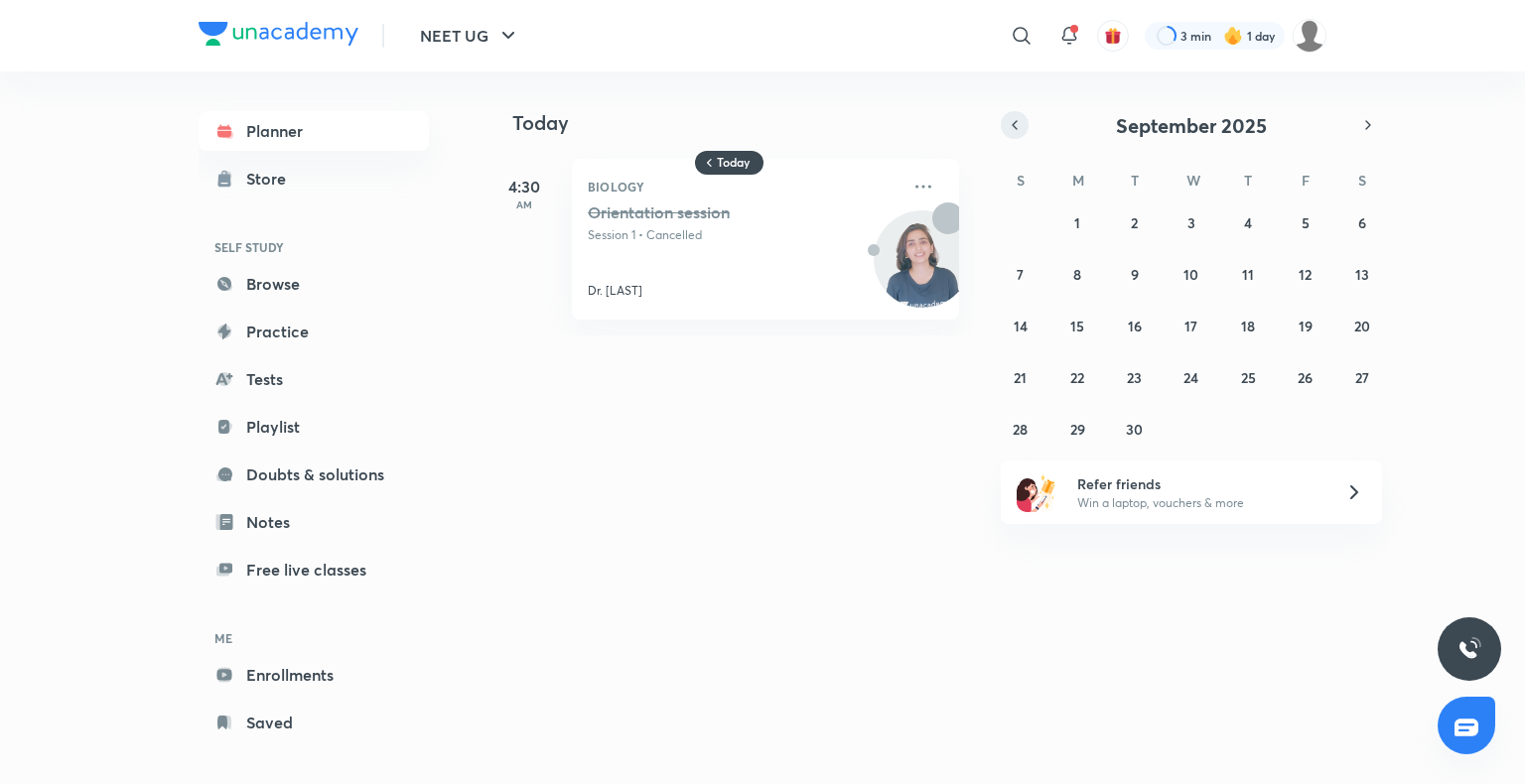 click at bounding box center [1015, 125] 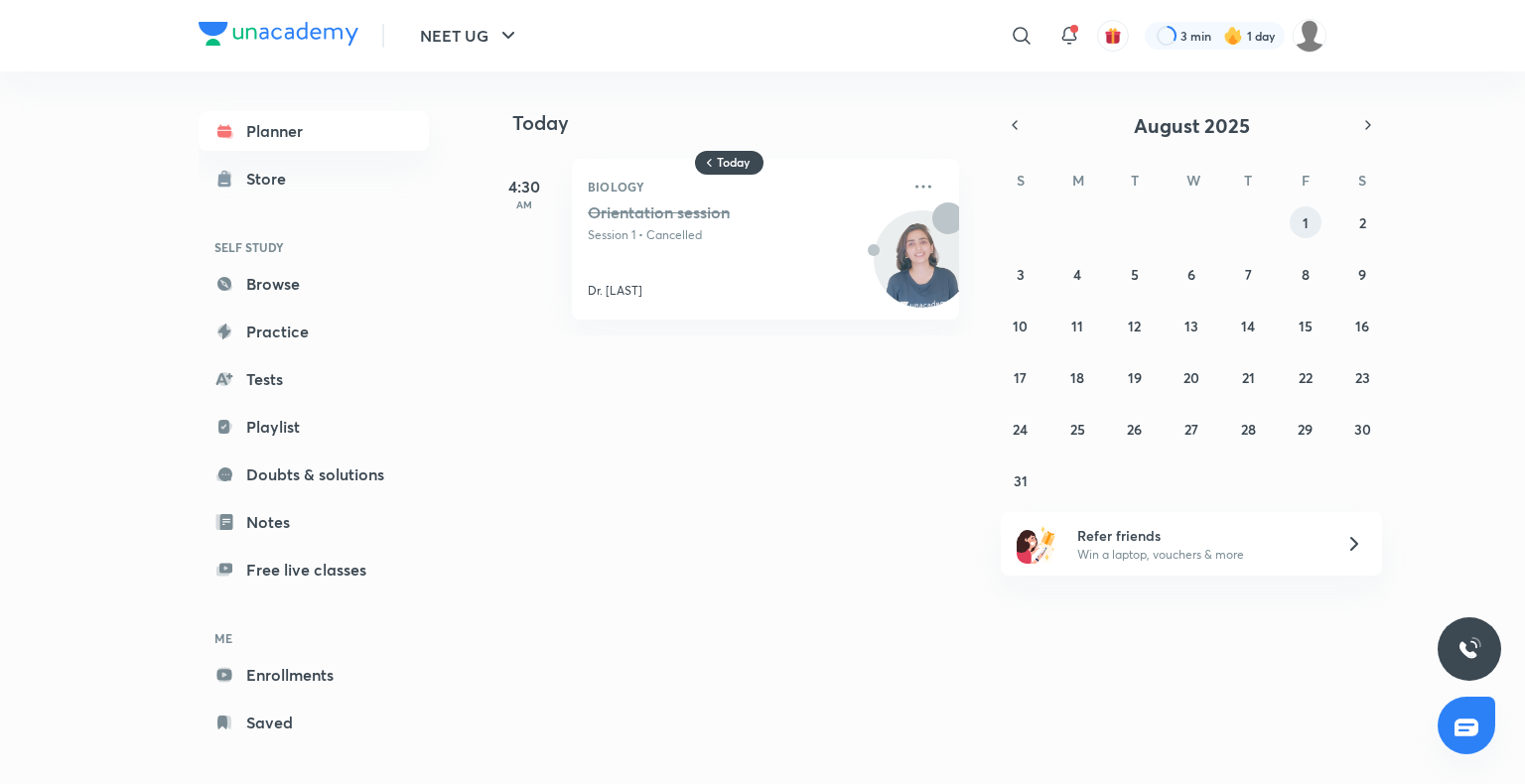 click on "1" at bounding box center (1306, 222) 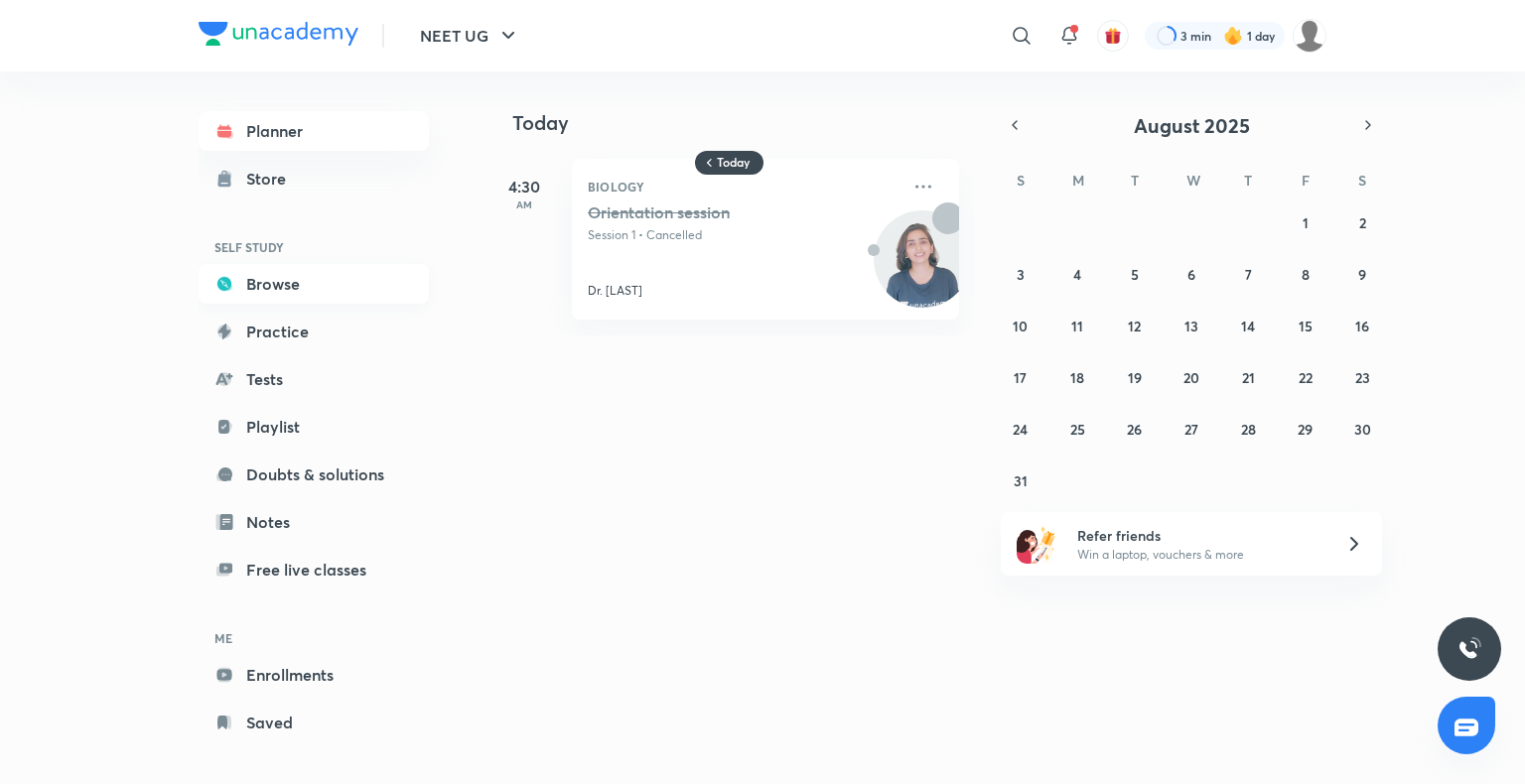 click on "Browse" at bounding box center [314, 284] 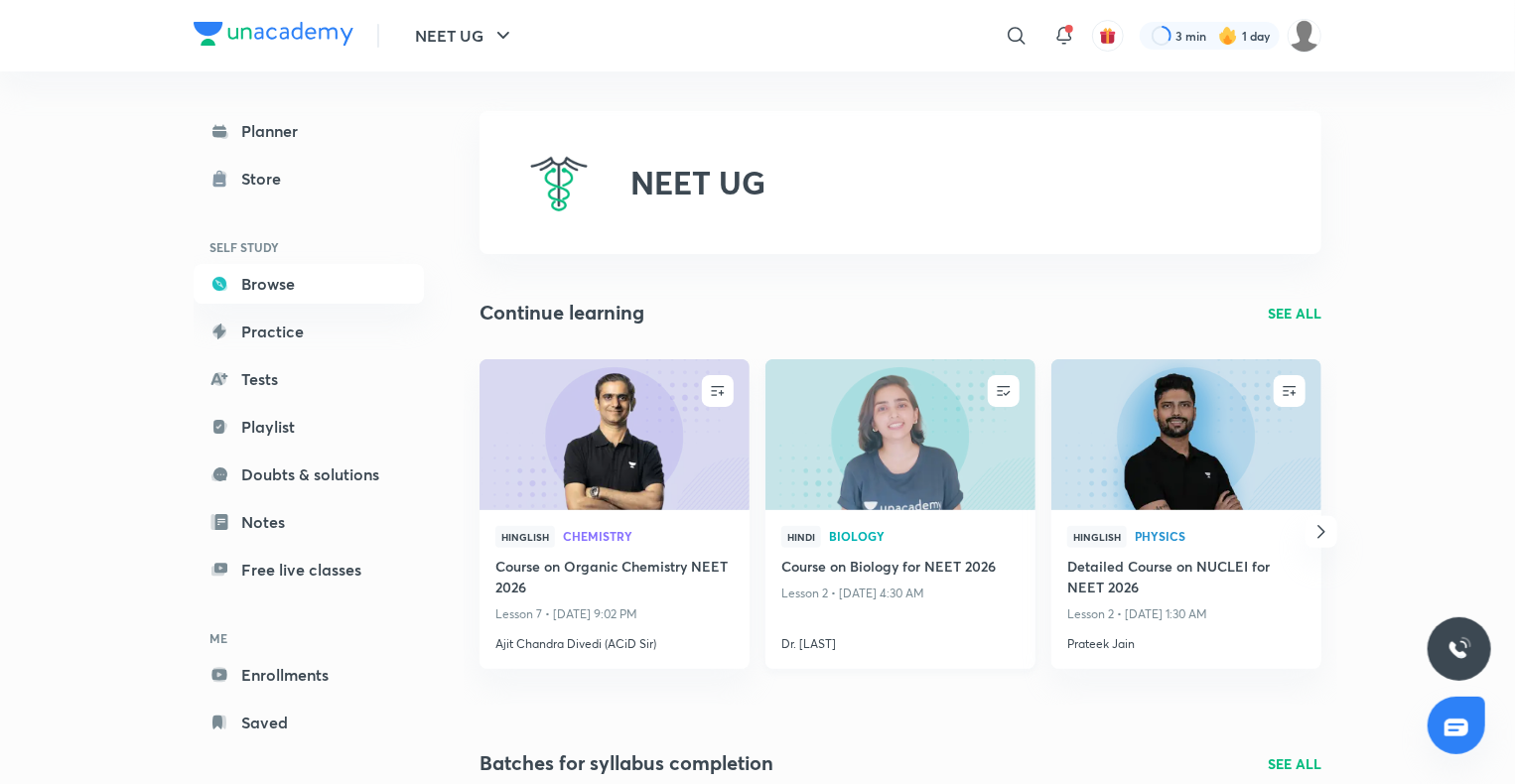 click at bounding box center (899, 434) 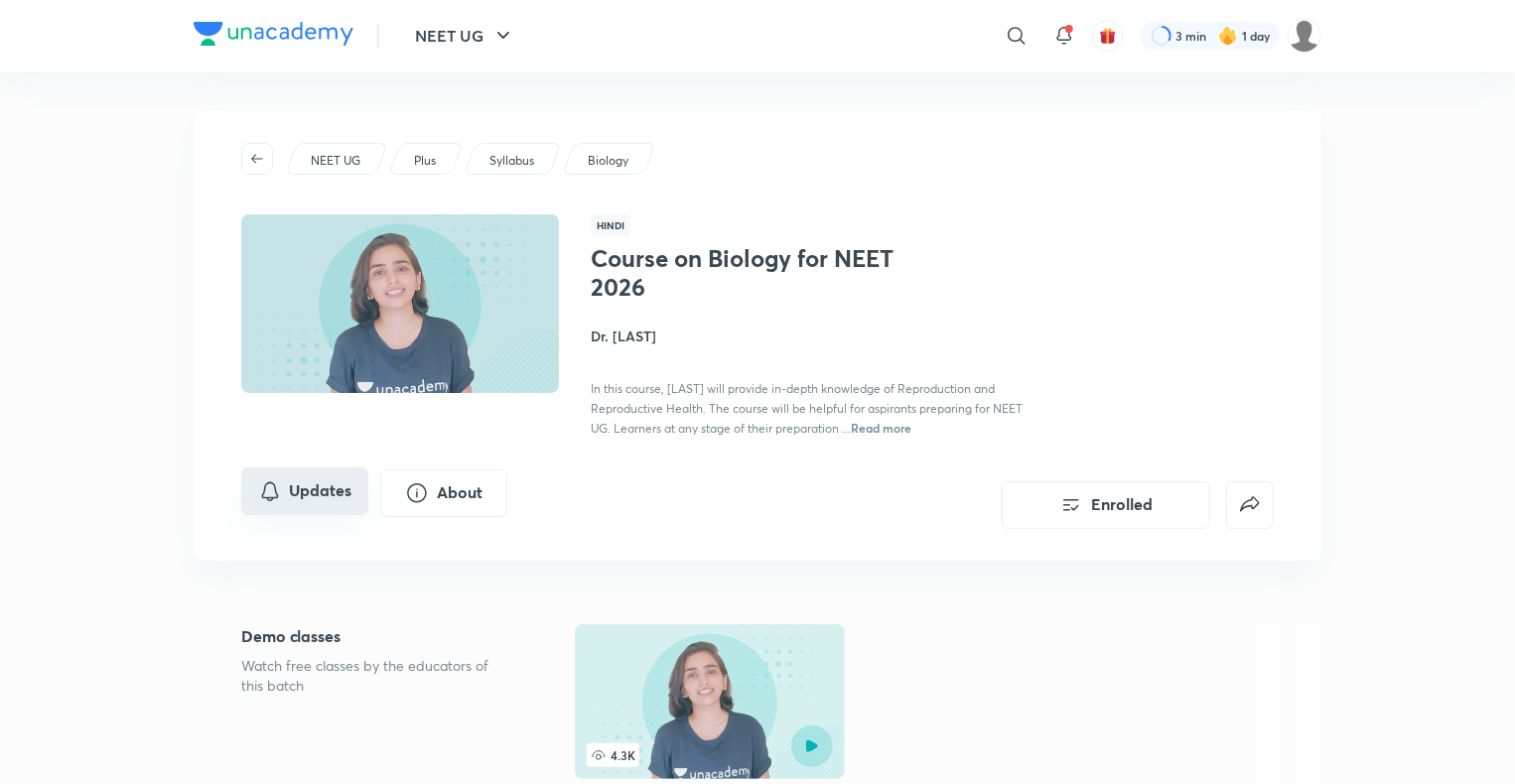 click 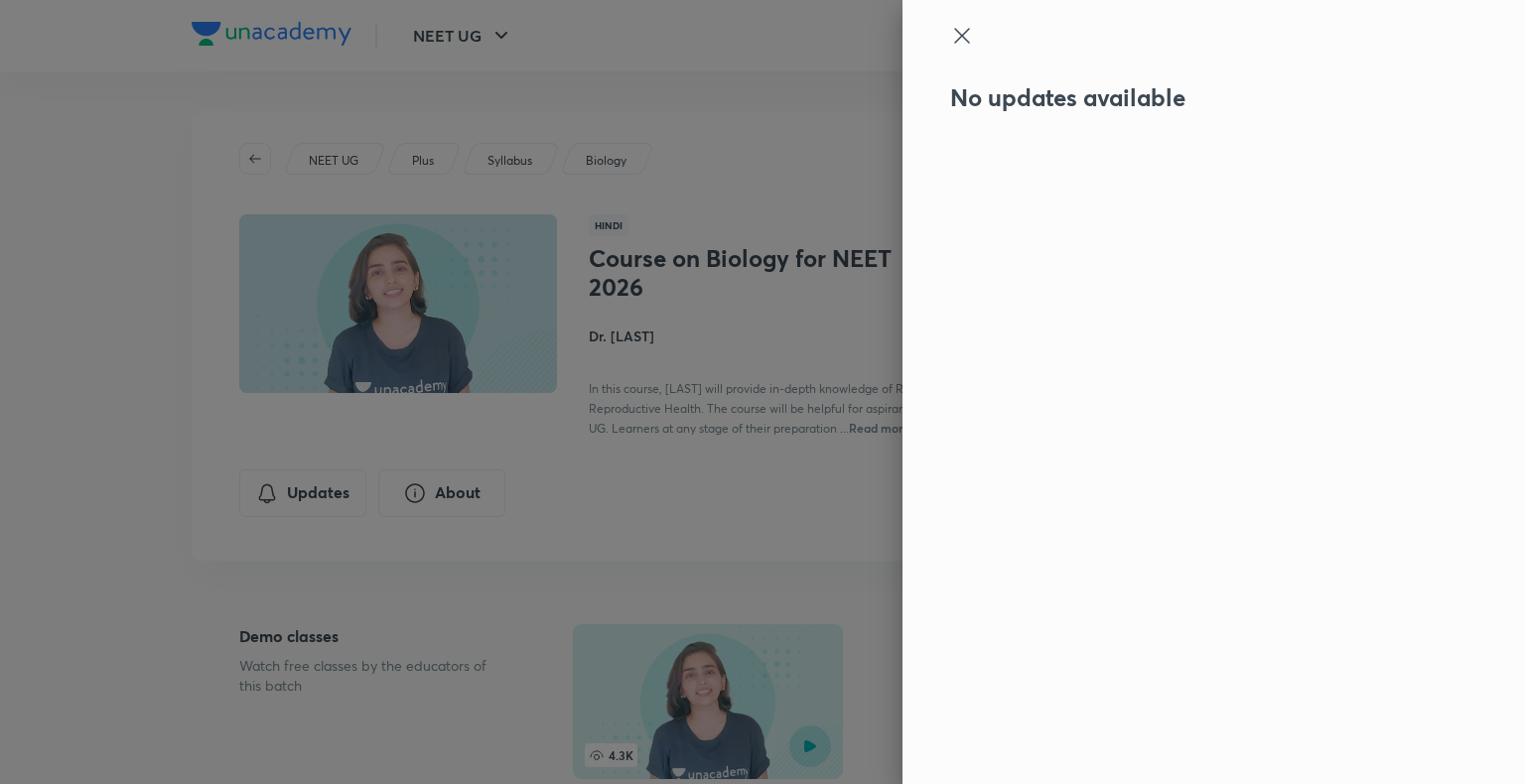click on "No updates available" at bounding box center [1213, 392] 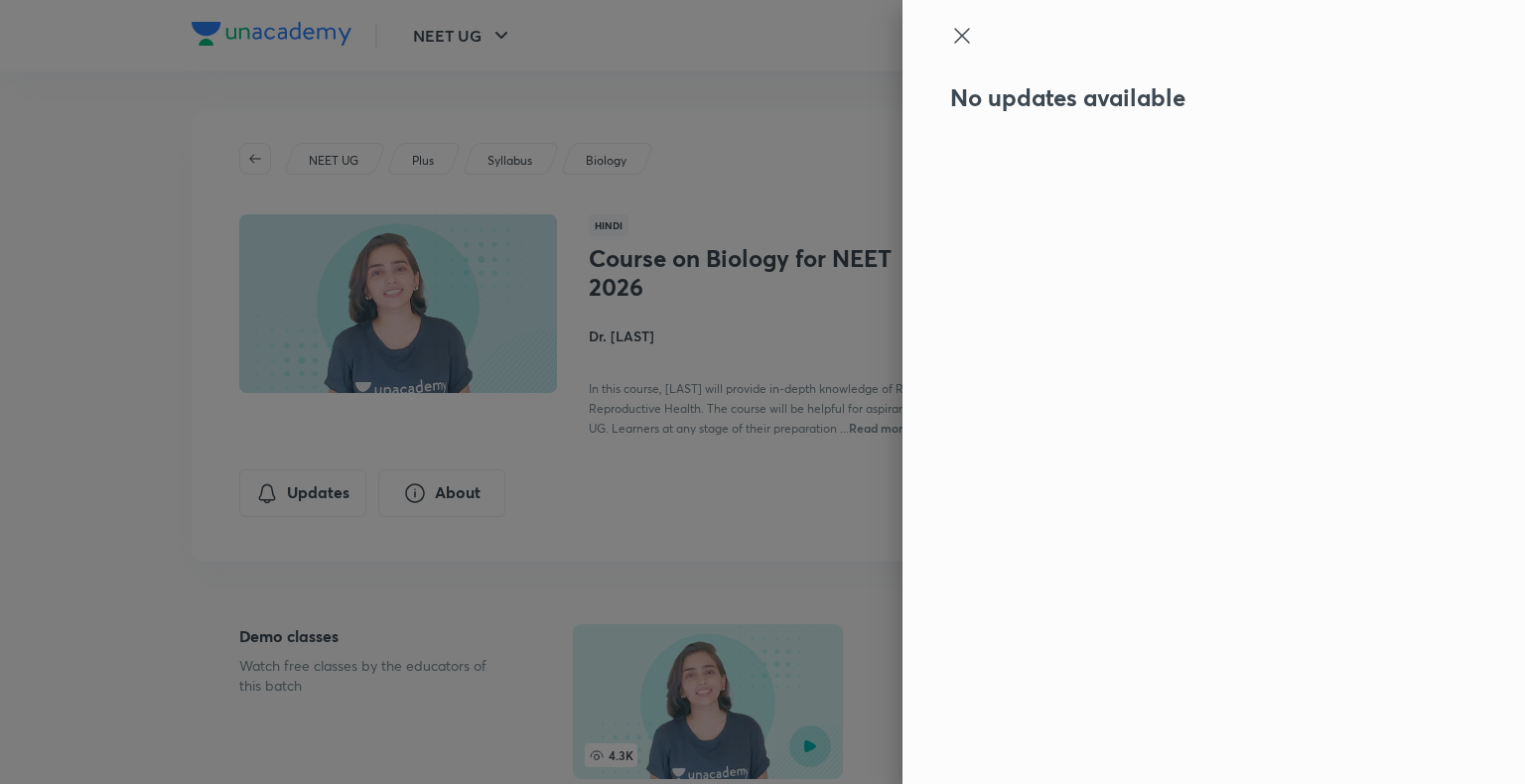 click on "No updates available" at bounding box center (1213, 392) 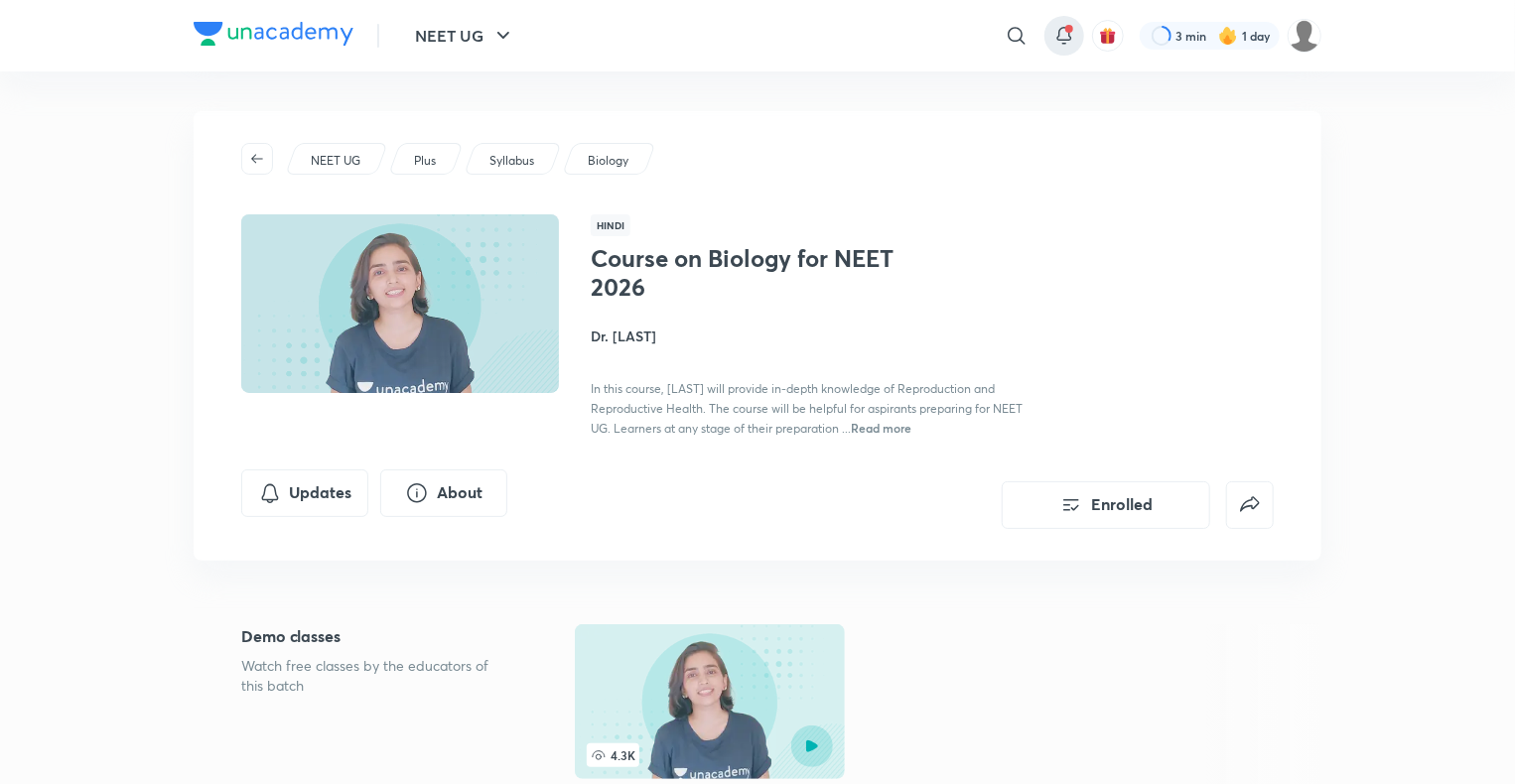 click at bounding box center [1069, 29] 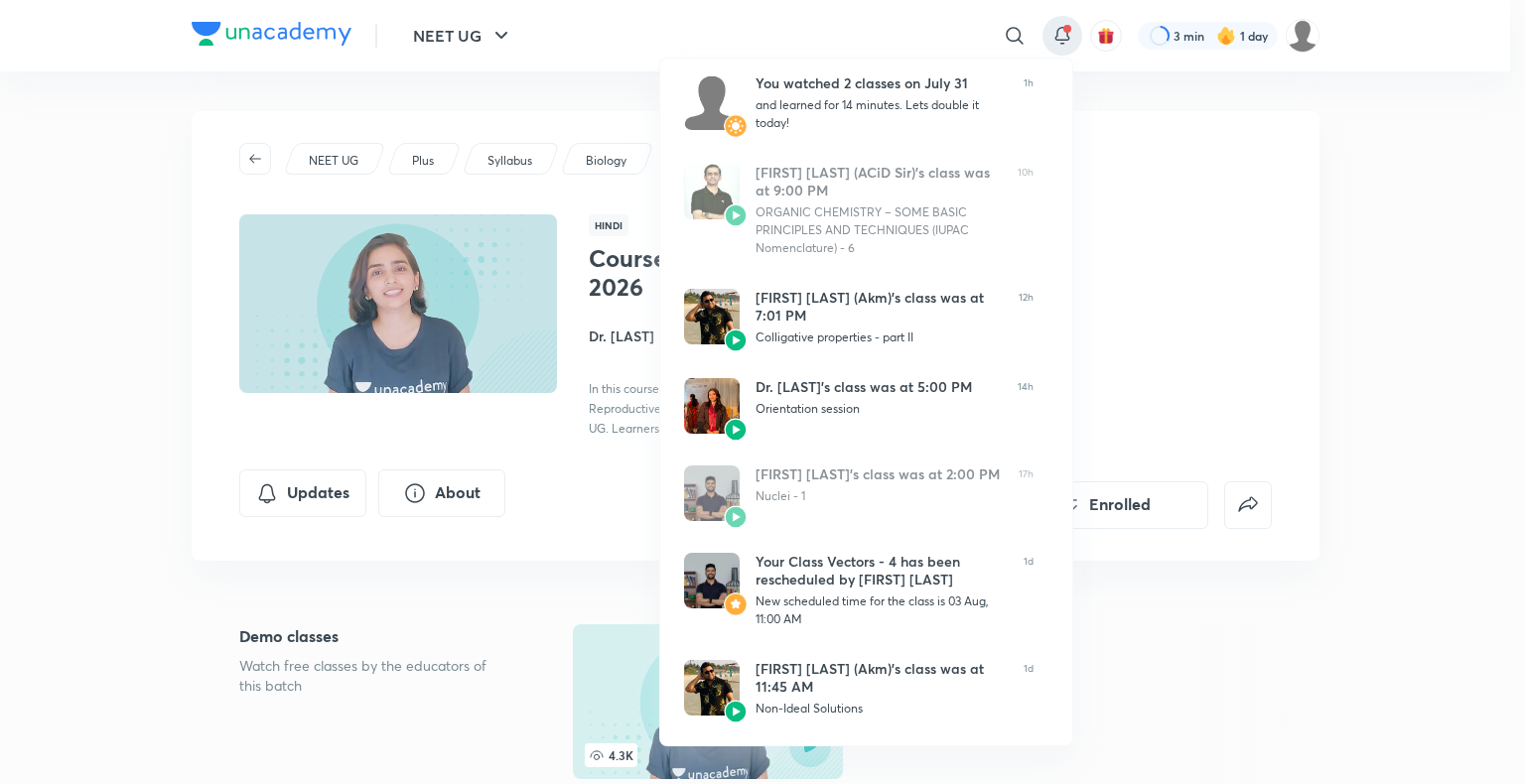 click at bounding box center (762, 392) 